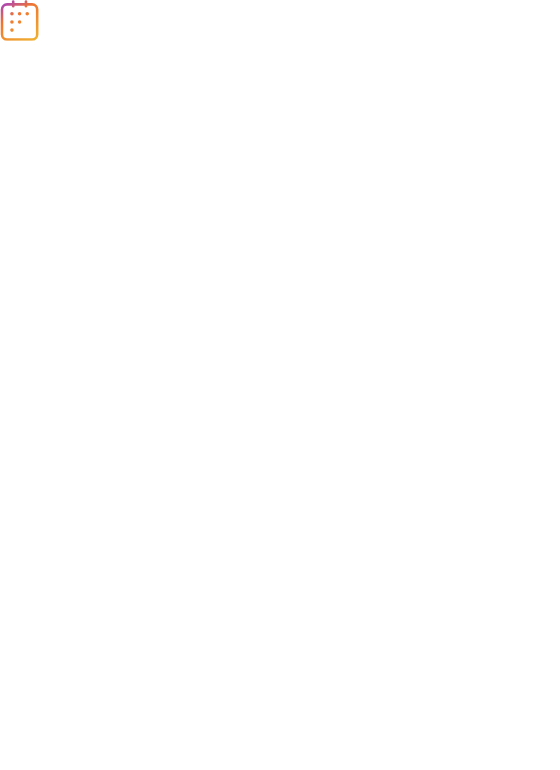 scroll, scrollTop: 0, scrollLeft: 0, axis: both 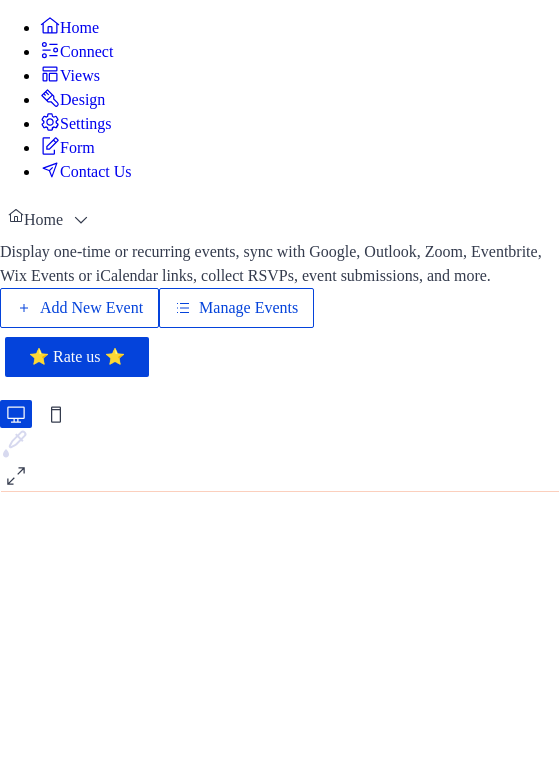click on "Add New Event" at bounding box center [91, 308] 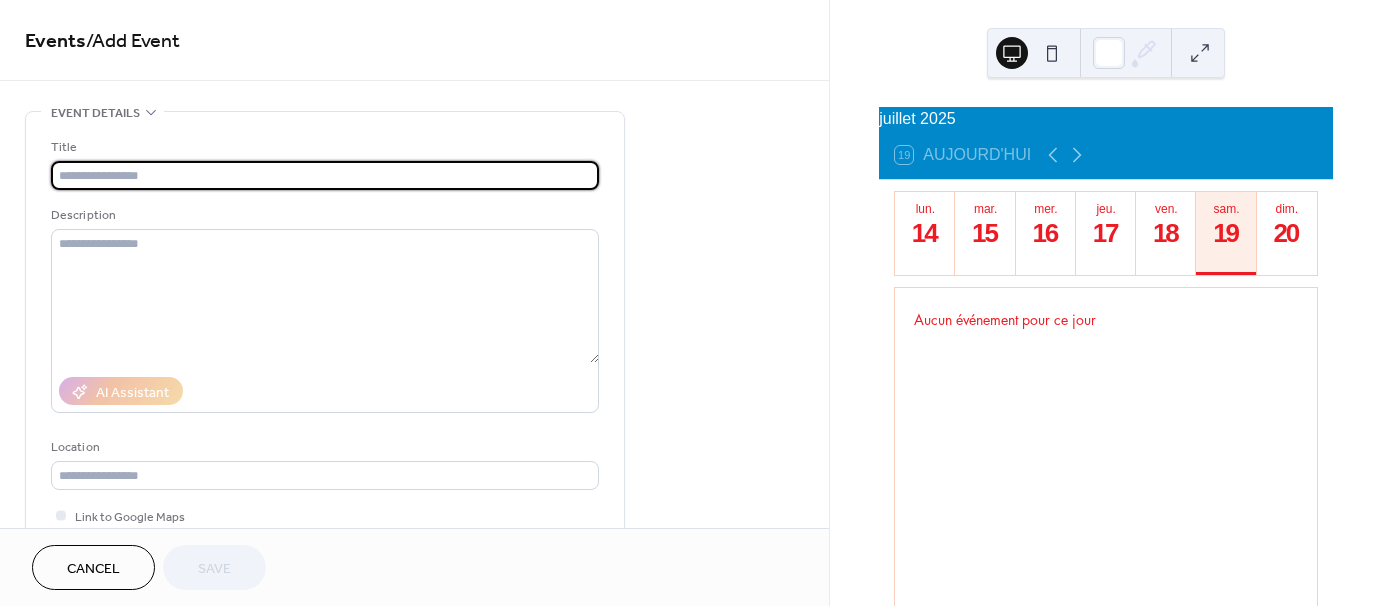 scroll, scrollTop: 0, scrollLeft: 0, axis: both 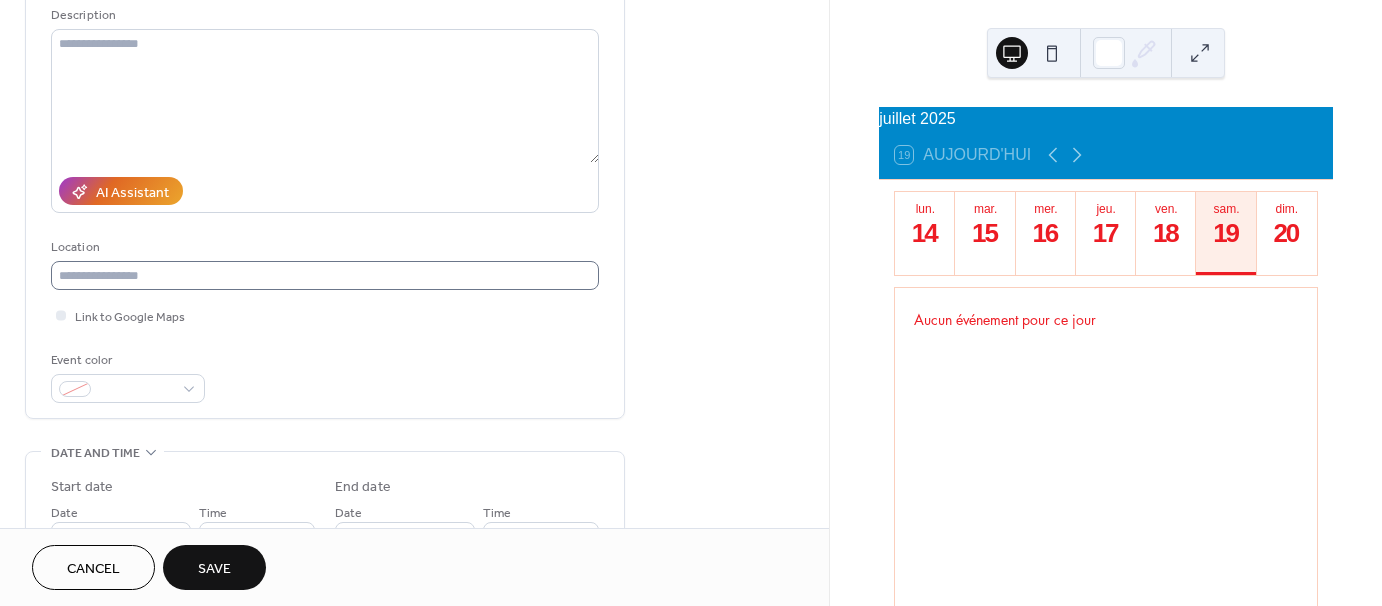 type on "**********" 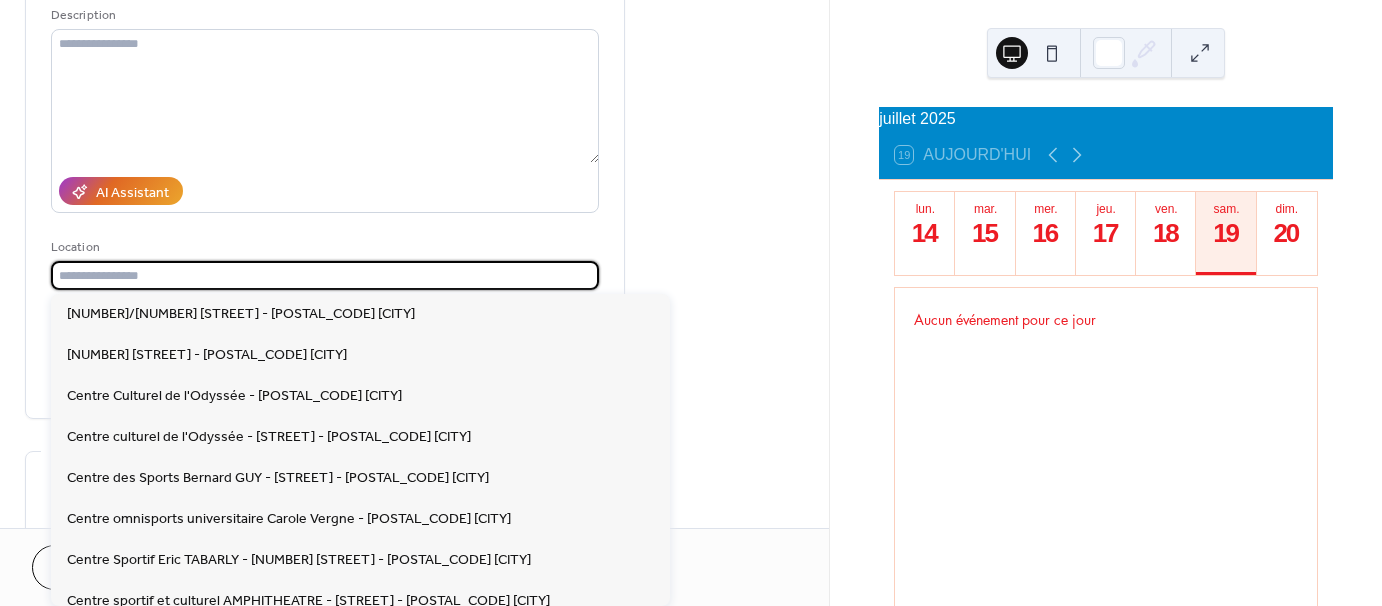 click at bounding box center [325, 275] 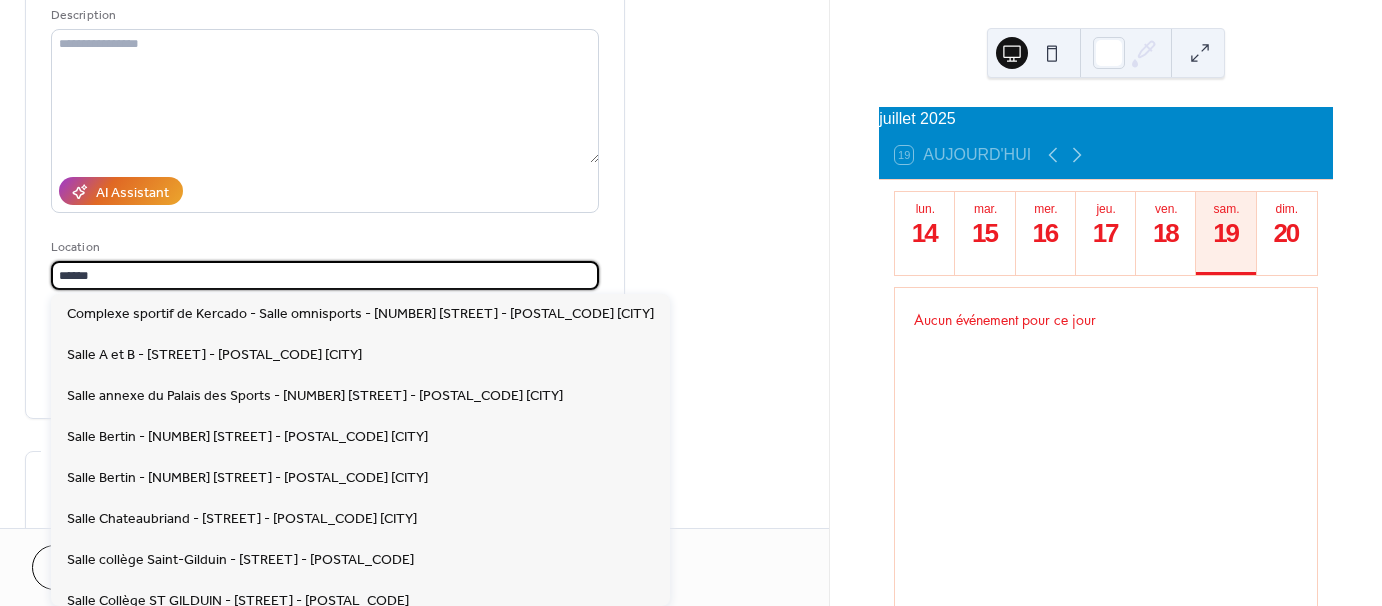 click on "*****" at bounding box center (325, 275) 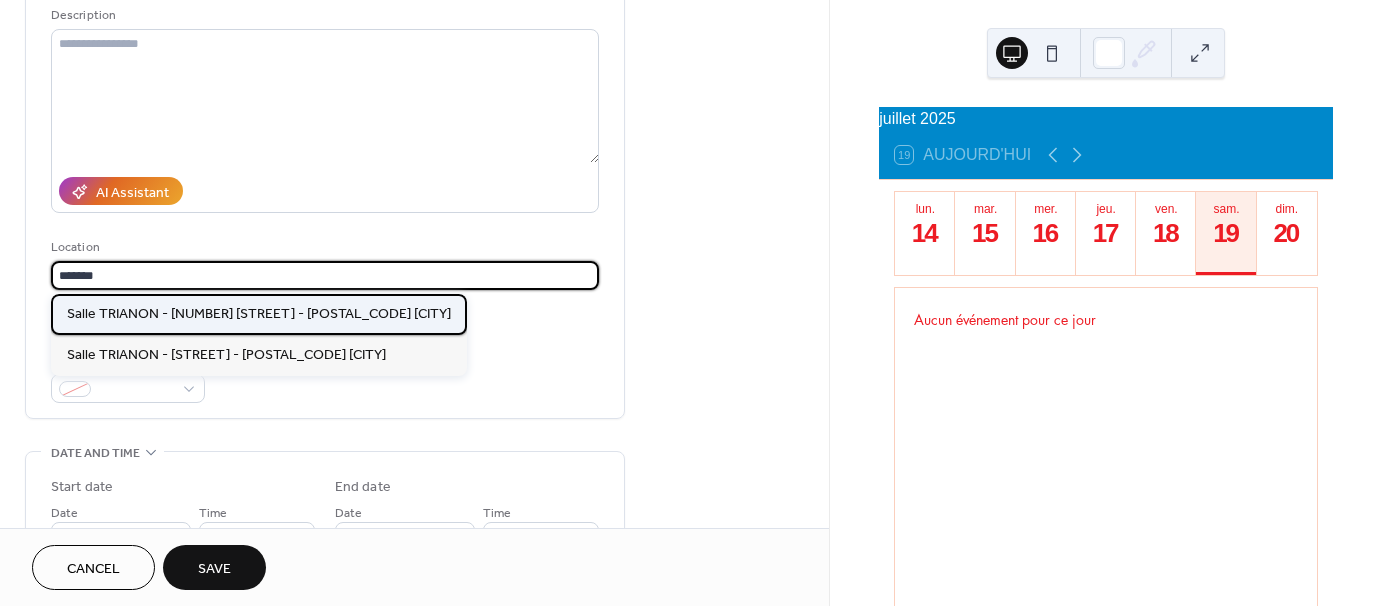click on "Salle TRIANON - 35 rue de la Nation - 35400 SAINT-MALO" at bounding box center [259, 313] 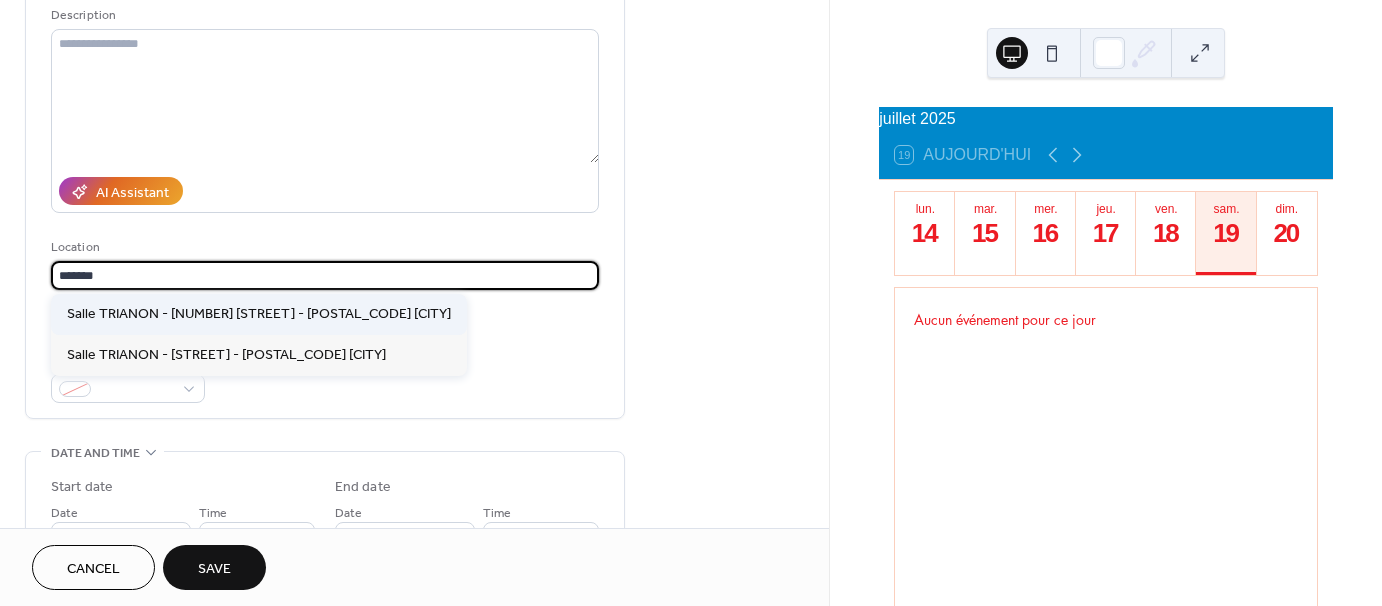 type on "**********" 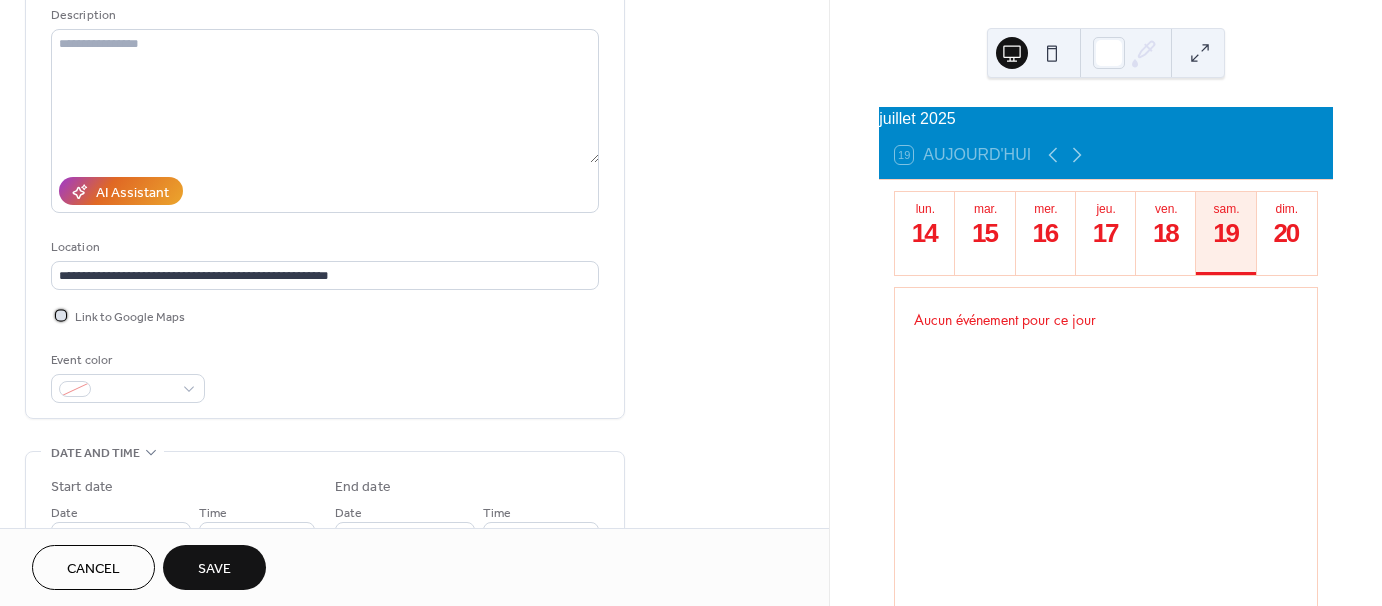 click at bounding box center [61, 315] 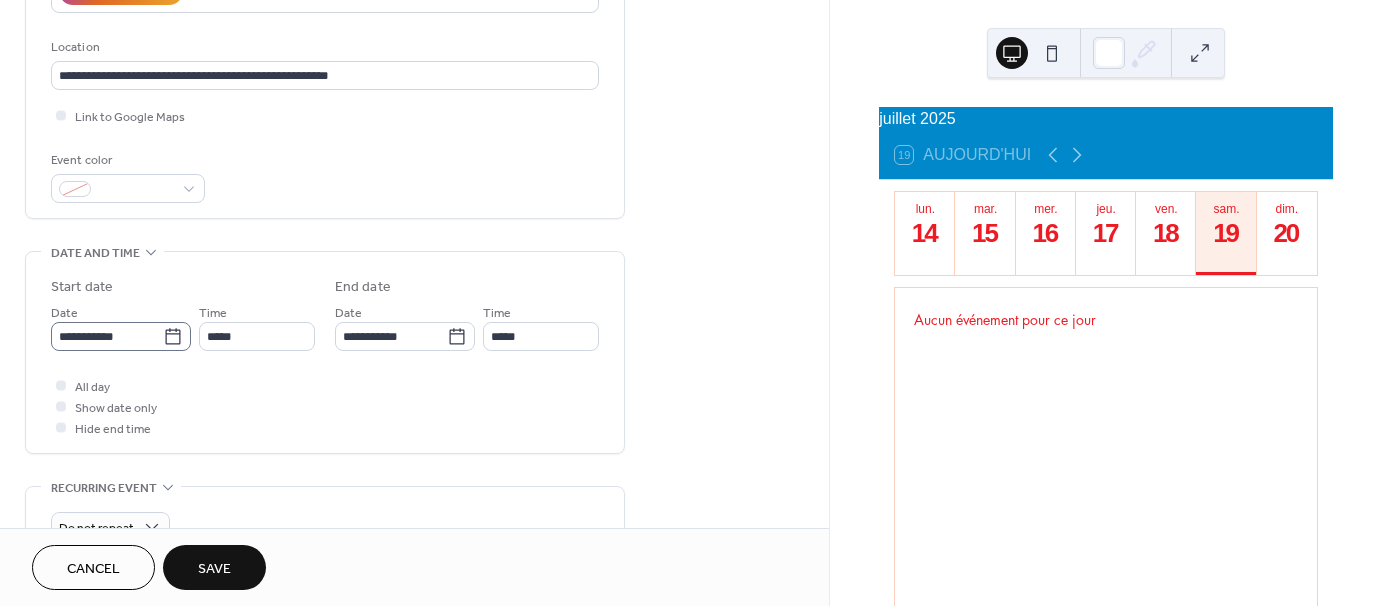click 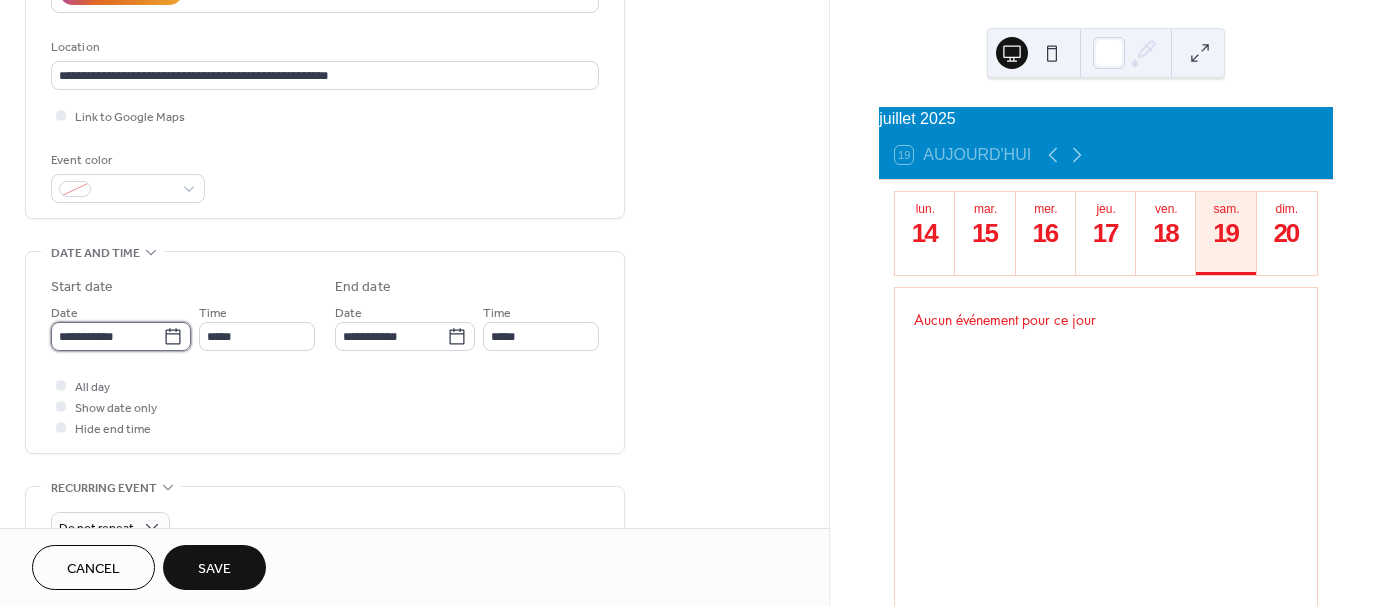 click on "**********" at bounding box center [107, 336] 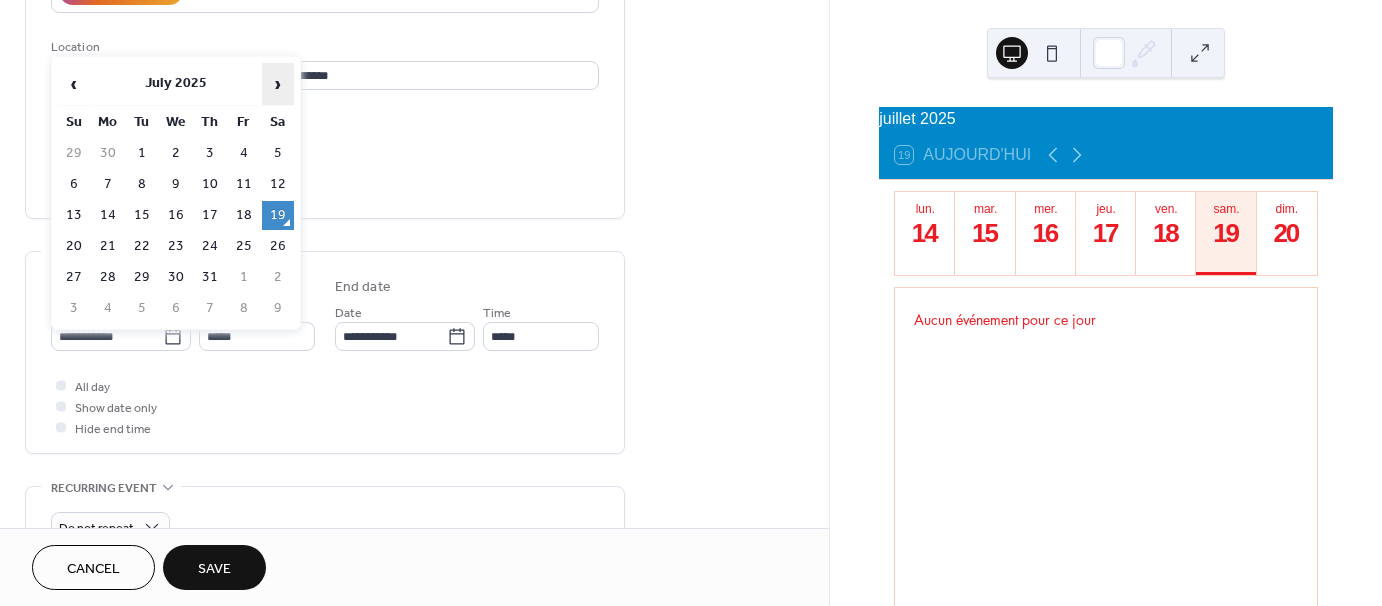 click on "›" at bounding box center (278, 84) 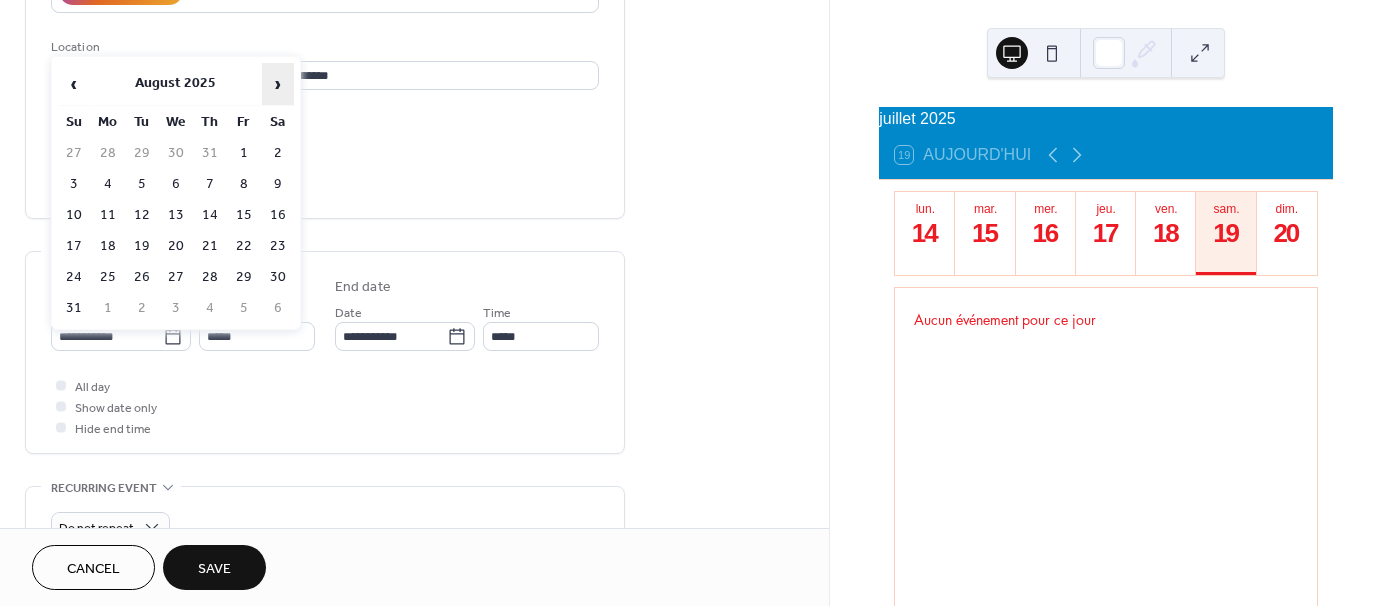 click on "›" at bounding box center (278, 84) 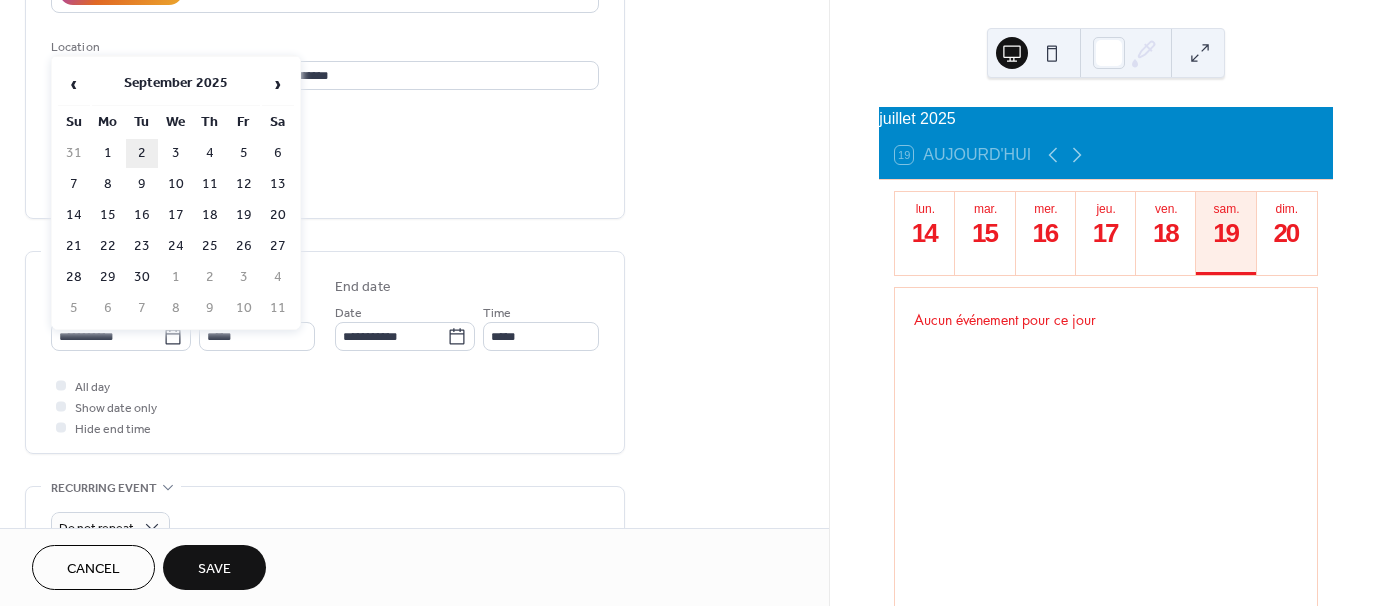 click on "2" at bounding box center [142, 153] 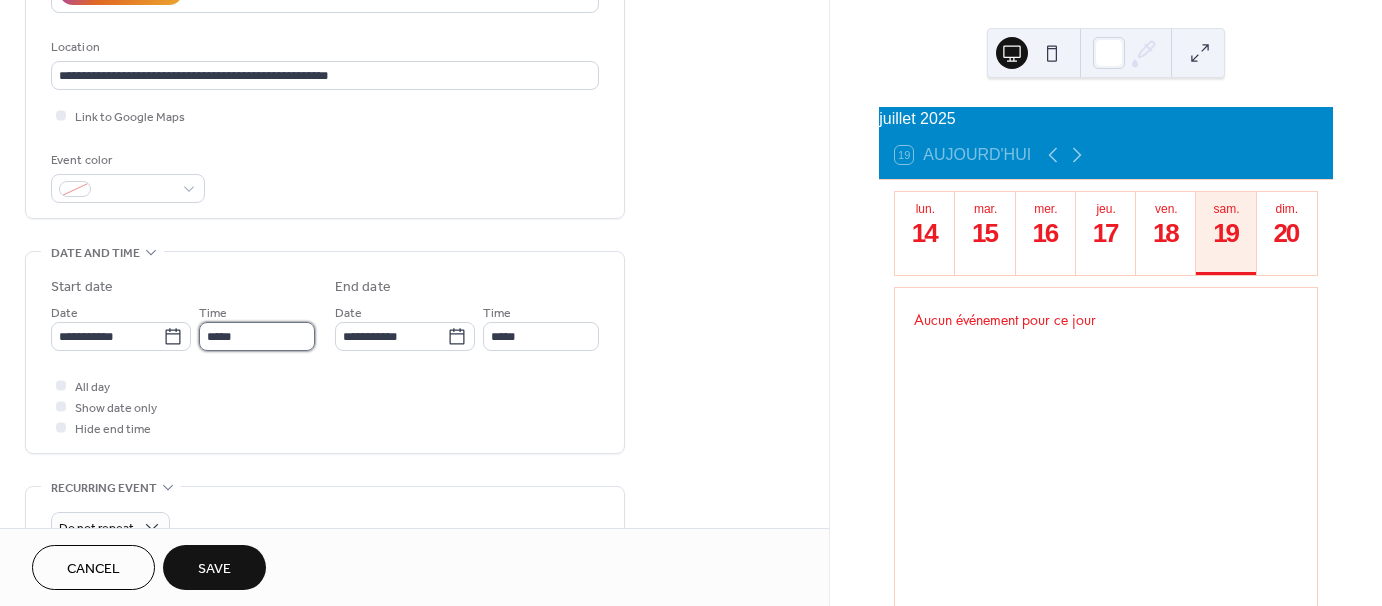 click on "*****" at bounding box center (257, 336) 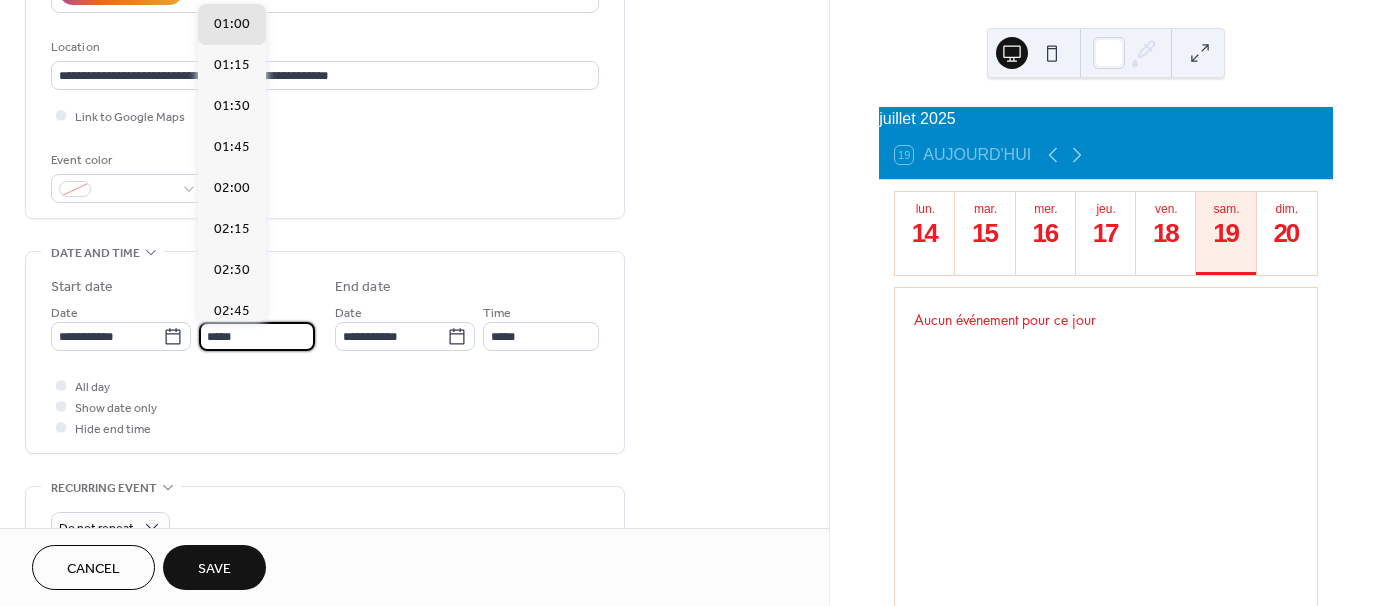 scroll, scrollTop: 2788, scrollLeft: 0, axis: vertical 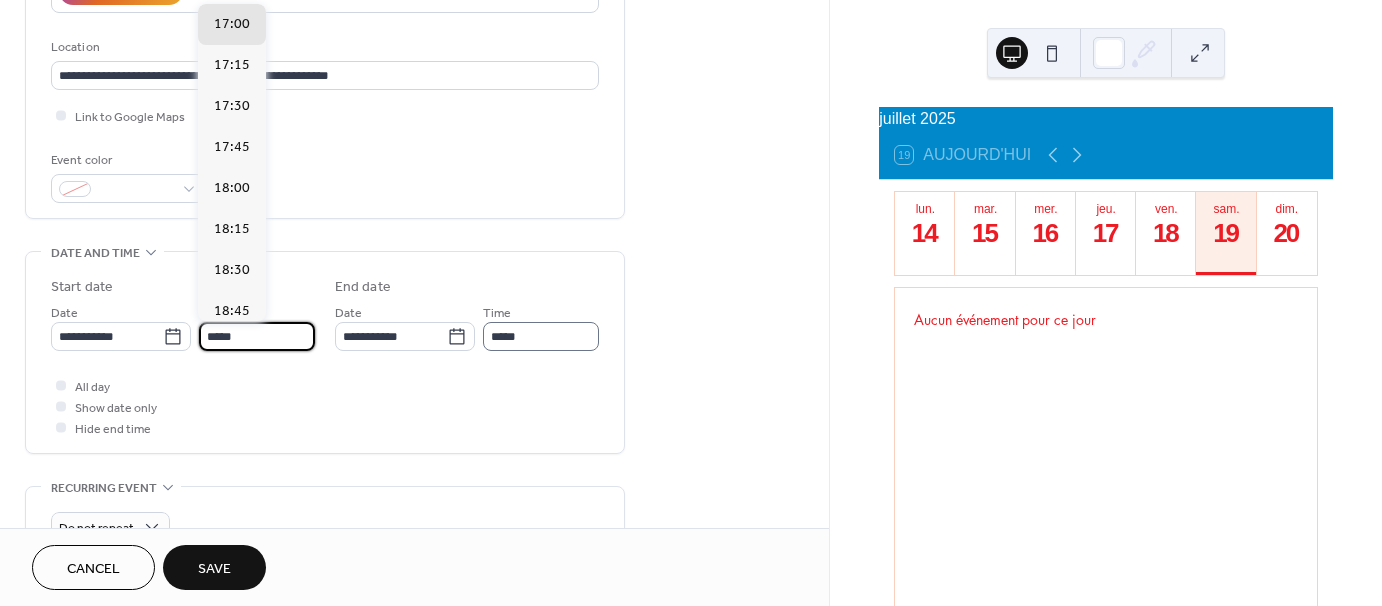 type on "*****" 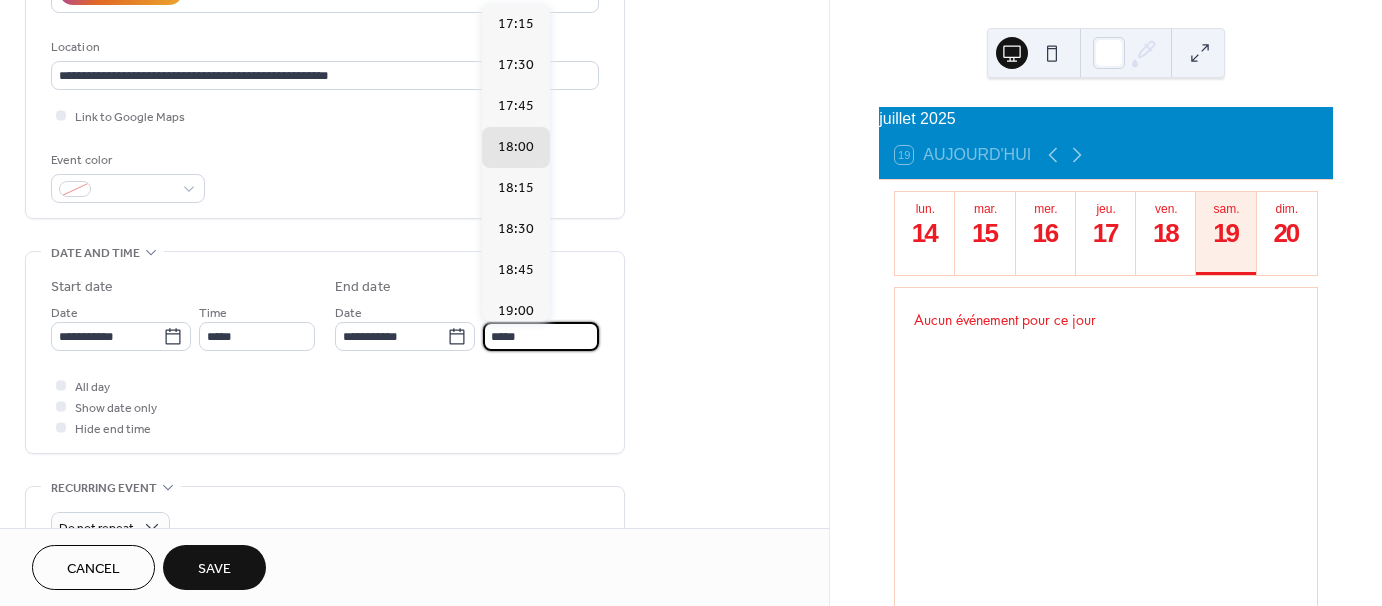 drag, startPoint x: 500, startPoint y: 334, endPoint x: 547, endPoint y: 328, distance: 47.38143 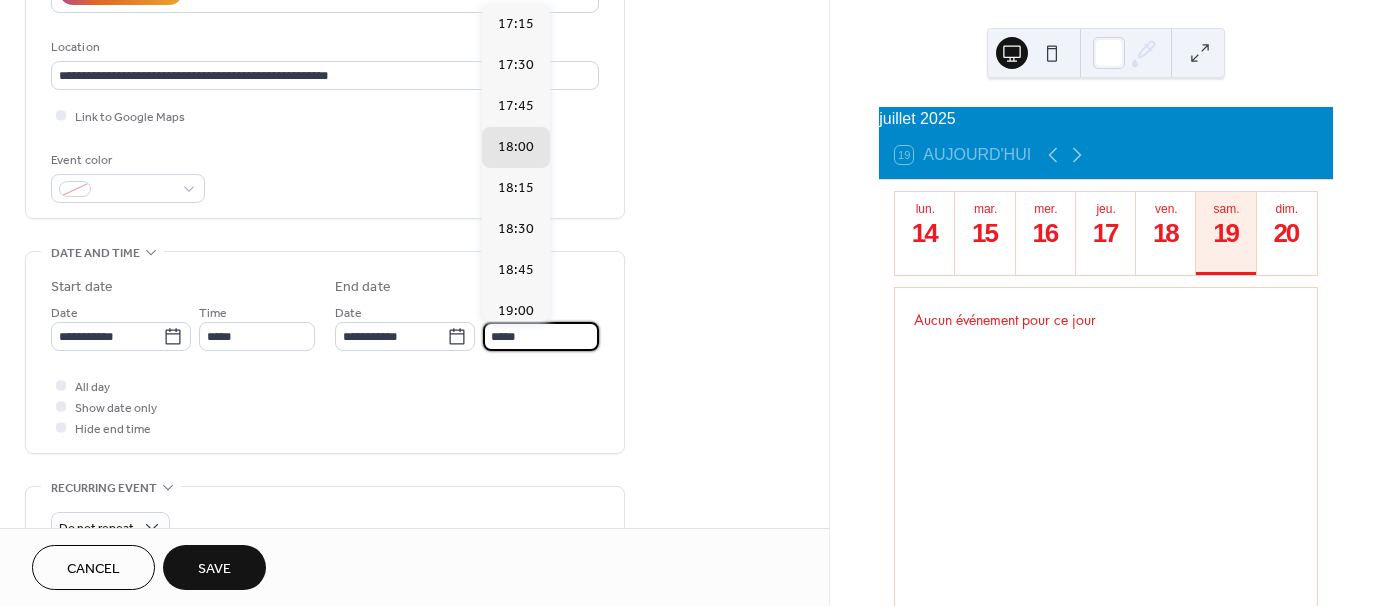 click on "*****" at bounding box center (541, 336) 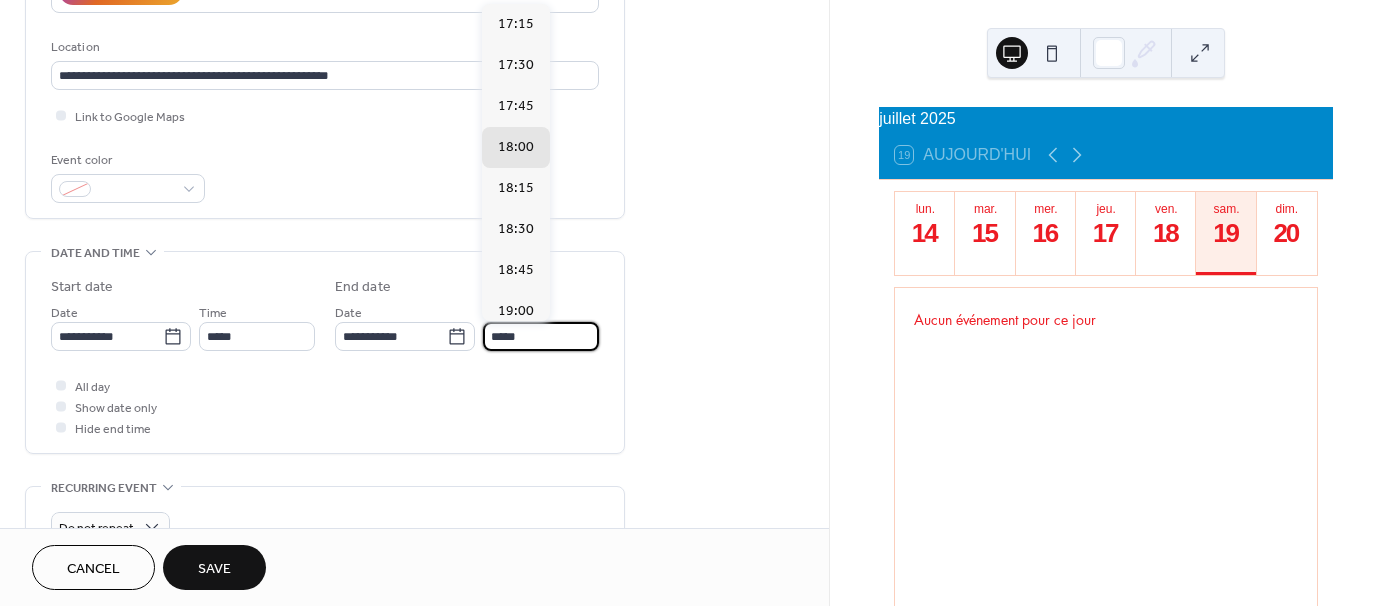 drag, startPoint x: 501, startPoint y: 336, endPoint x: 544, endPoint y: 336, distance: 43 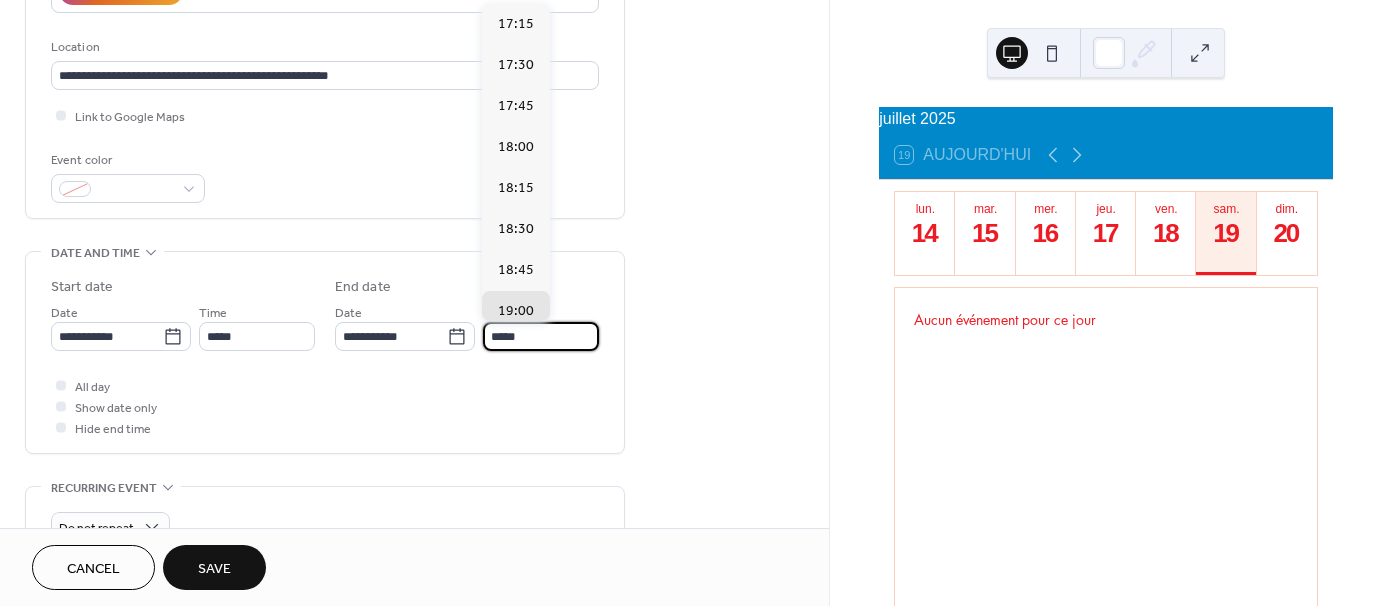scroll, scrollTop: 287, scrollLeft: 0, axis: vertical 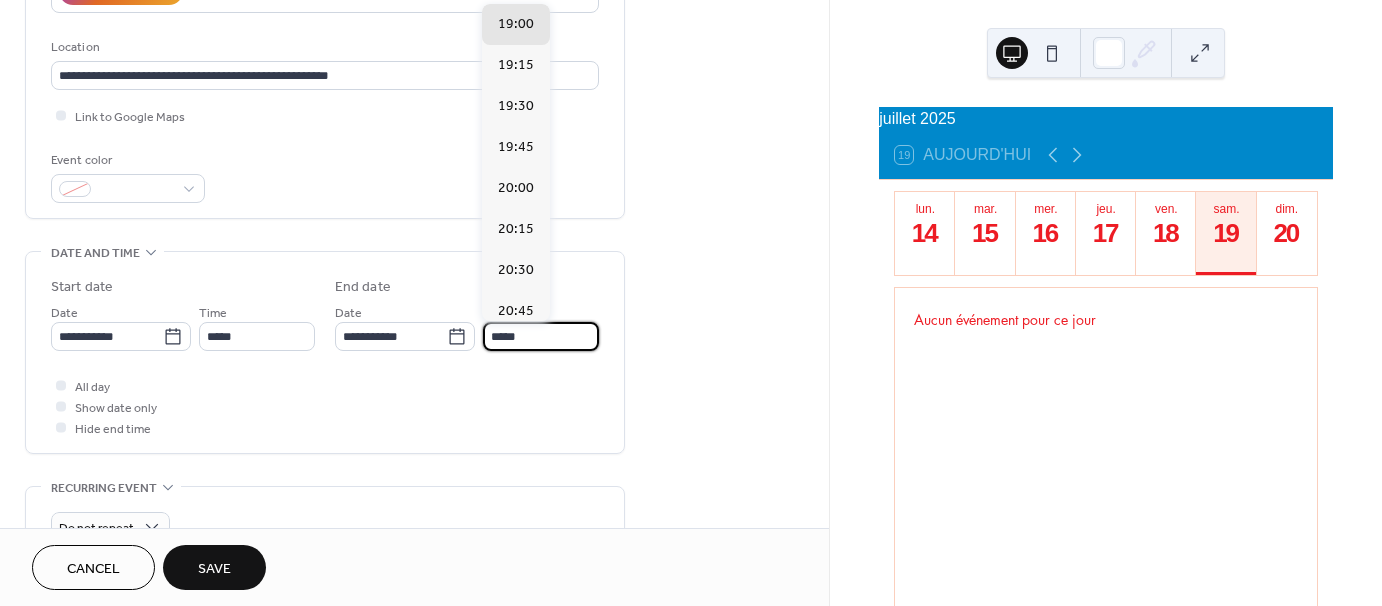 drag, startPoint x: 510, startPoint y: 332, endPoint x: 561, endPoint y: 323, distance: 51.78803 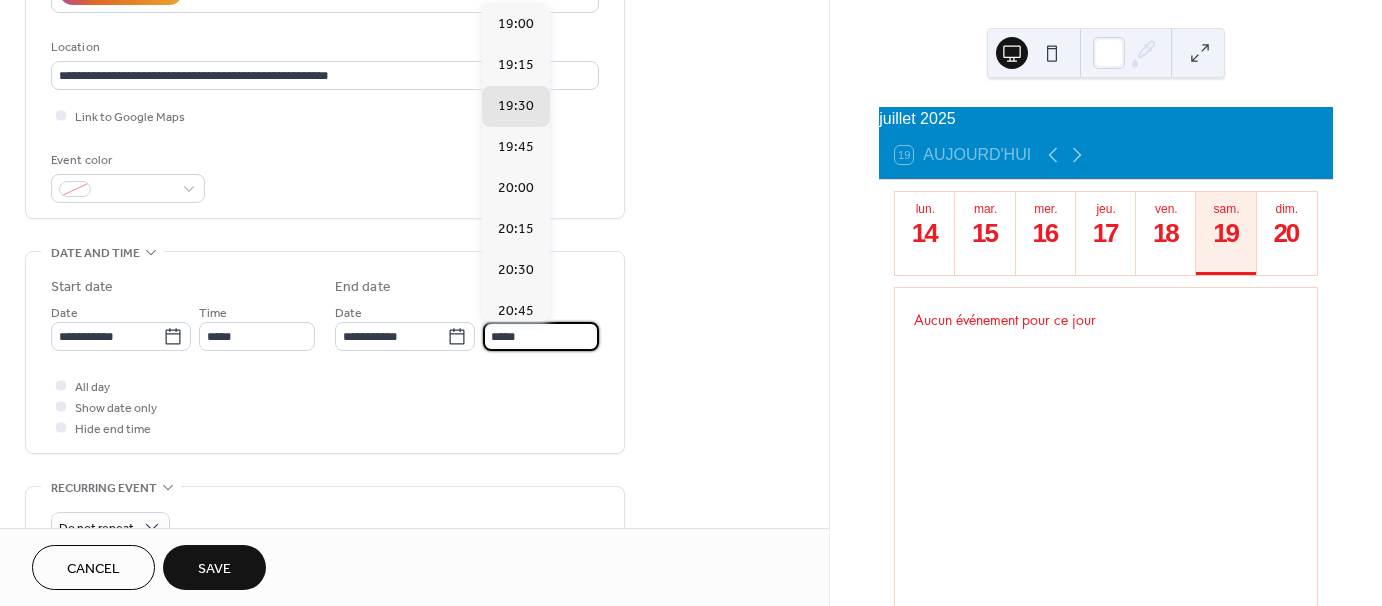 type on "*****" 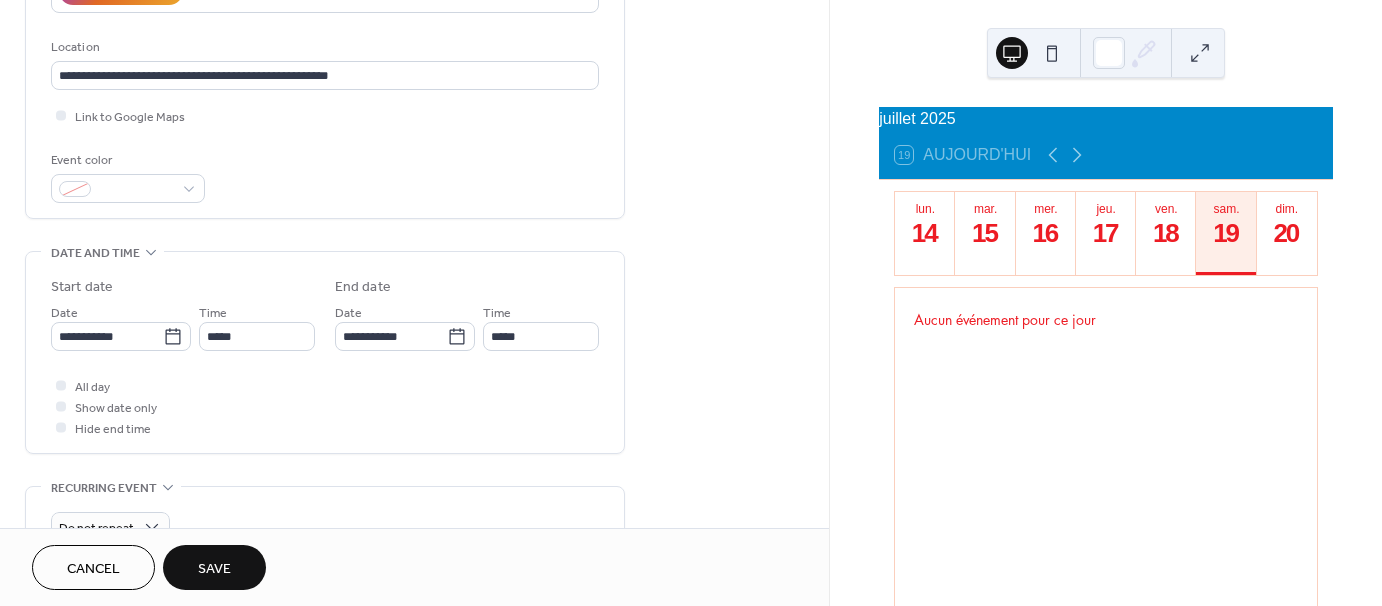 click on "**********" at bounding box center (325, 357) 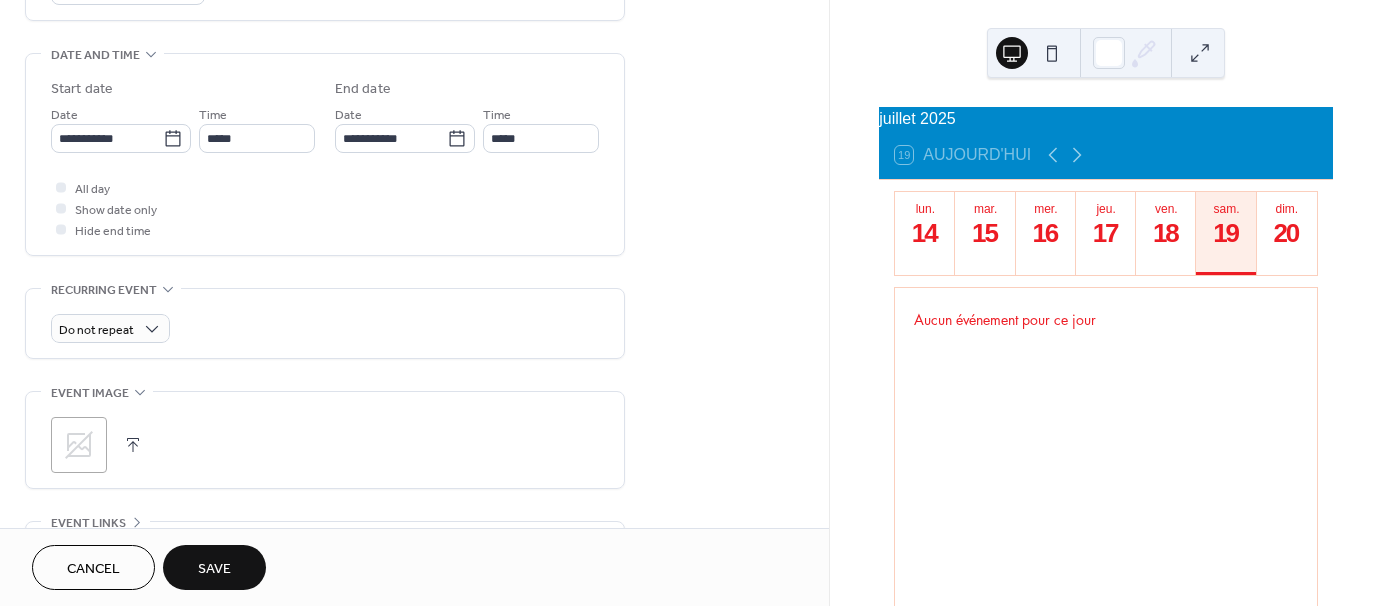 scroll, scrollTop: 798, scrollLeft: 0, axis: vertical 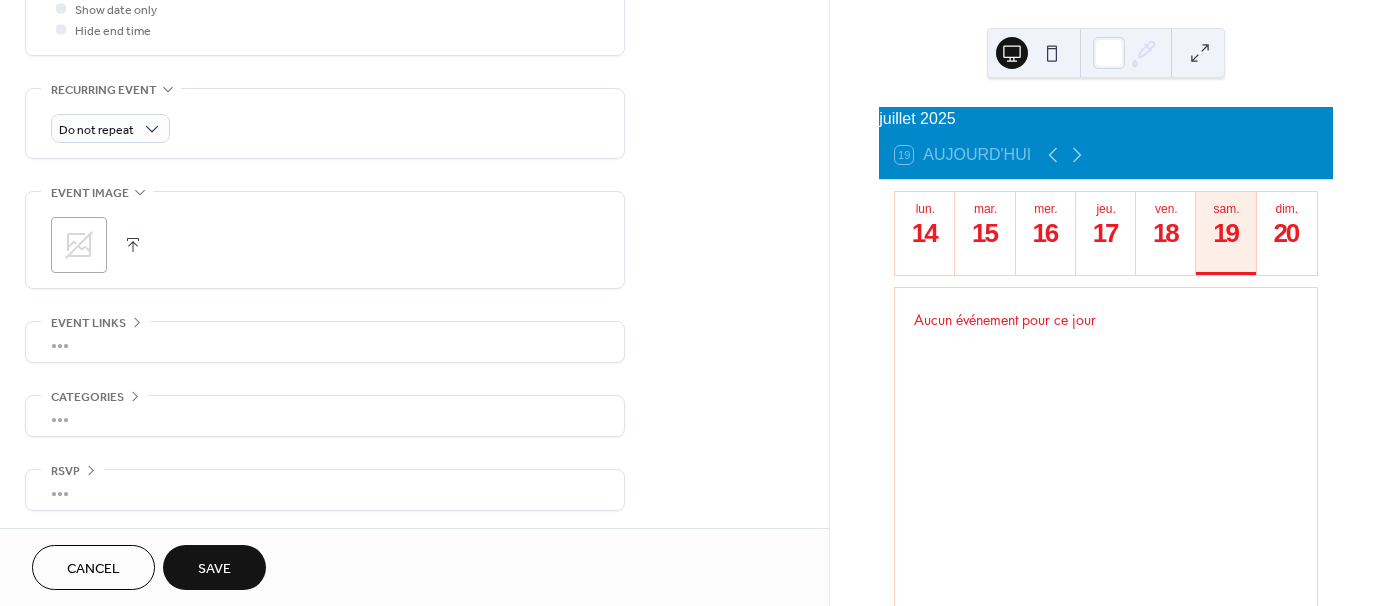click on "Save" at bounding box center (214, 569) 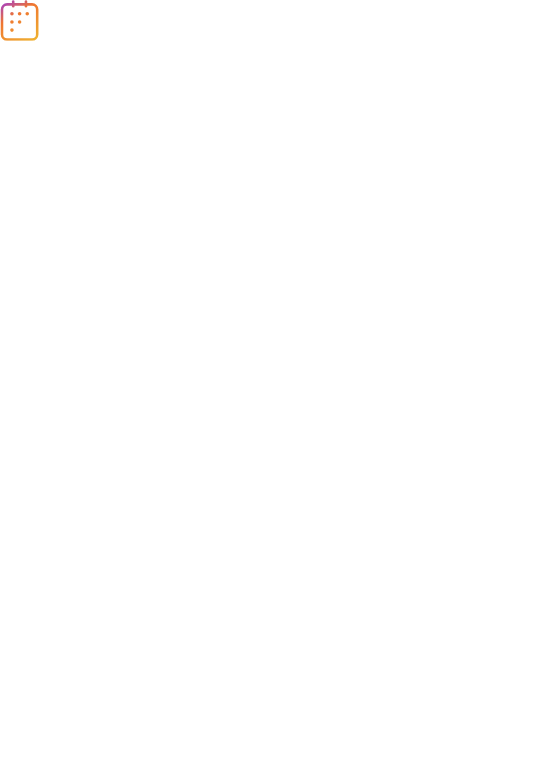 scroll, scrollTop: 0, scrollLeft: 0, axis: both 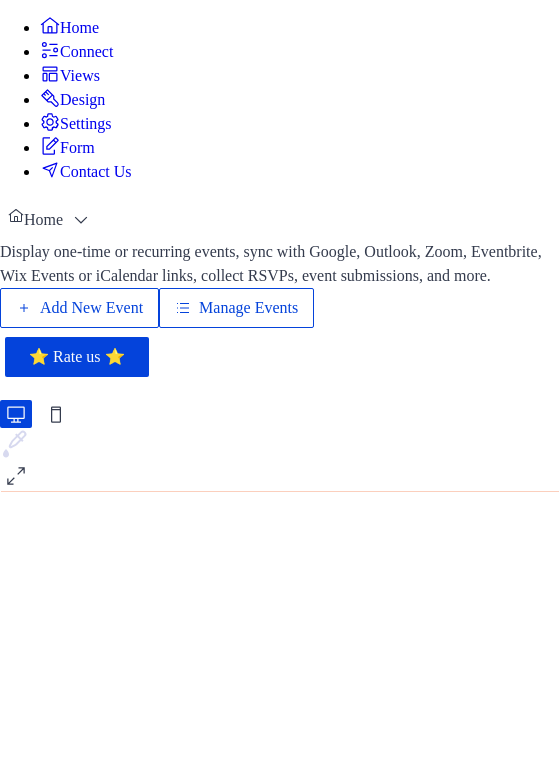 click on "Add New Event" at bounding box center (91, 308) 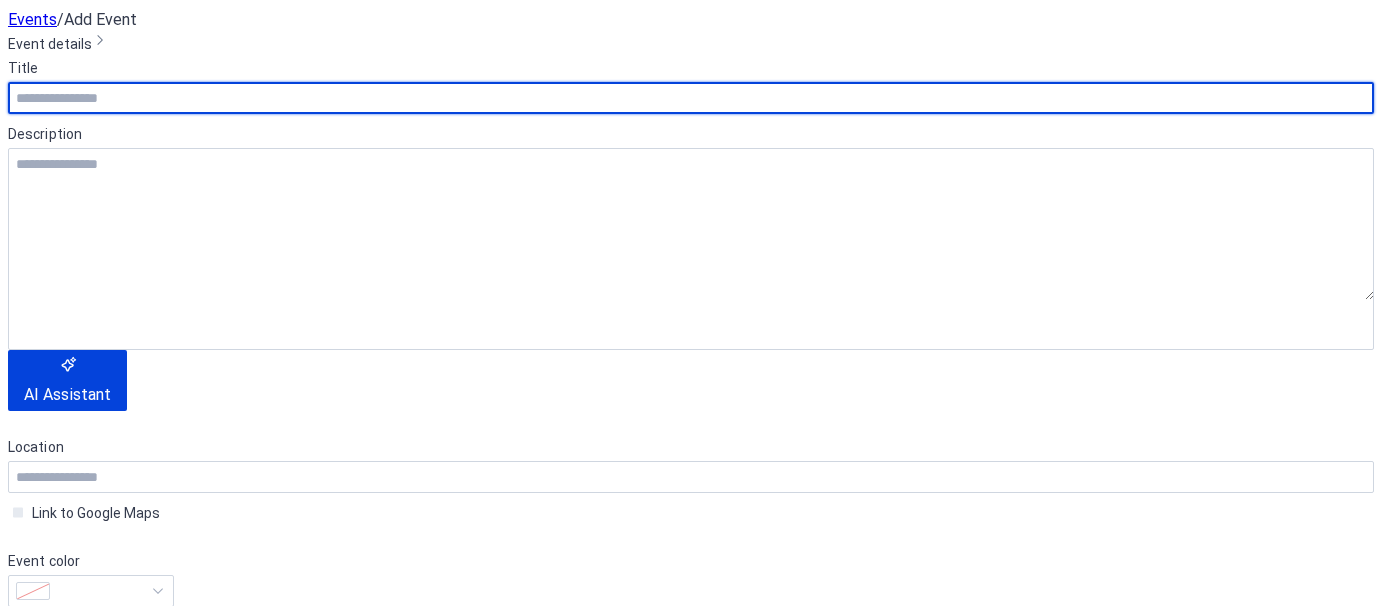 scroll, scrollTop: 0, scrollLeft: 0, axis: both 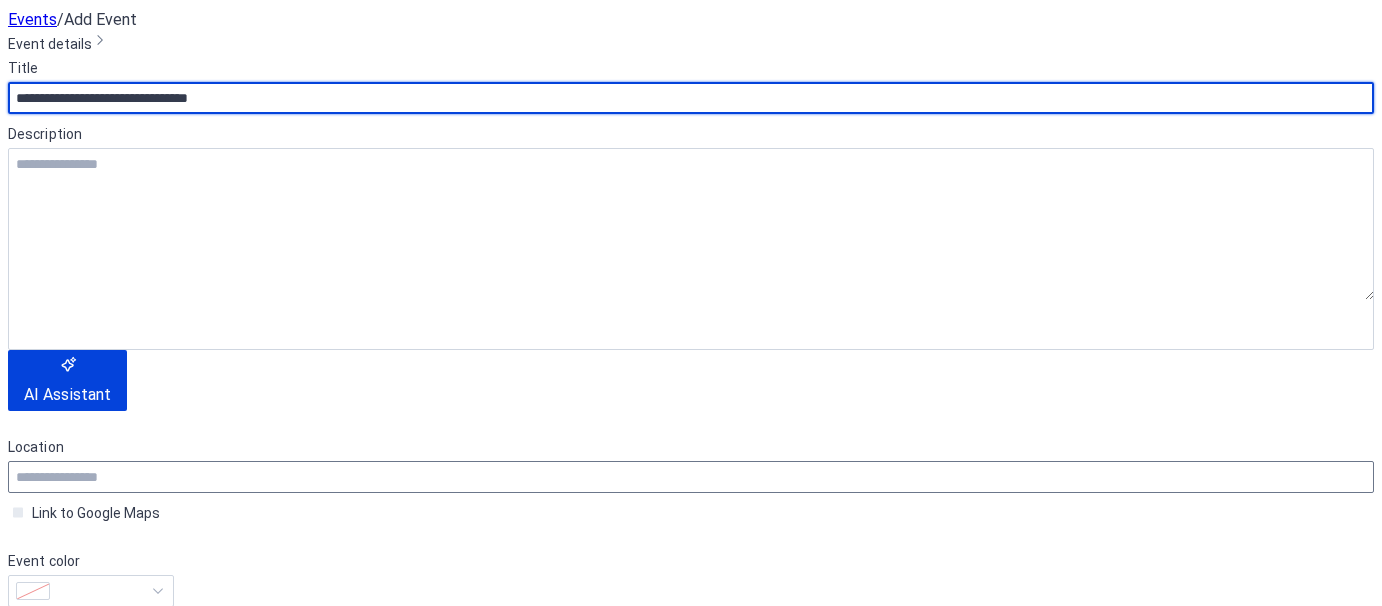 type on "**********" 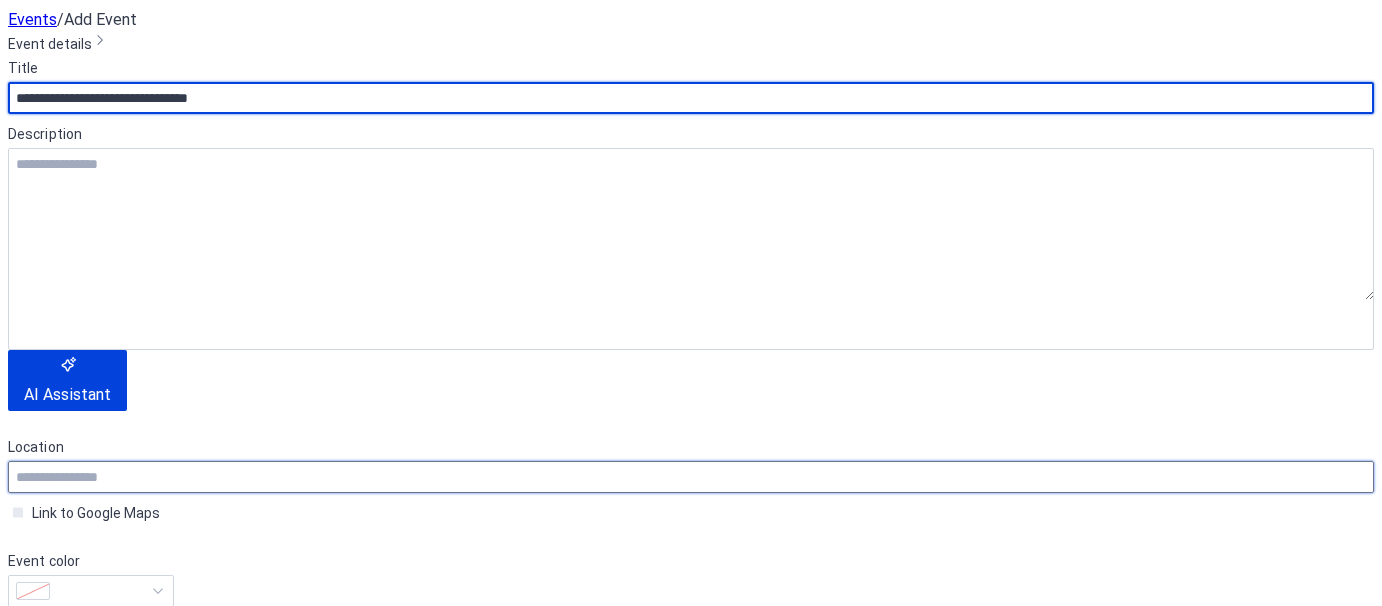 click at bounding box center (691, 477) 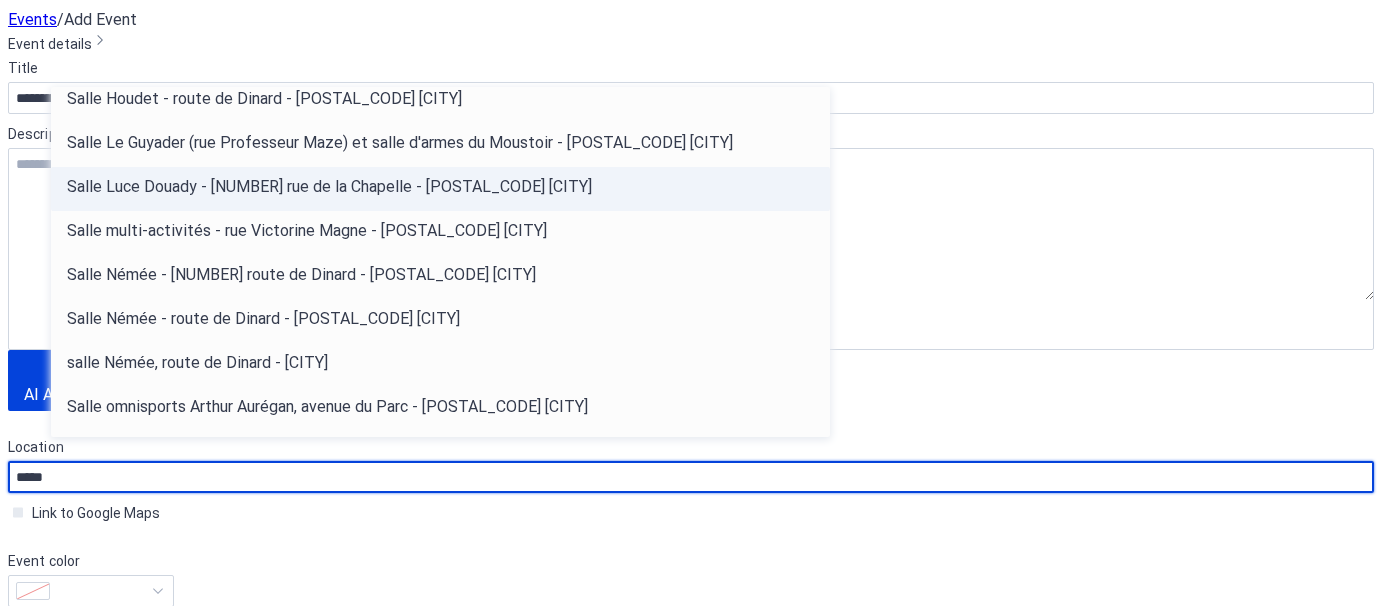 scroll, scrollTop: 1000, scrollLeft: 0, axis: vertical 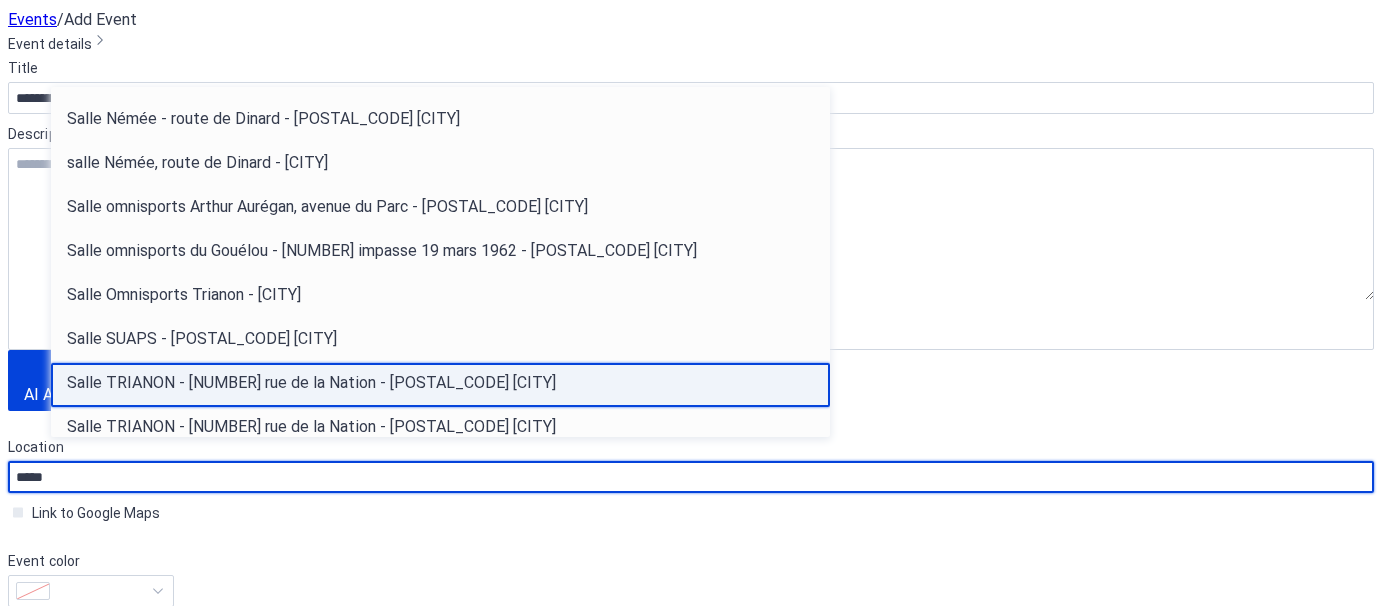 click on "Salle TRIANON - 35 rue de la Nation - 35400 SAINT-MALO" at bounding box center [311, 383] 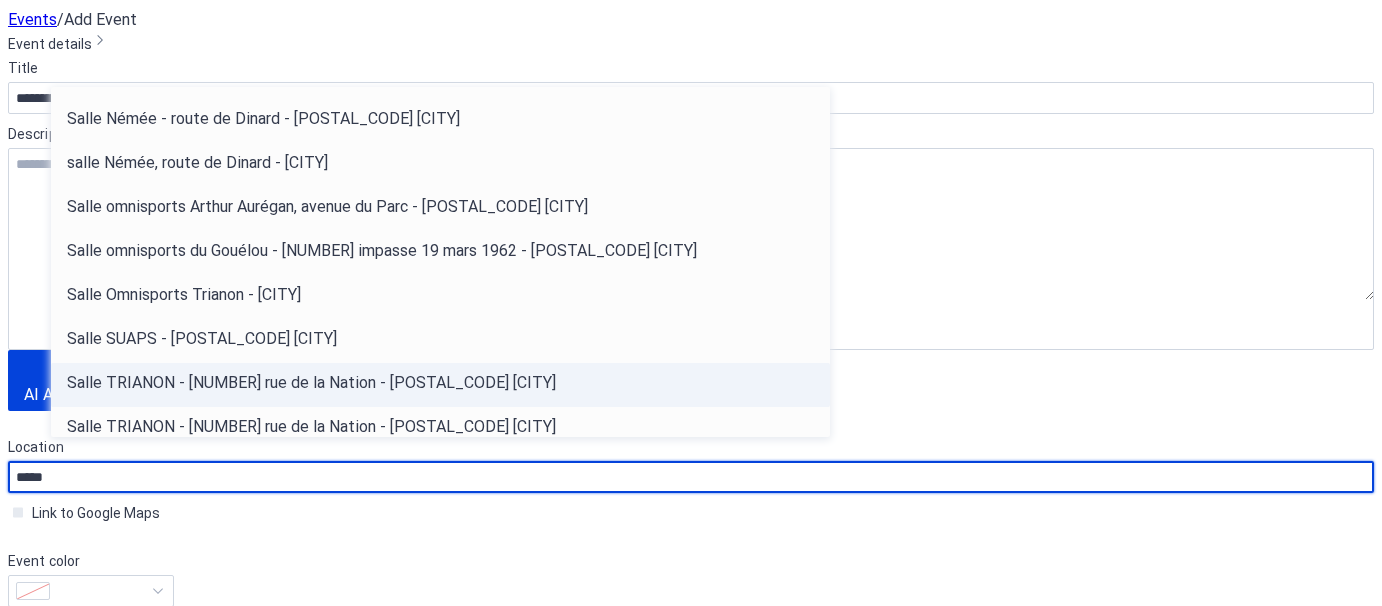 type on "**********" 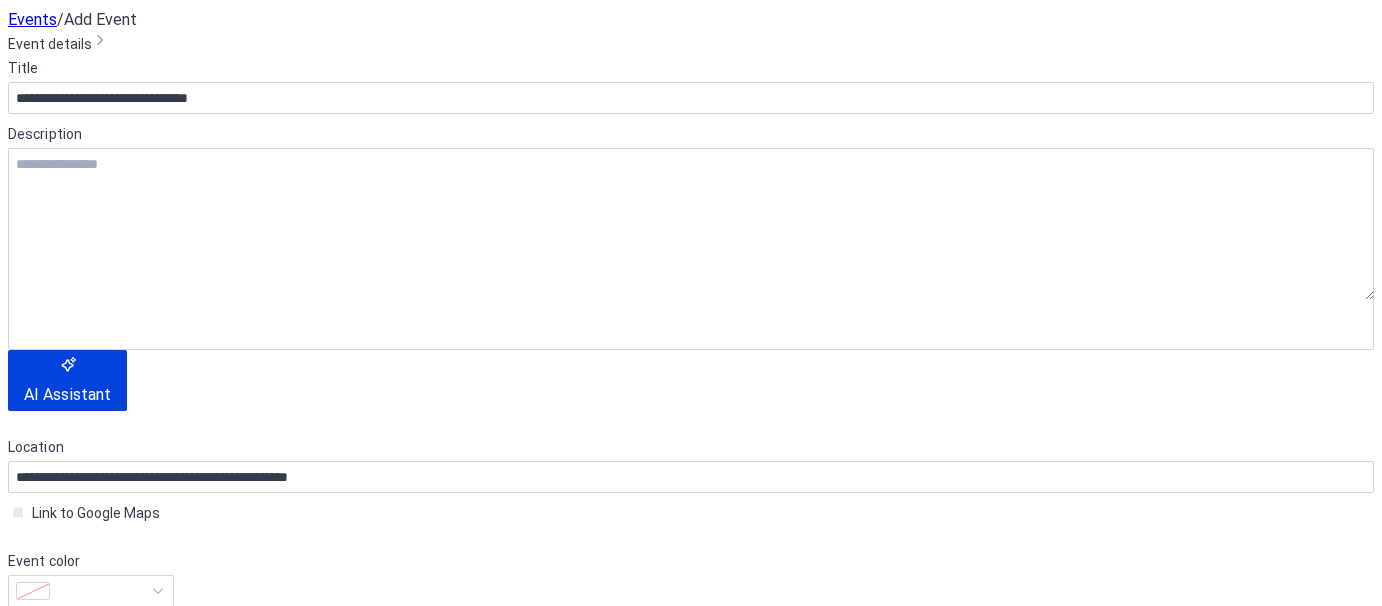 scroll, scrollTop: 200, scrollLeft: 0, axis: vertical 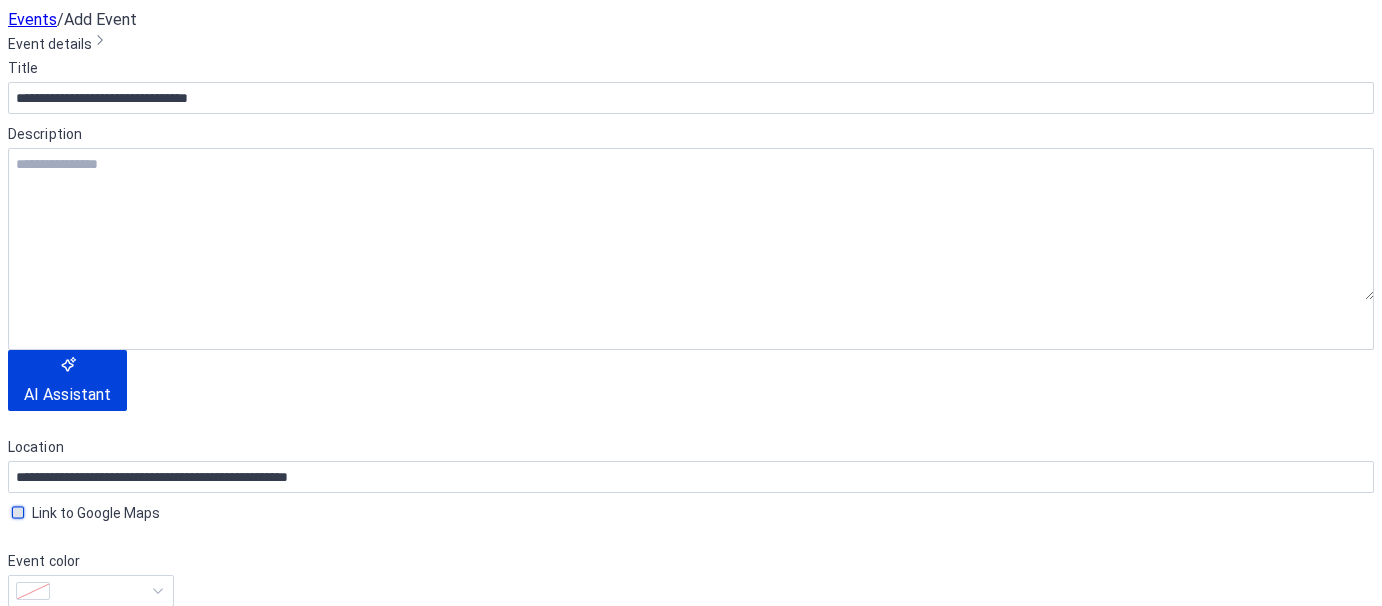 click at bounding box center (18, 512) 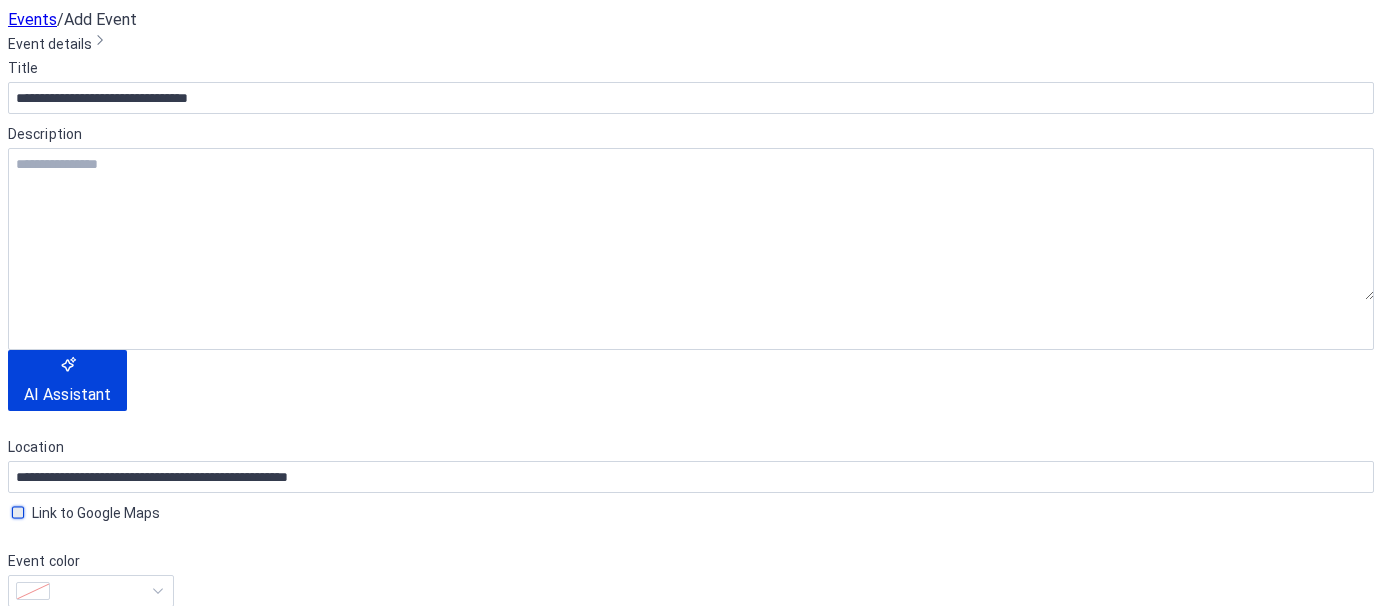 scroll, scrollTop: 400, scrollLeft: 0, axis: vertical 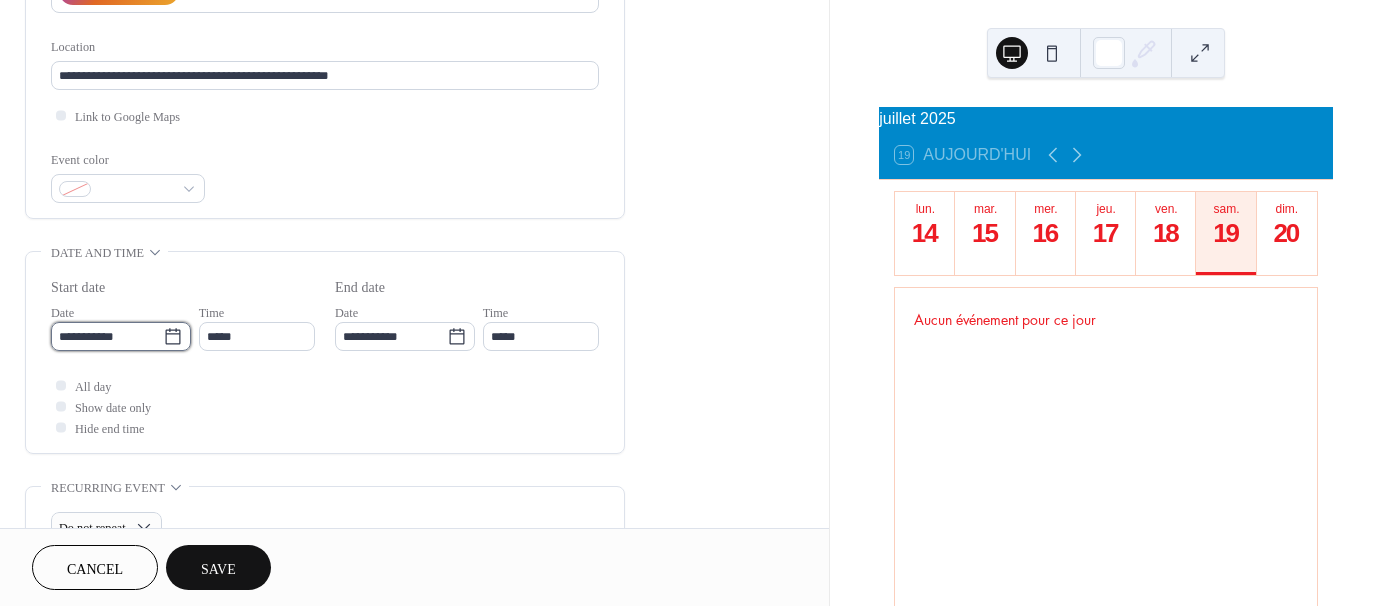 click on "**********" at bounding box center [107, 336] 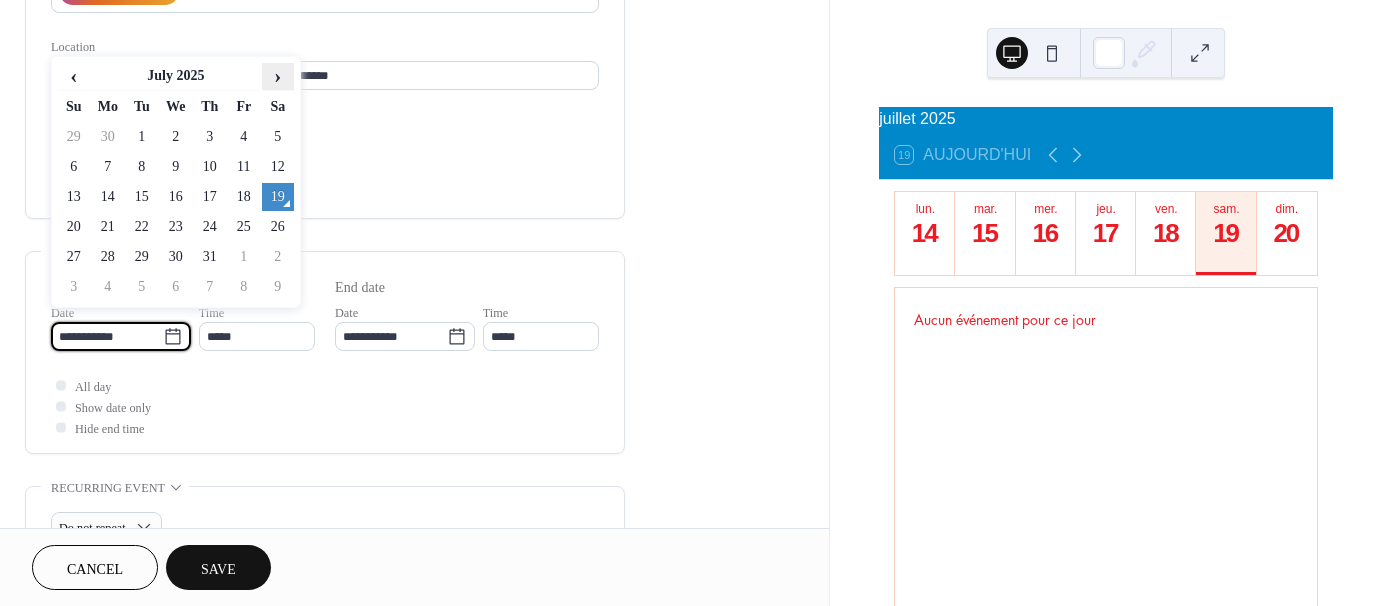 click on "›" at bounding box center (278, 76) 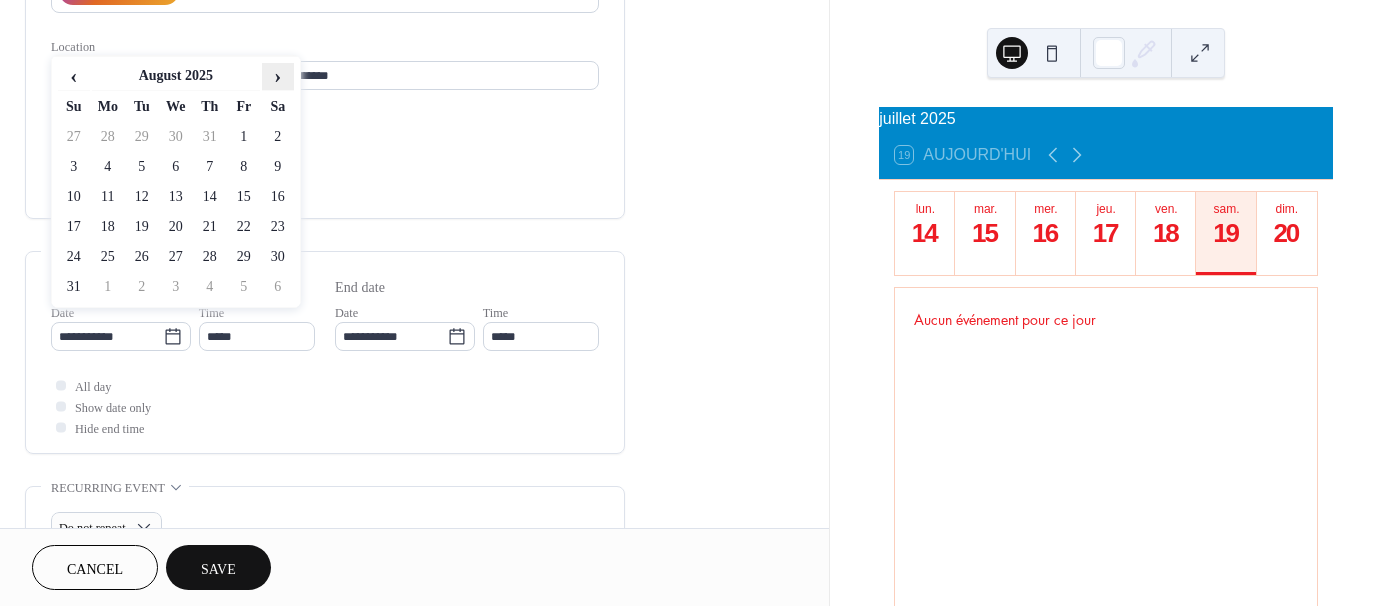 click on "›" at bounding box center [278, 76] 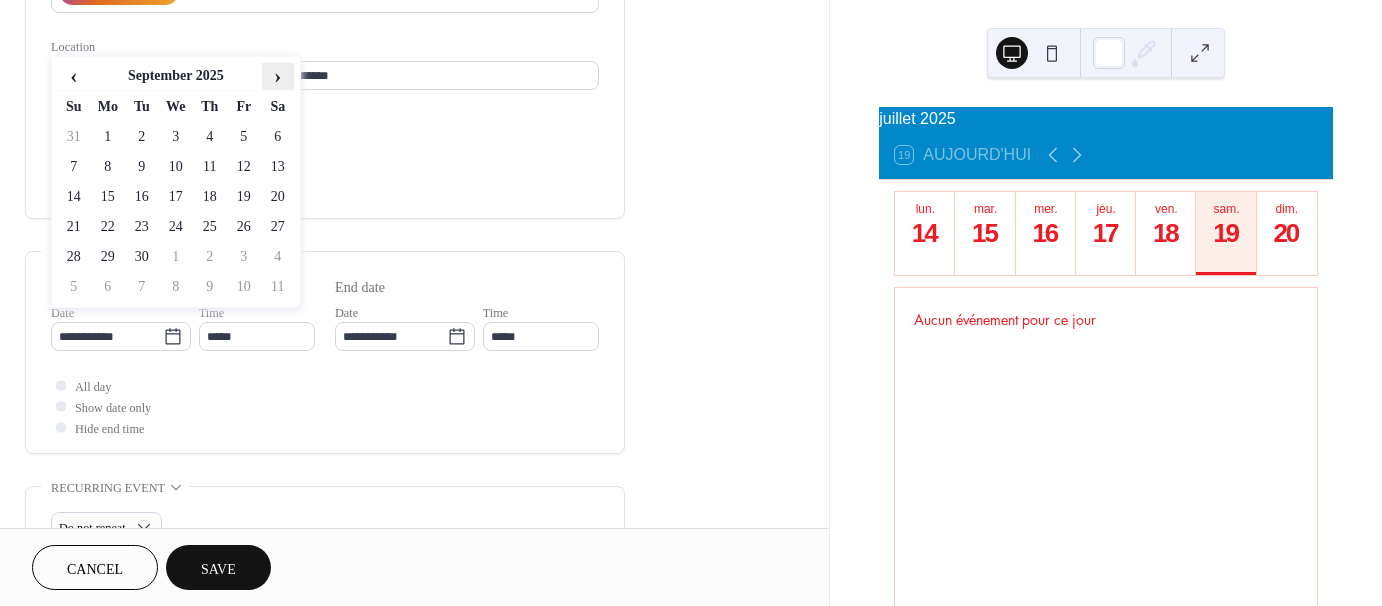 click on "›" at bounding box center [278, 76] 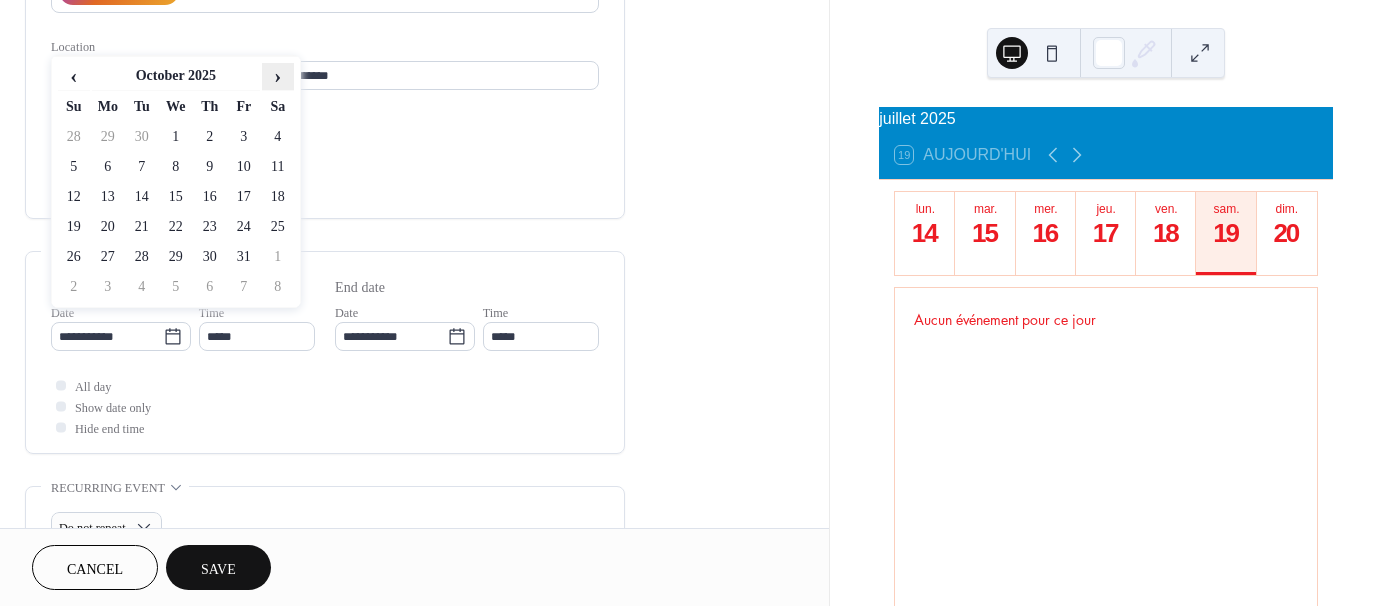click on "›" at bounding box center (278, 76) 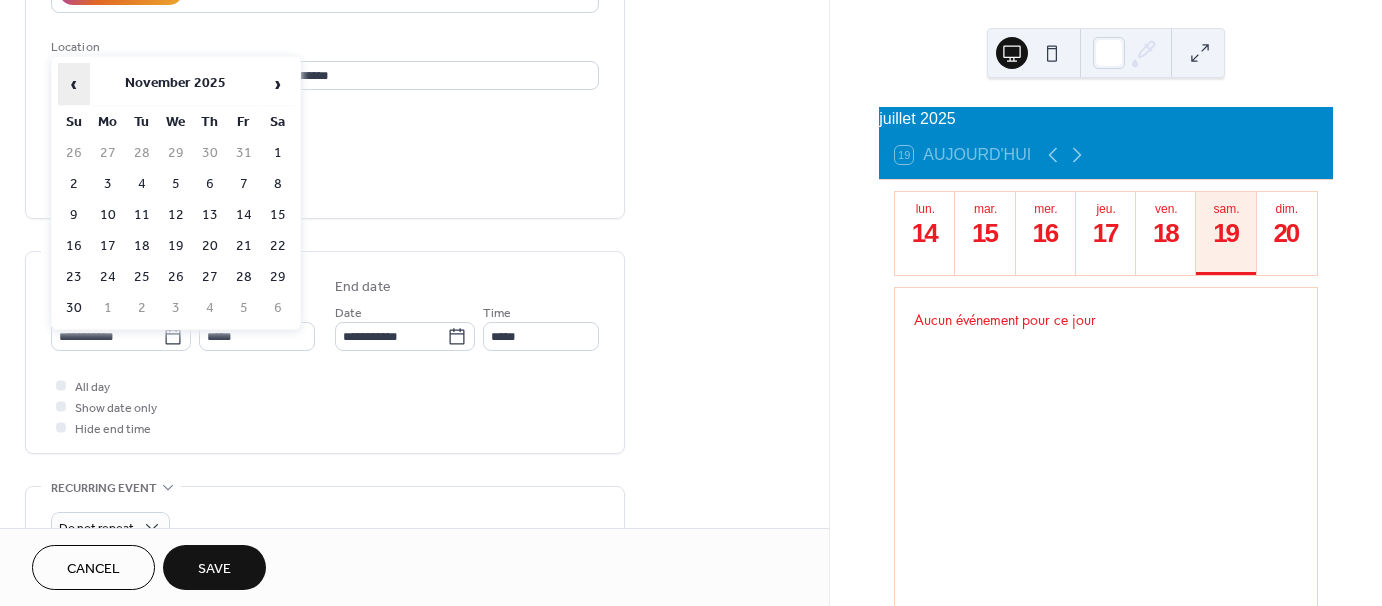 click on "‹" at bounding box center (74, 84) 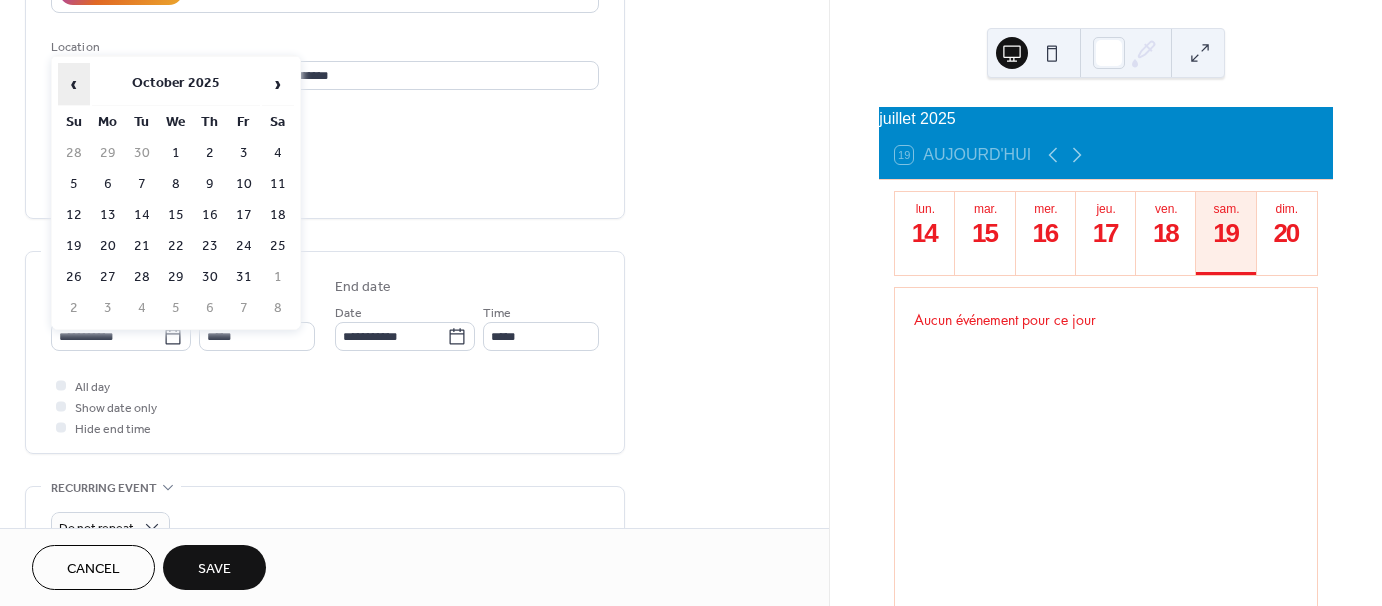 click on "‹" at bounding box center (74, 84) 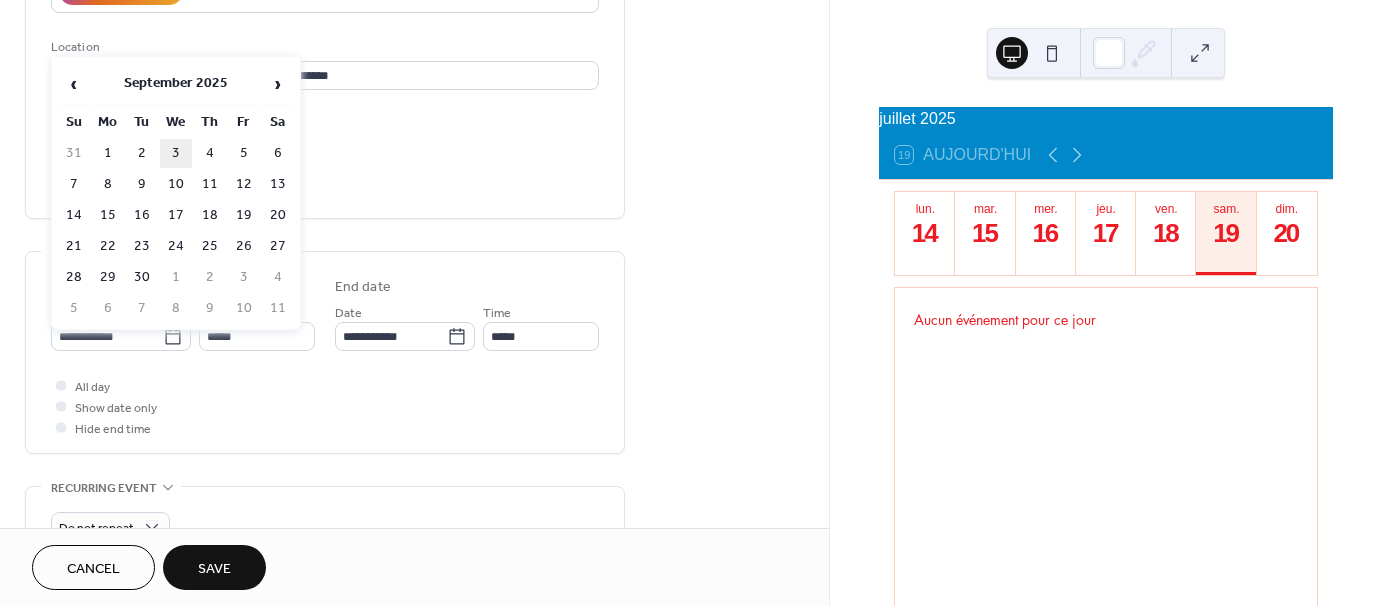 click on "3" at bounding box center [176, 153] 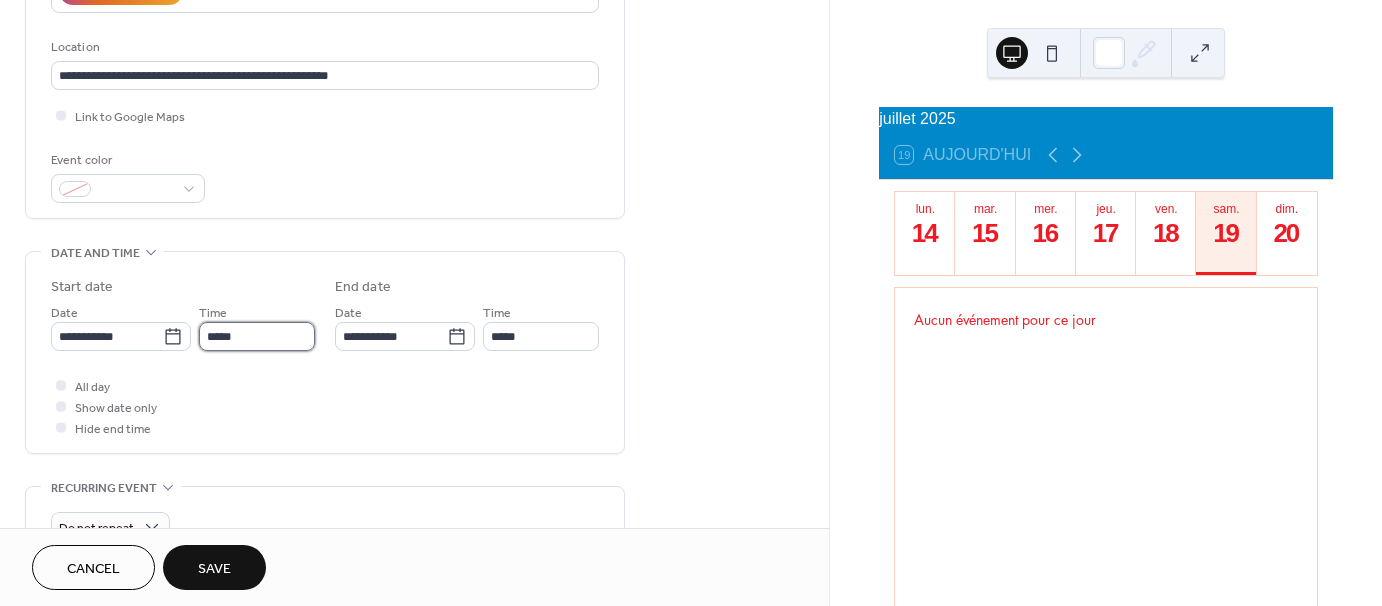 click on "*****" at bounding box center [257, 336] 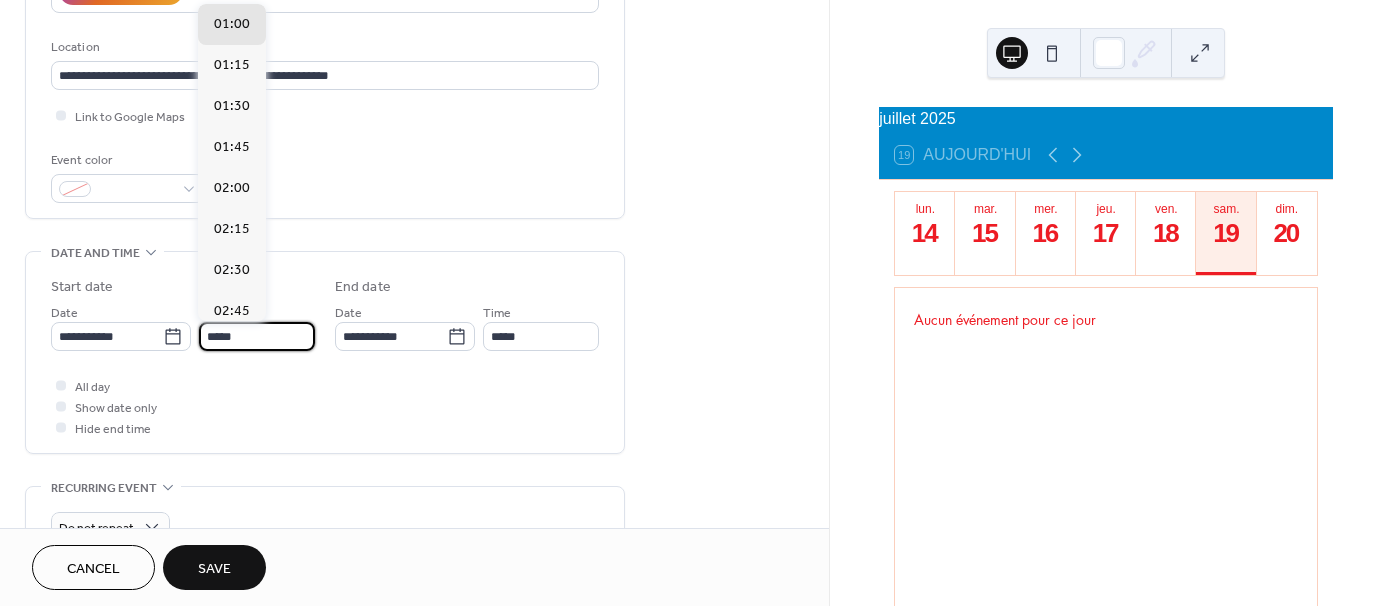 scroll, scrollTop: 2132, scrollLeft: 0, axis: vertical 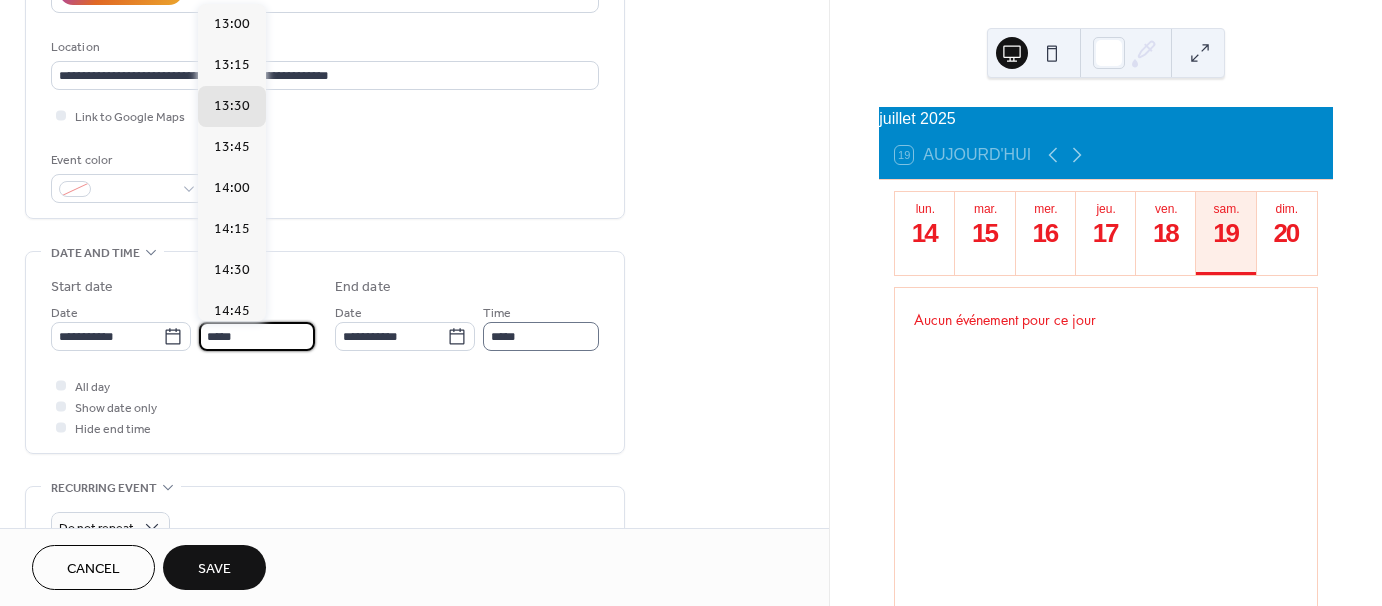 type on "*****" 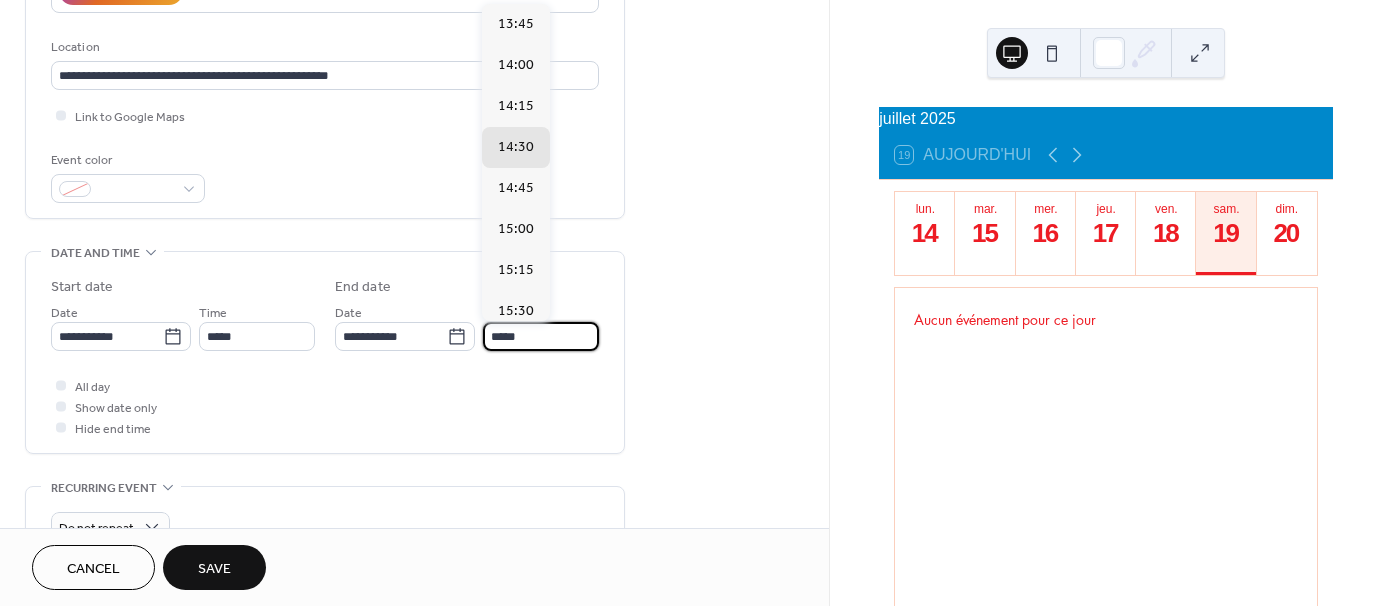 drag, startPoint x: 502, startPoint y: 339, endPoint x: 567, endPoint y: 340, distance: 65.00769 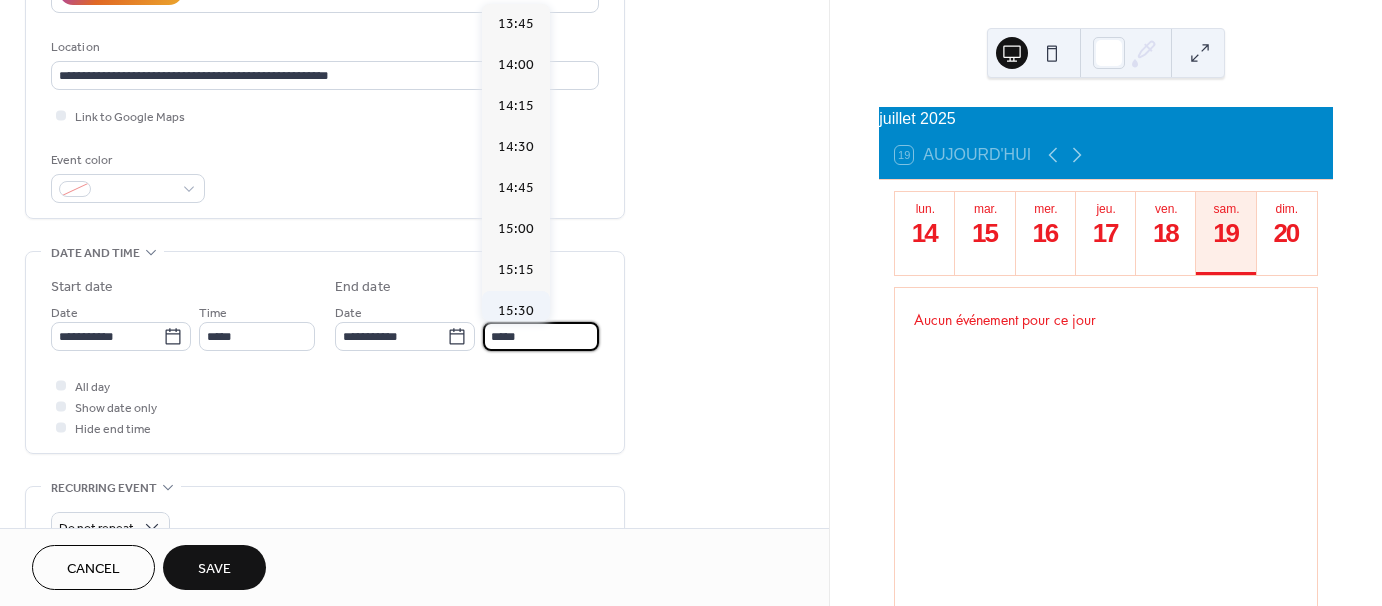scroll, scrollTop: 451, scrollLeft: 0, axis: vertical 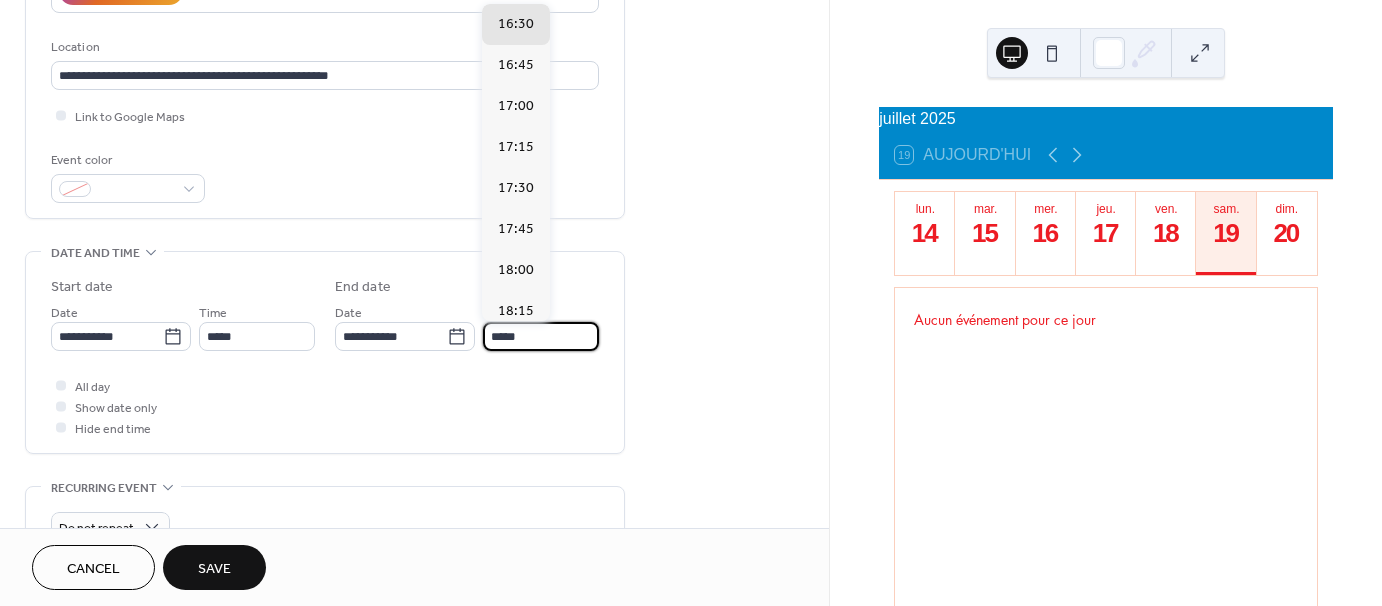 type on "*****" 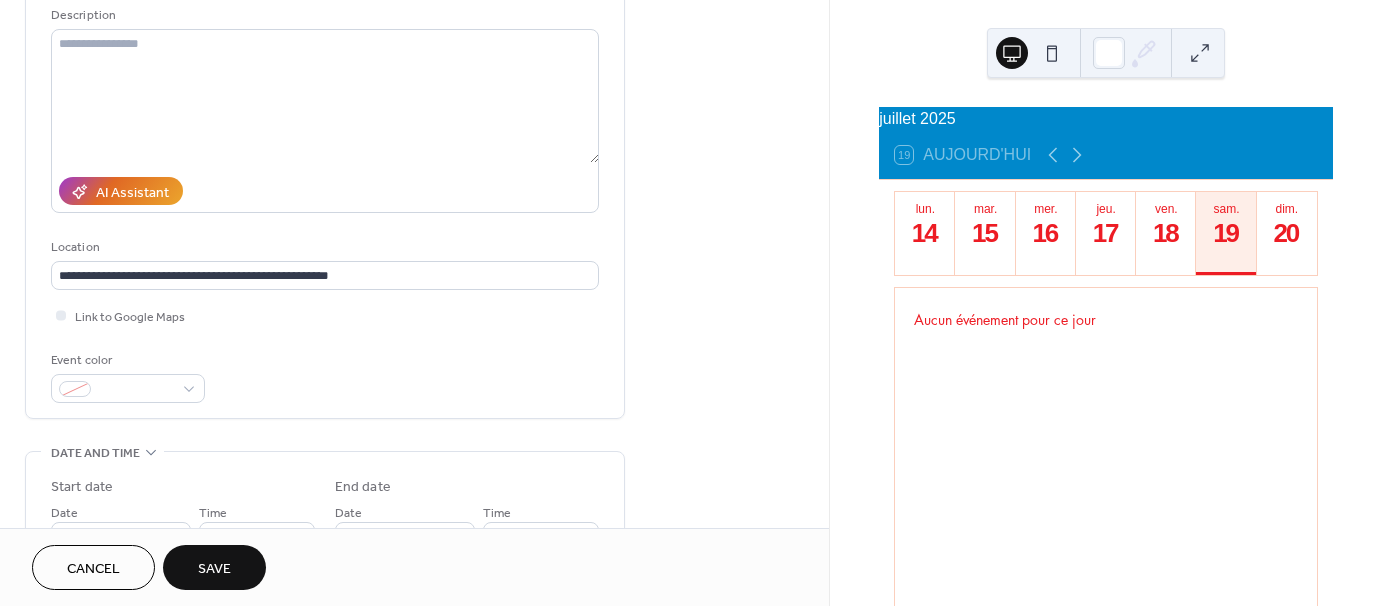 scroll, scrollTop: 600, scrollLeft: 0, axis: vertical 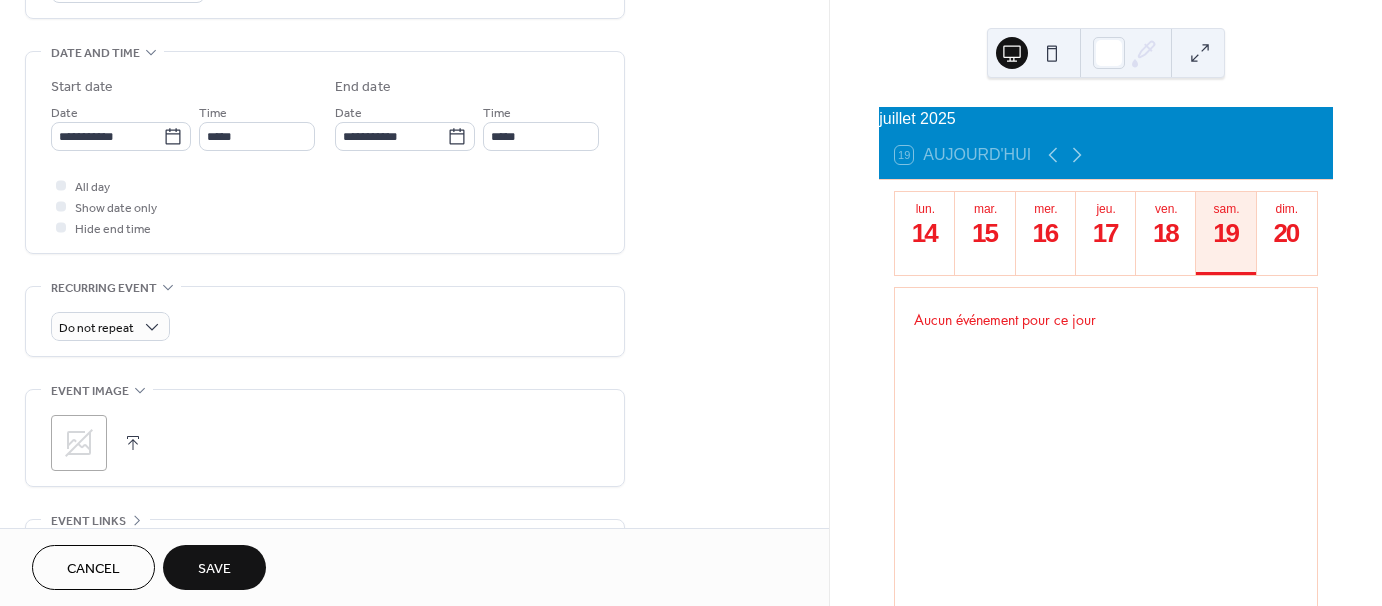 click on "Save" at bounding box center (214, 569) 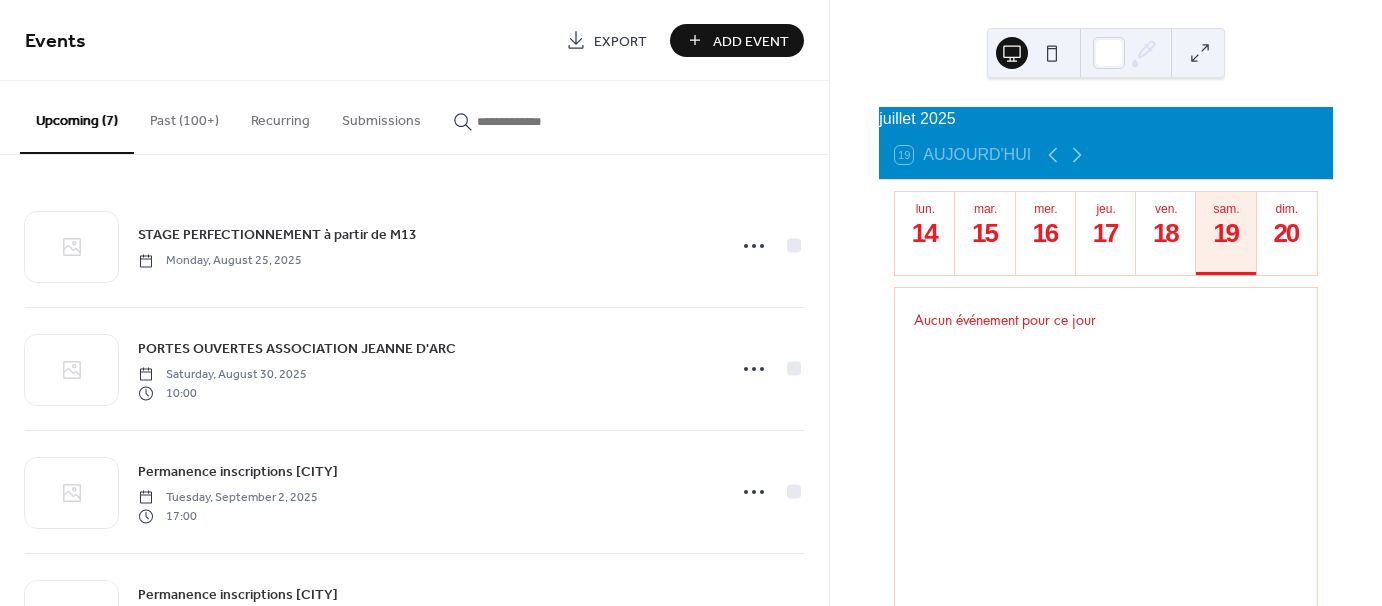 click on "Add Event" at bounding box center (751, 41) 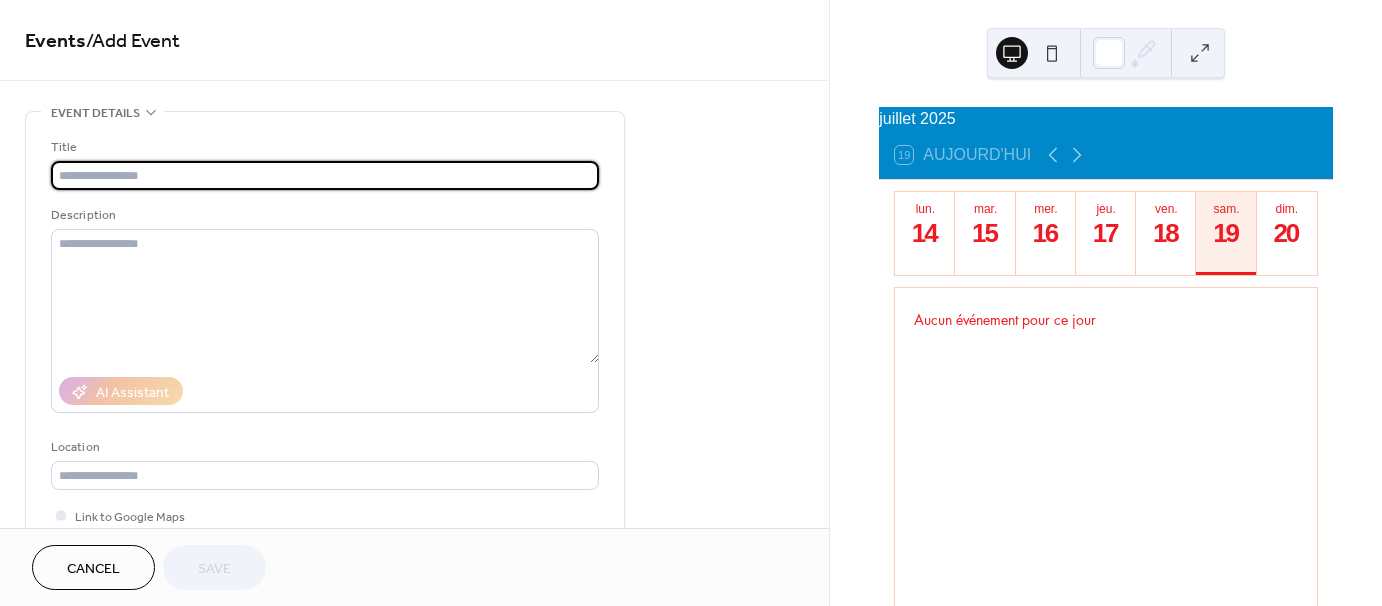 click at bounding box center (325, 175) 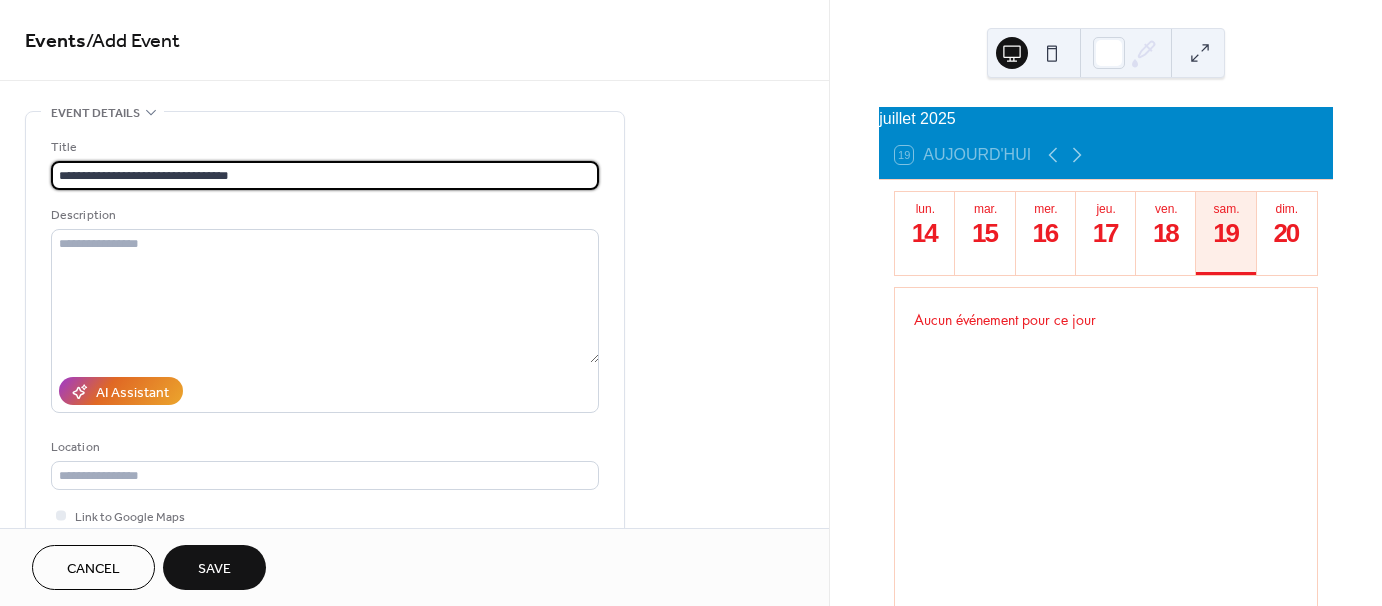 scroll, scrollTop: 1, scrollLeft: 0, axis: vertical 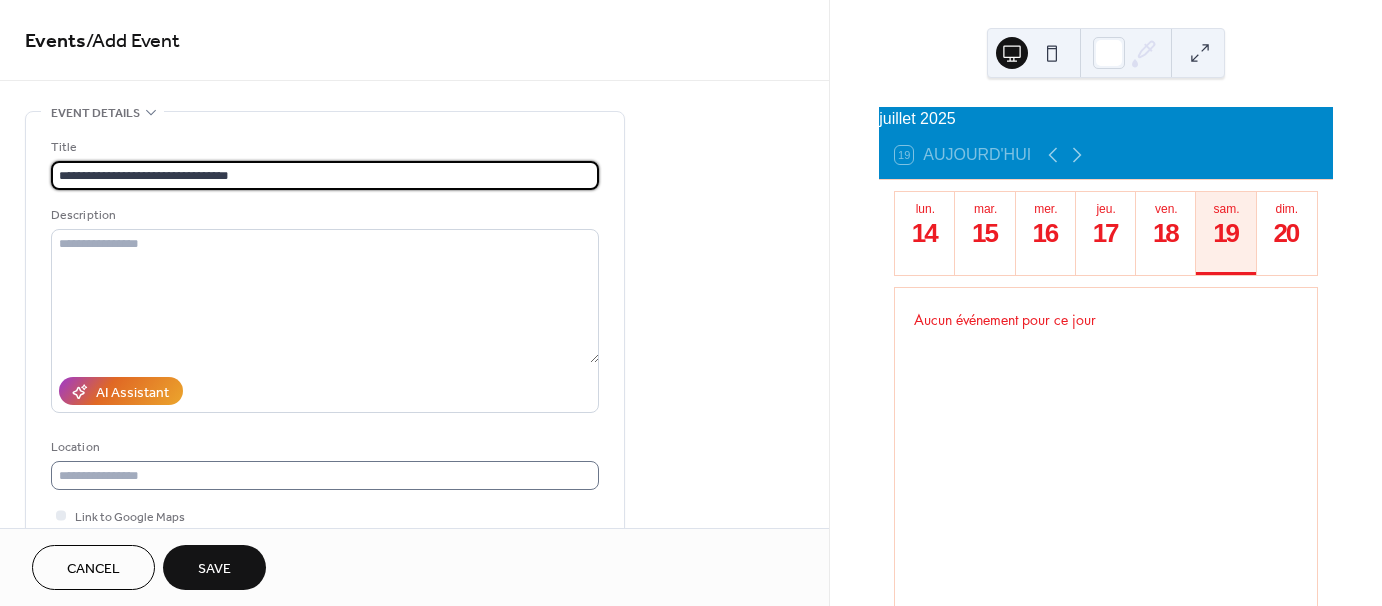 type on "**********" 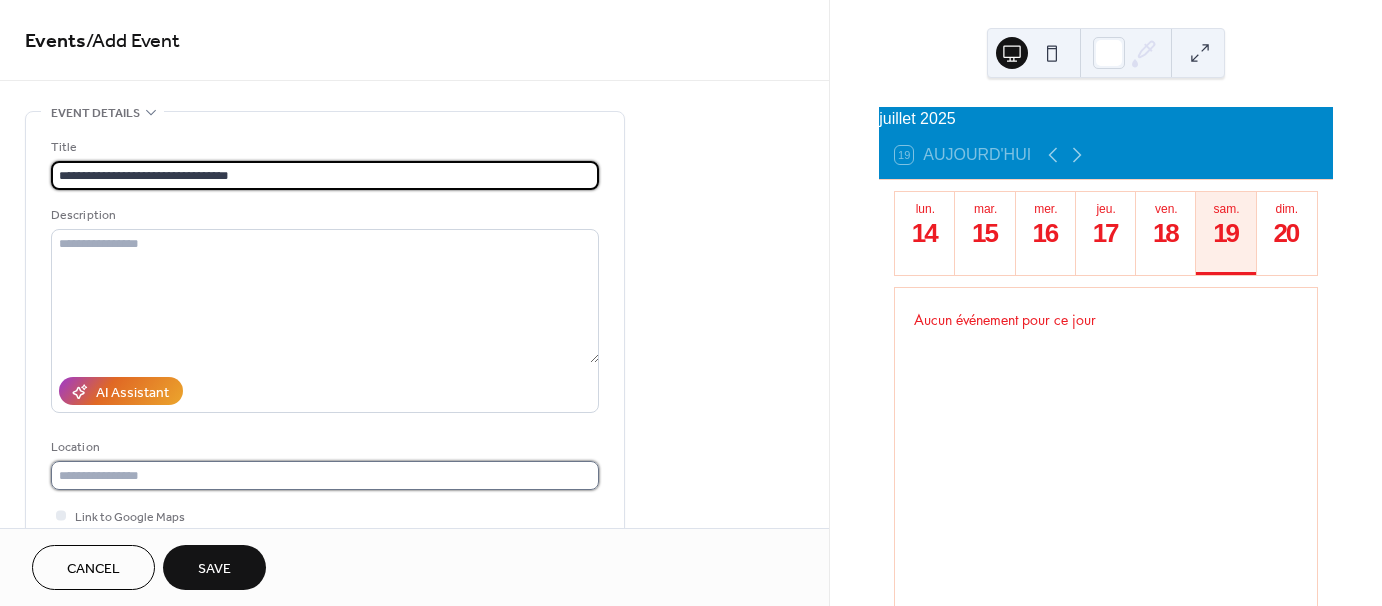 scroll, scrollTop: 0, scrollLeft: 0, axis: both 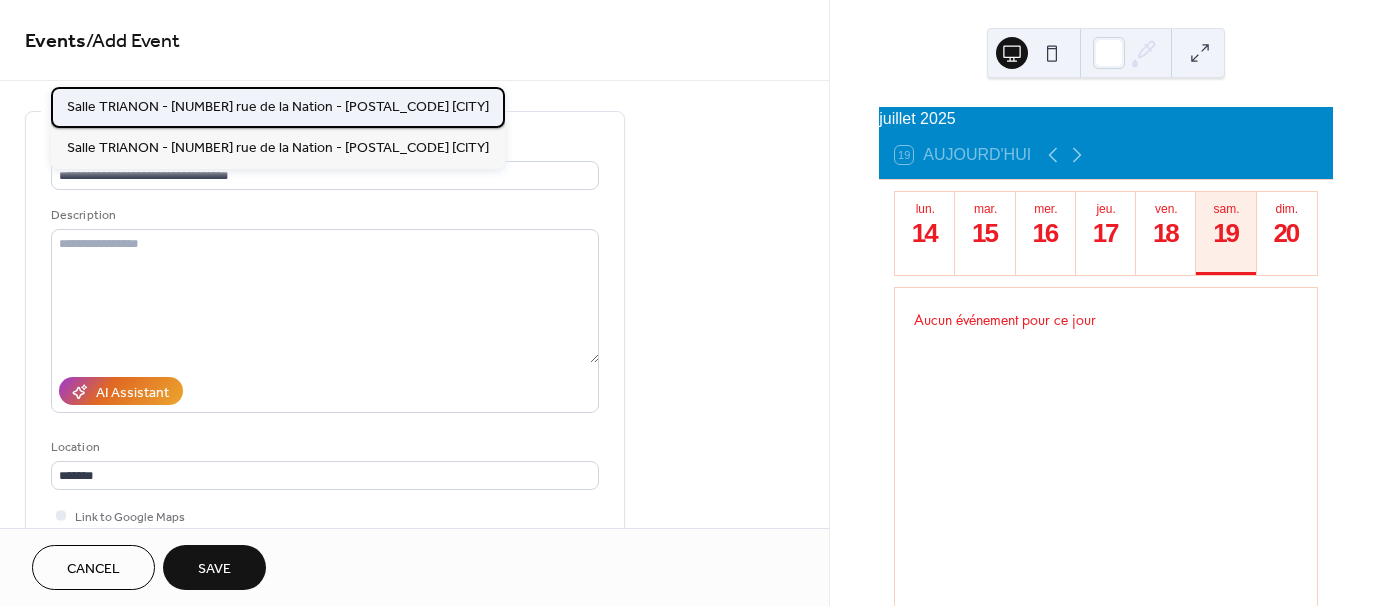 click on "Salle TRIANON - [NUMBER] [STREET] - [POSTAL_CODE] [CITY]" at bounding box center (278, 106) 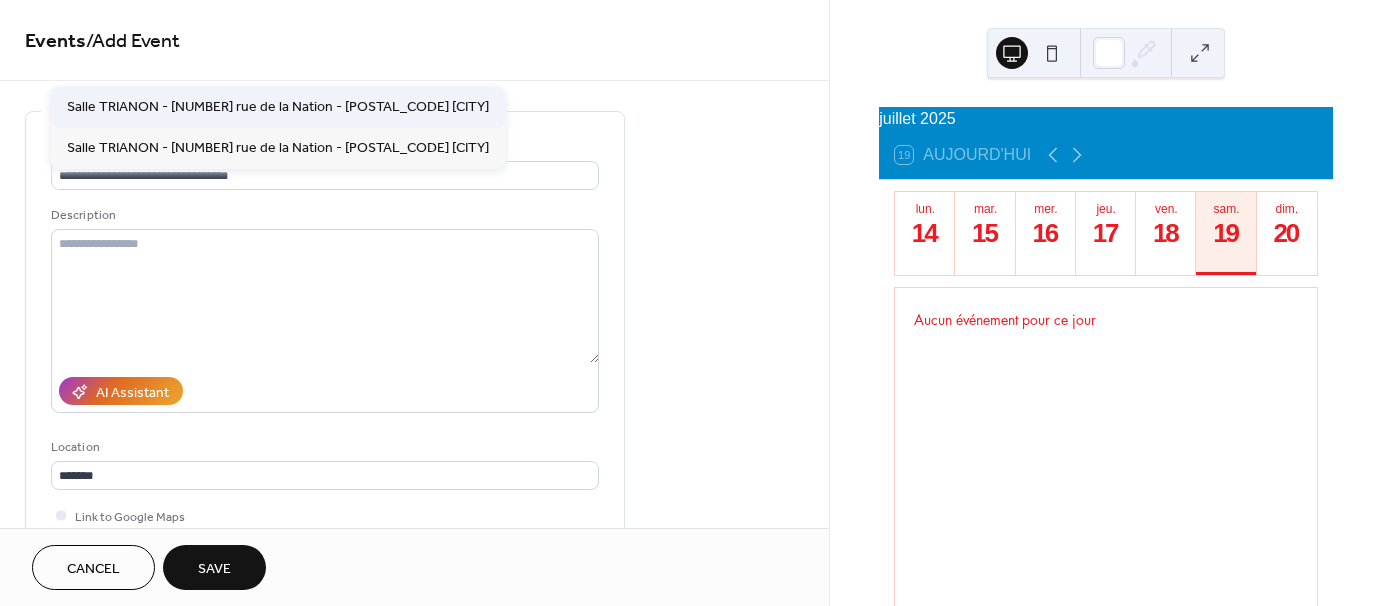 type on "**********" 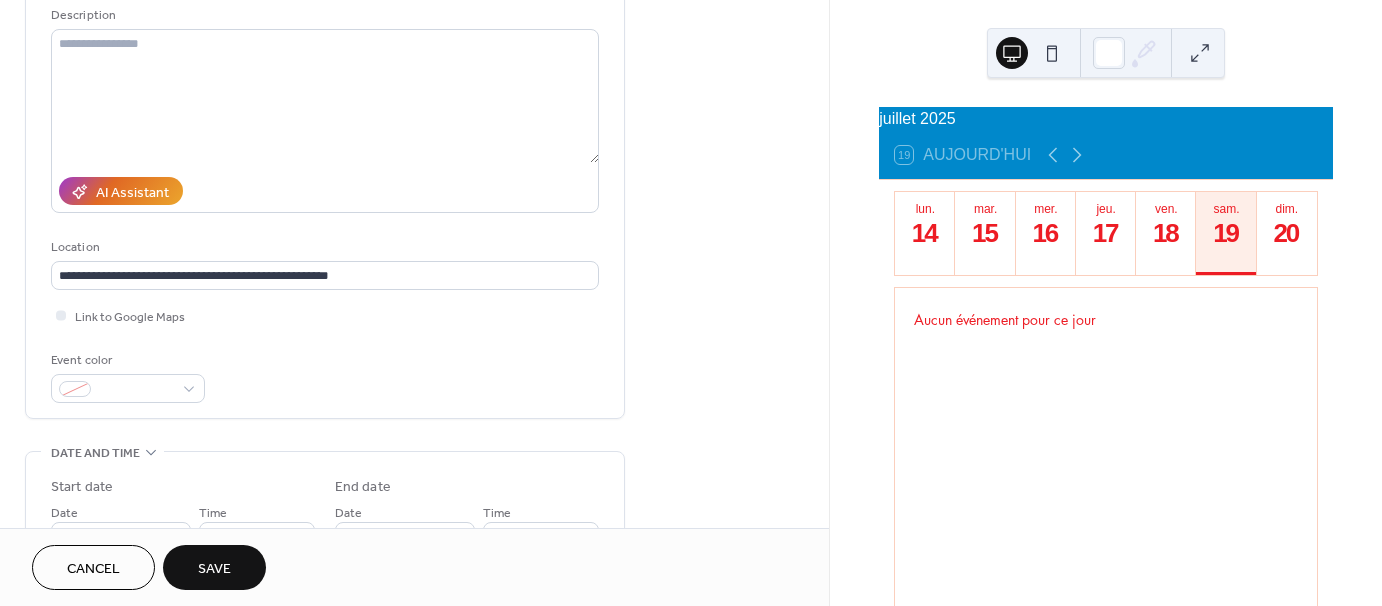 scroll, scrollTop: 400, scrollLeft: 0, axis: vertical 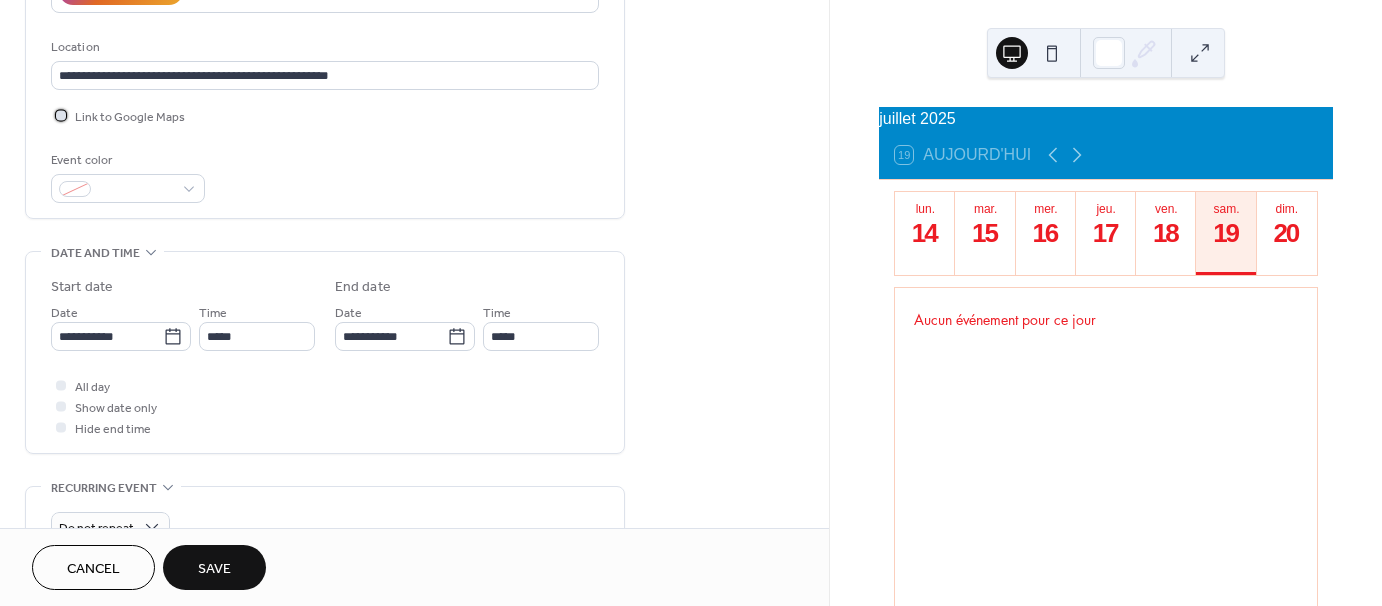 click at bounding box center (61, 115) 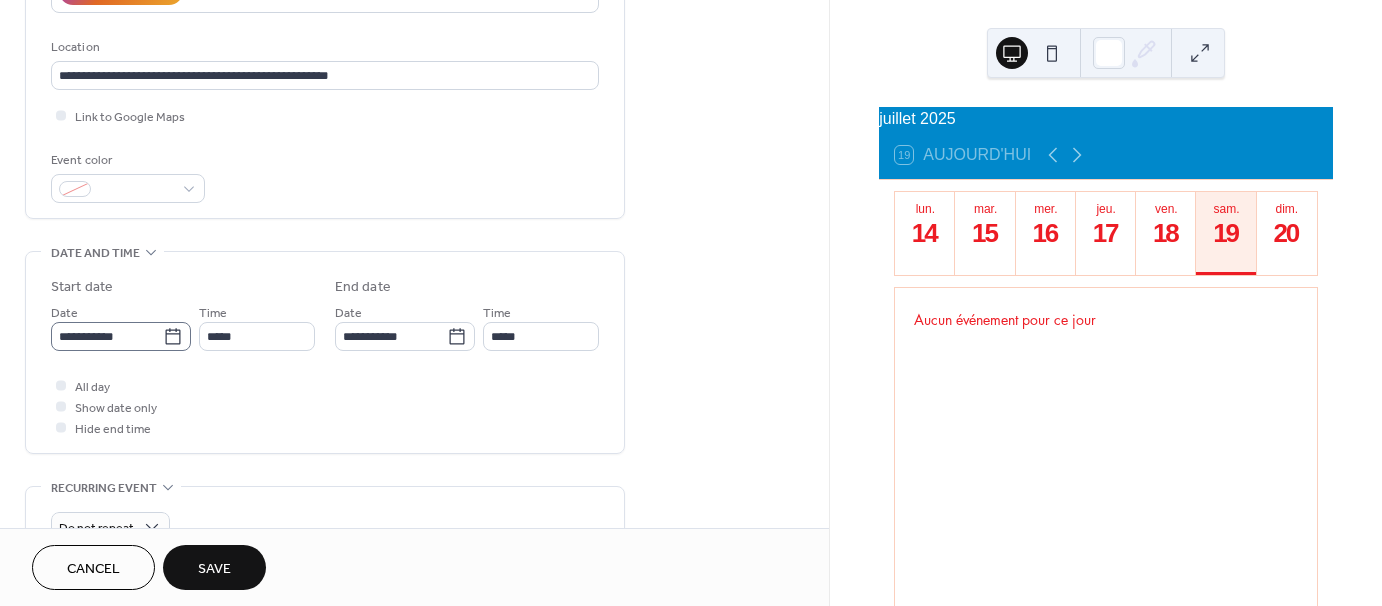 click 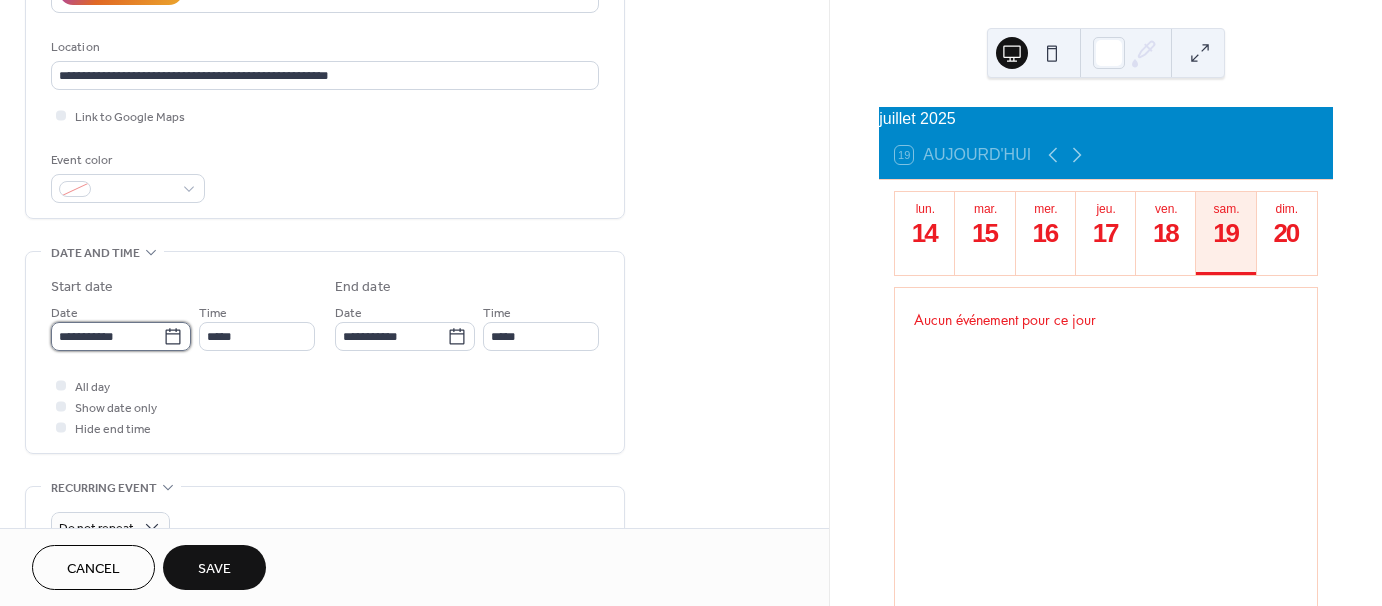 click on "**********" at bounding box center (107, 336) 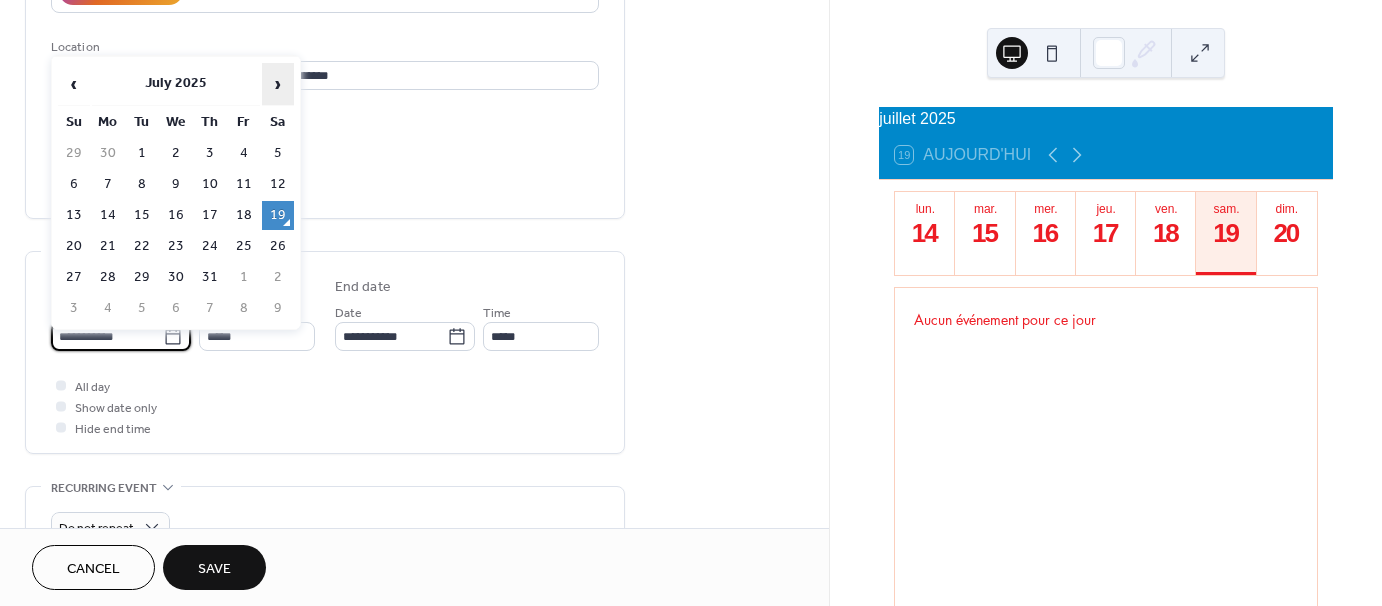 click on "›" at bounding box center (278, 84) 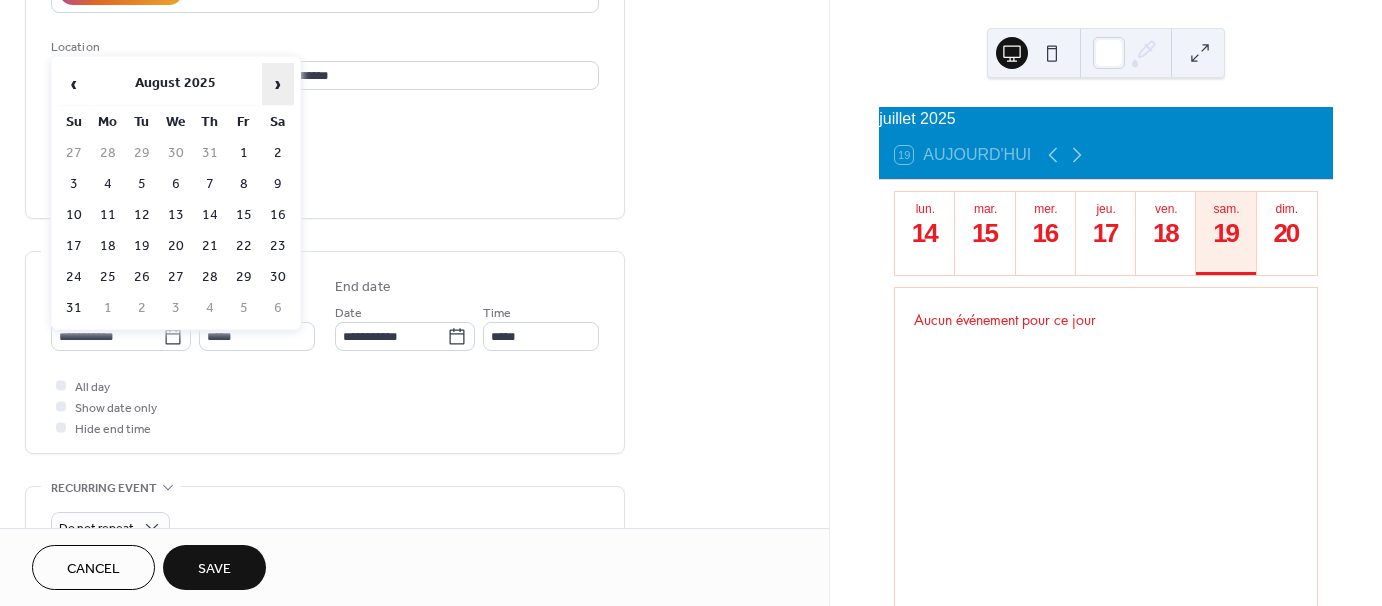click on "›" at bounding box center [278, 84] 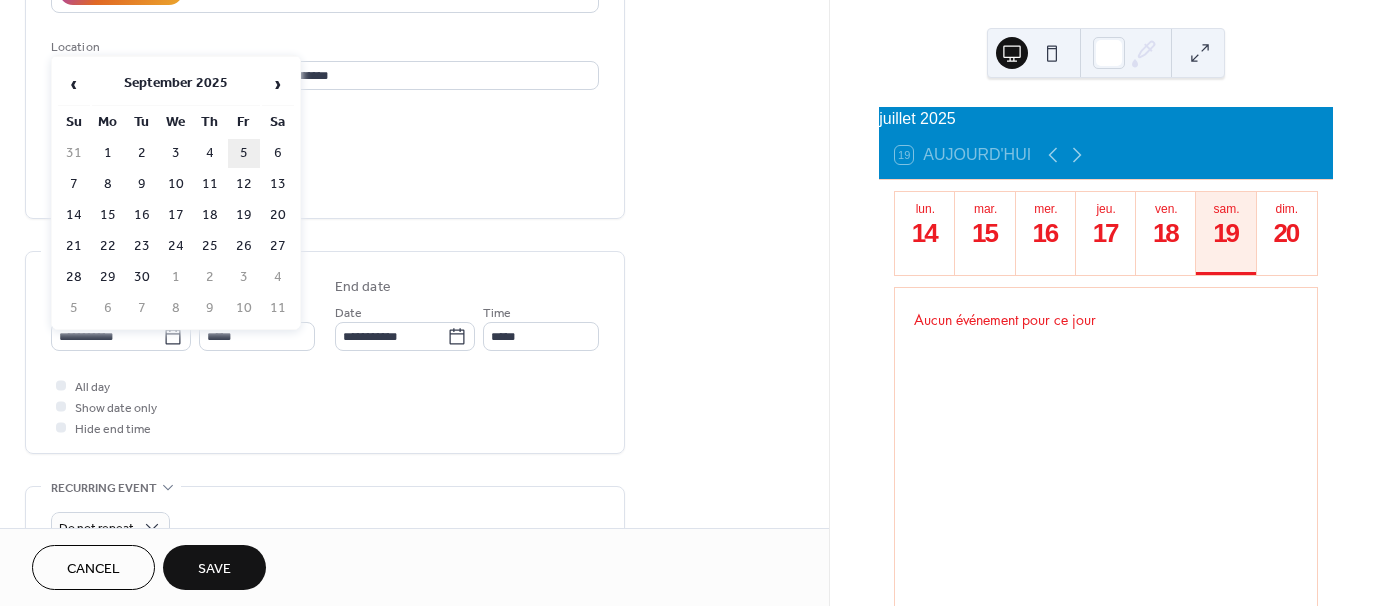 click on "5" at bounding box center [244, 153] 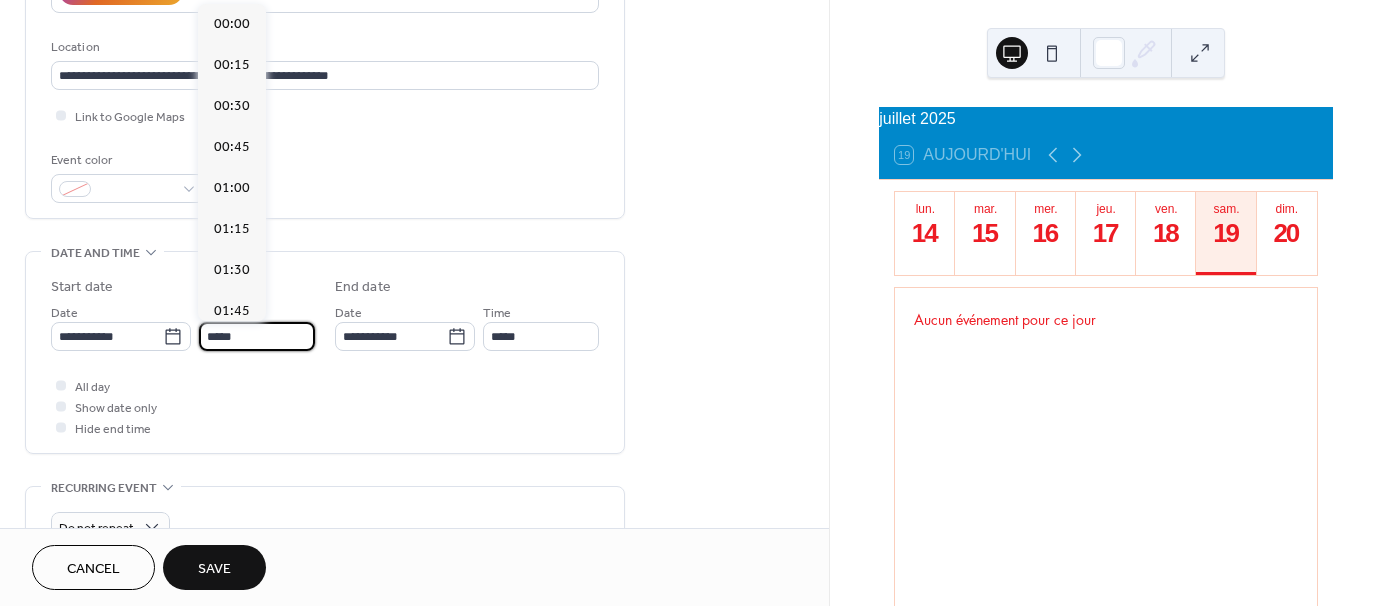 scroll, scrollTop: 1968, scrollLeft: 0, axis: vertical 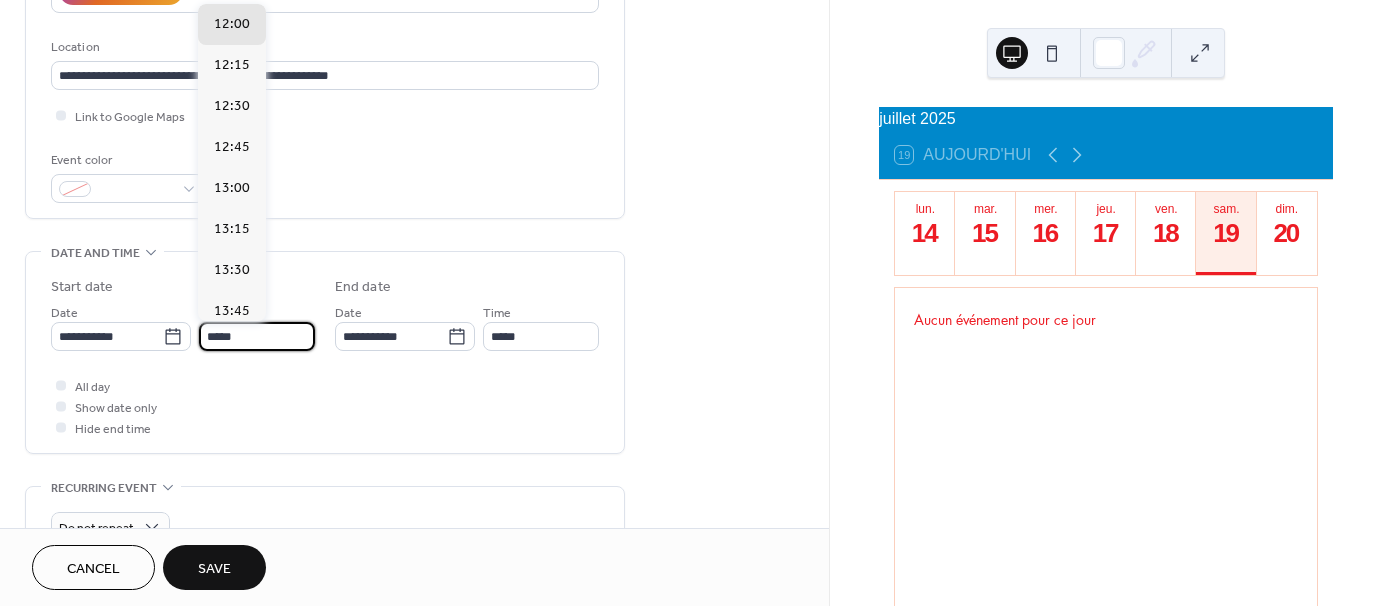 click on "*****" at bounding box center [257, 336] 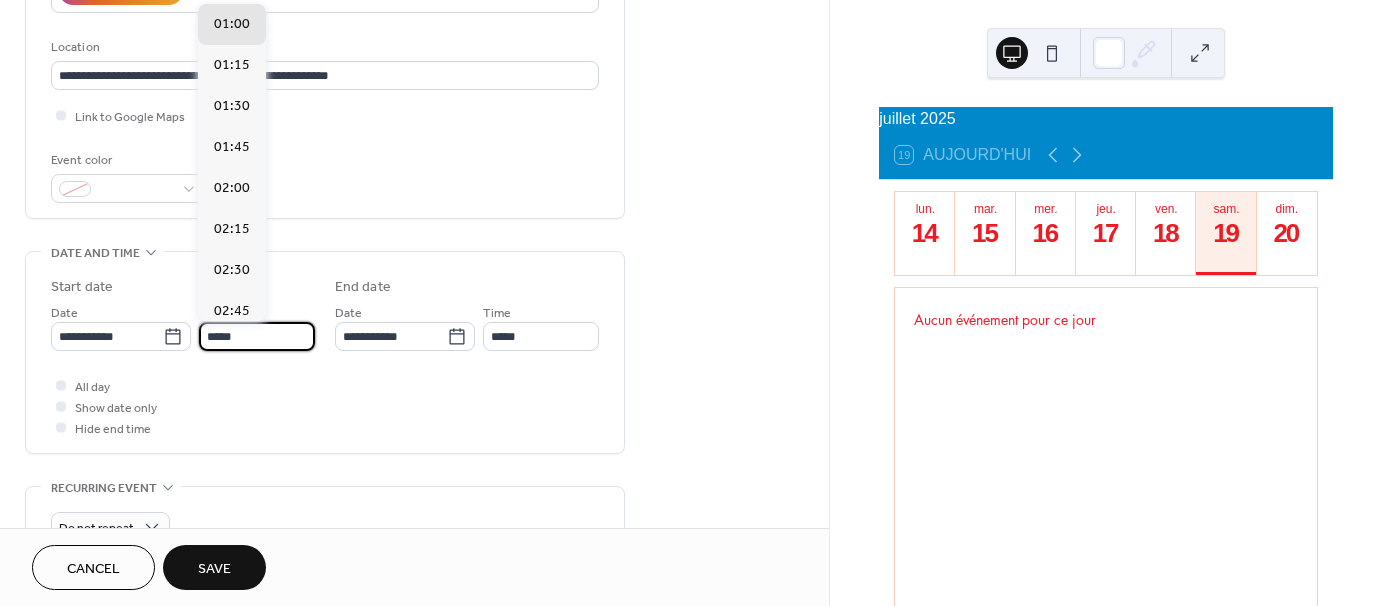 scroll, scrollTop: 2788, scrollLeft: 0, axis: vertical 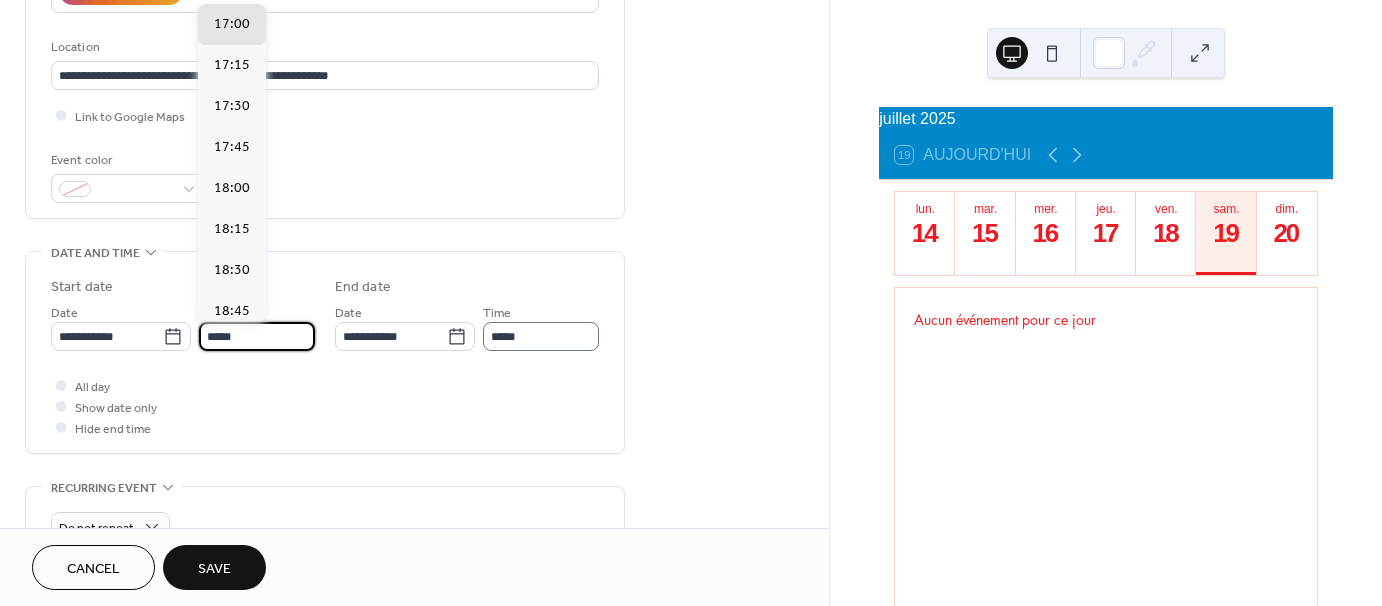 type on "*****" 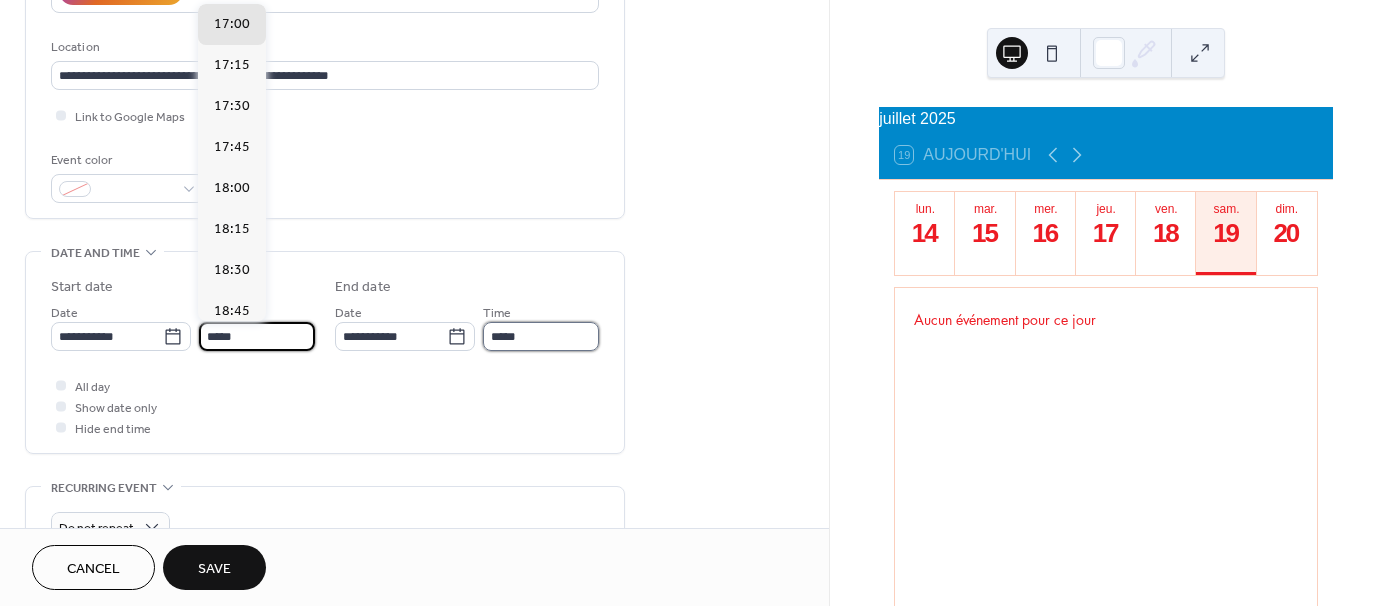 click on "*****" at bounding box center (541, 336) 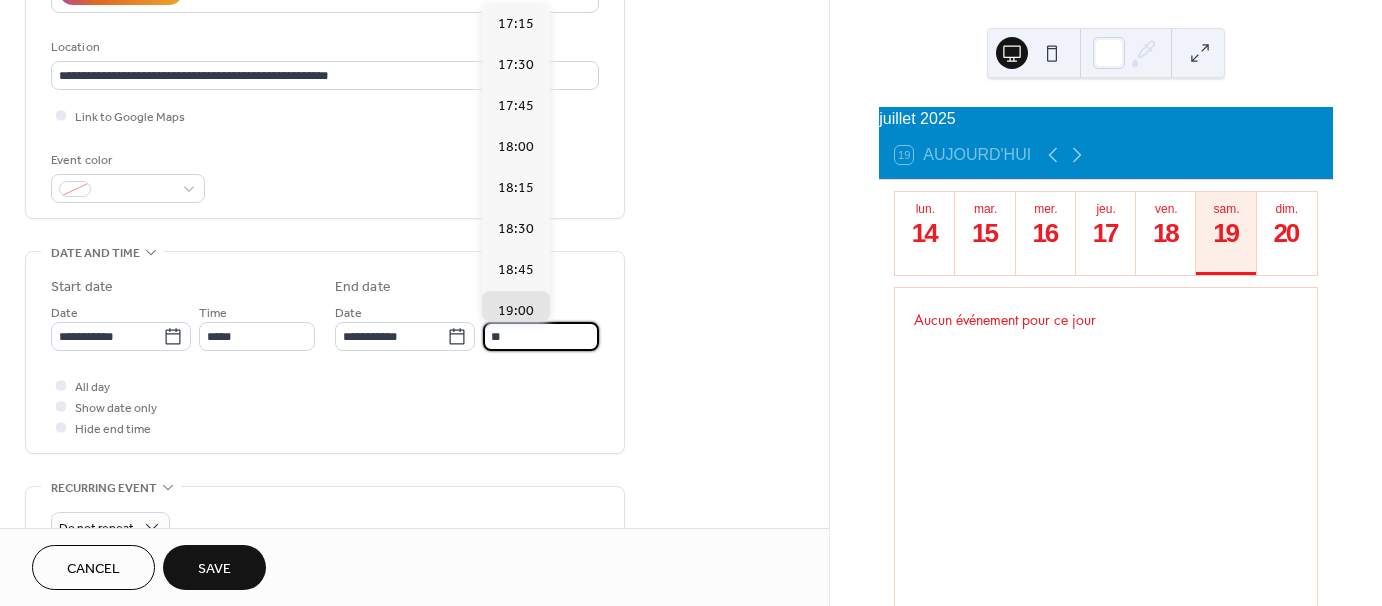 scroll, scrollTop: 287, scrollLeft: 0, axis: vertical 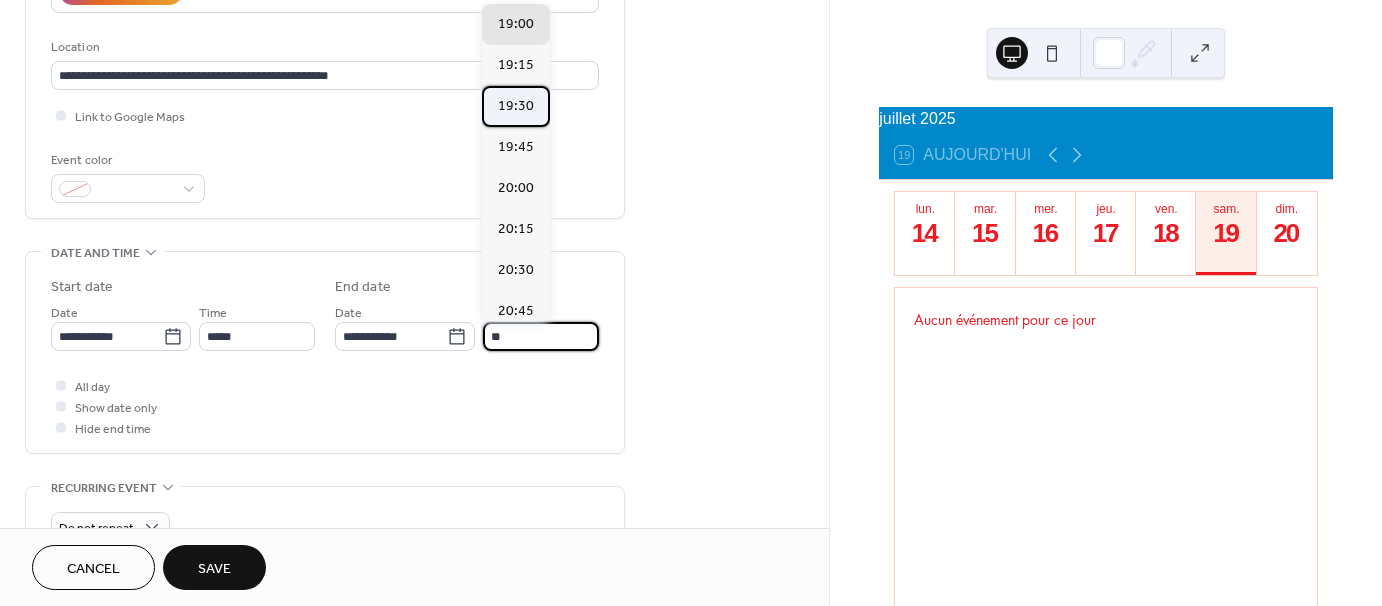 click on "19:30" at bounding box center [516, 106] 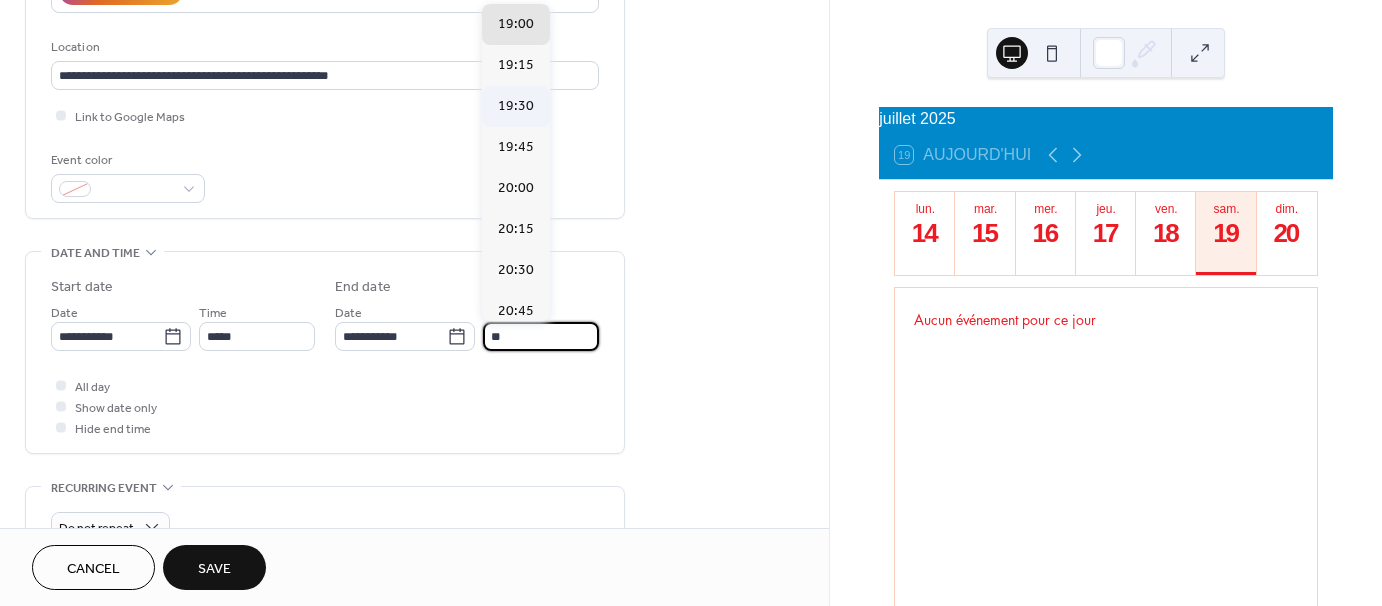 type on "*****" 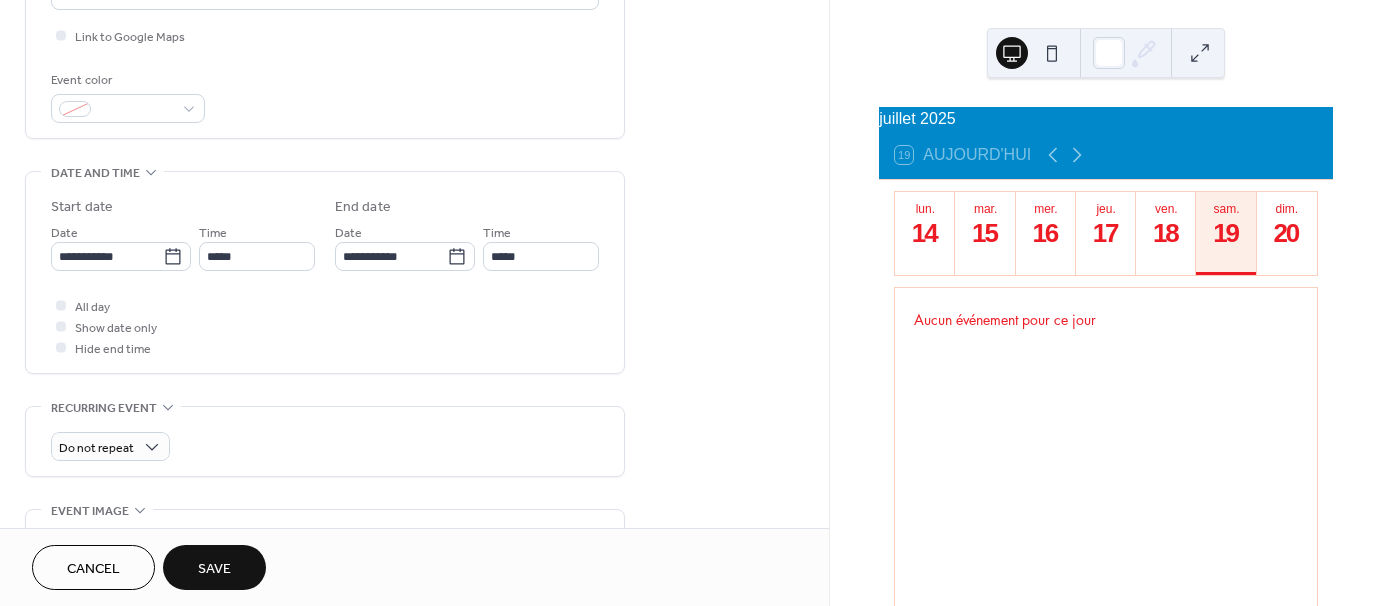 scroll, scrollTop: 798, scrollLeft: 0, axis: vertical 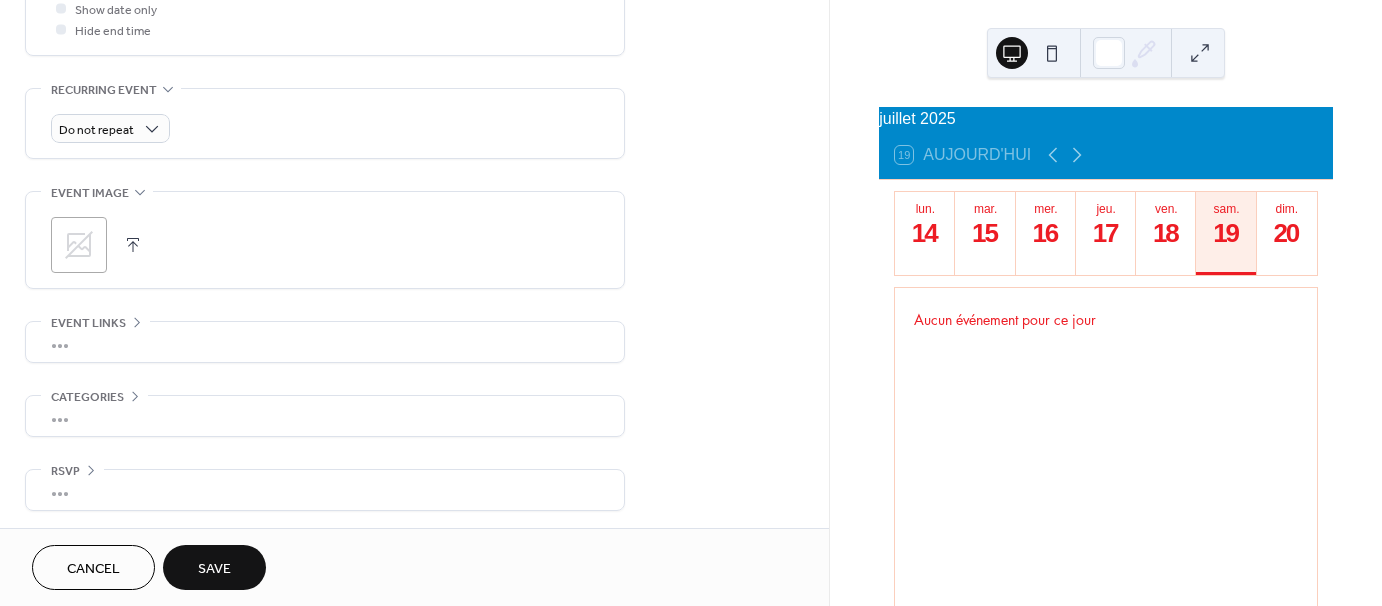 click on "Save" at bounding box center (214, 569) 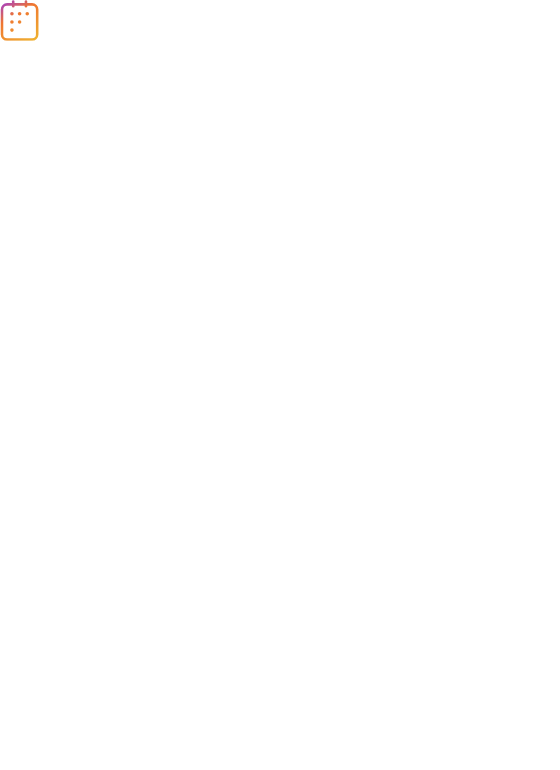 scroll, scrollTop: 0, scrollLeft: 0, axis: both 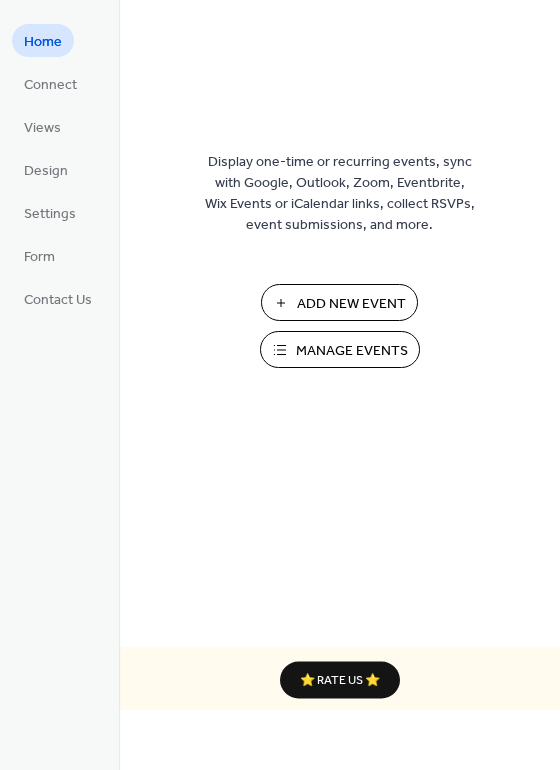 click on "Add New Event" at bounding box center [351, 304] 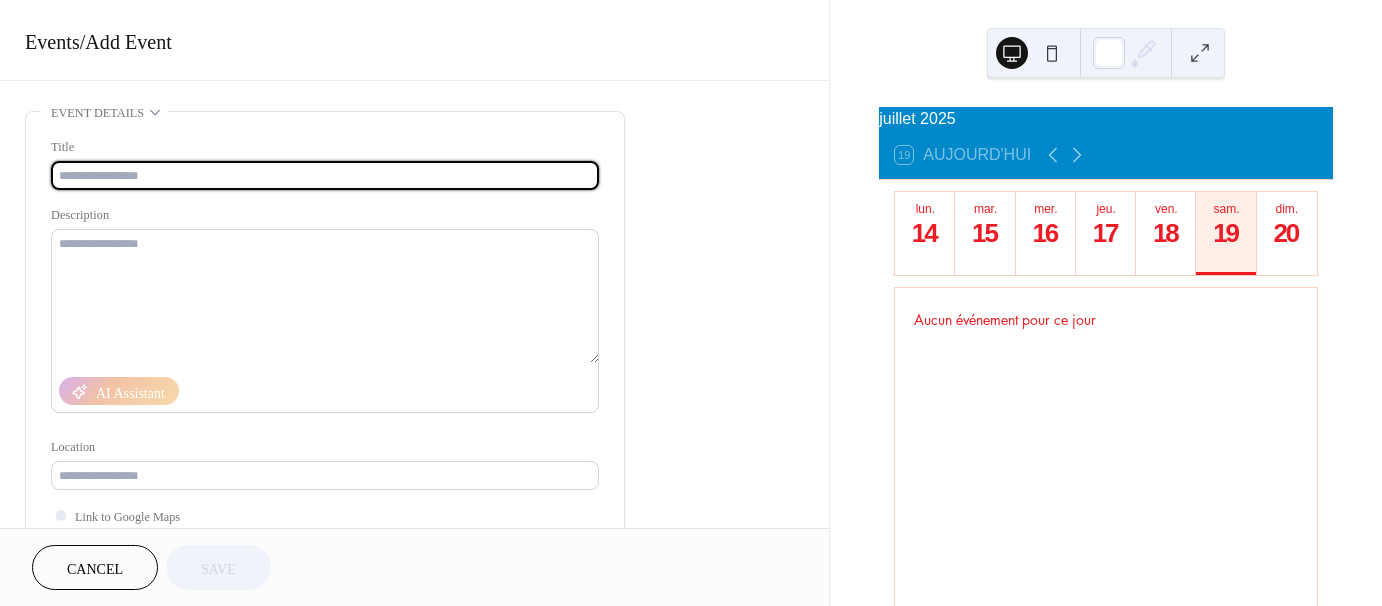 scroll, scrollTop: 0, scrollLeft: 0, axis: both 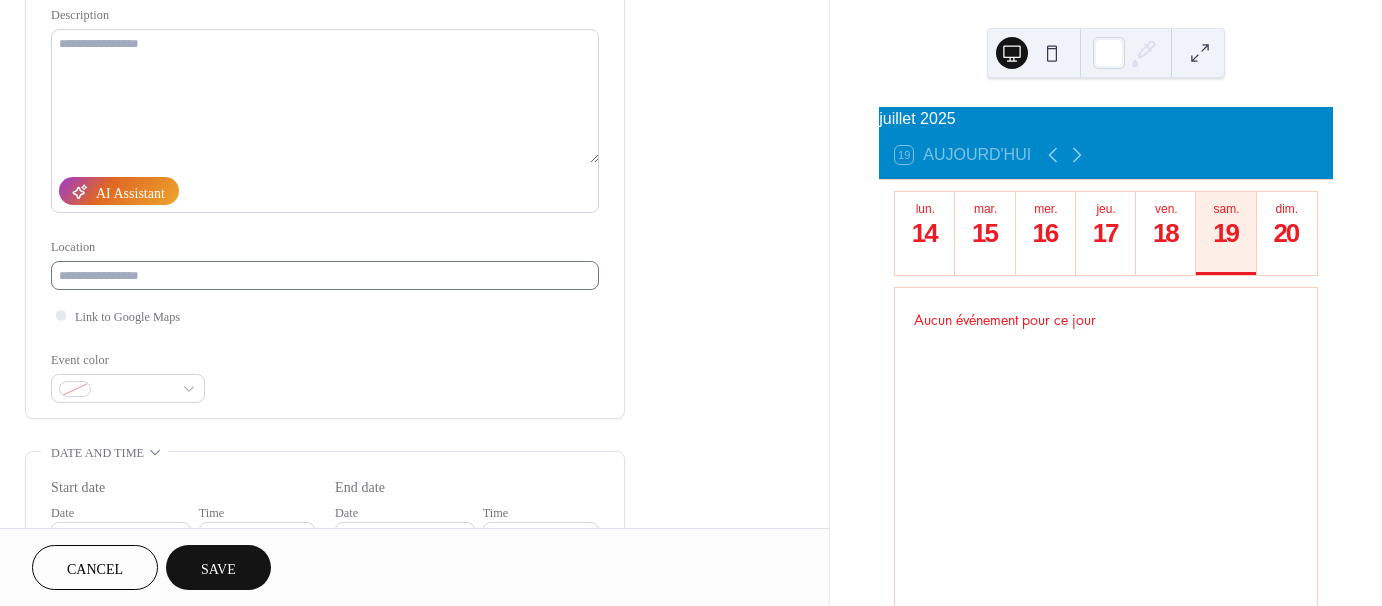 type on "**********" 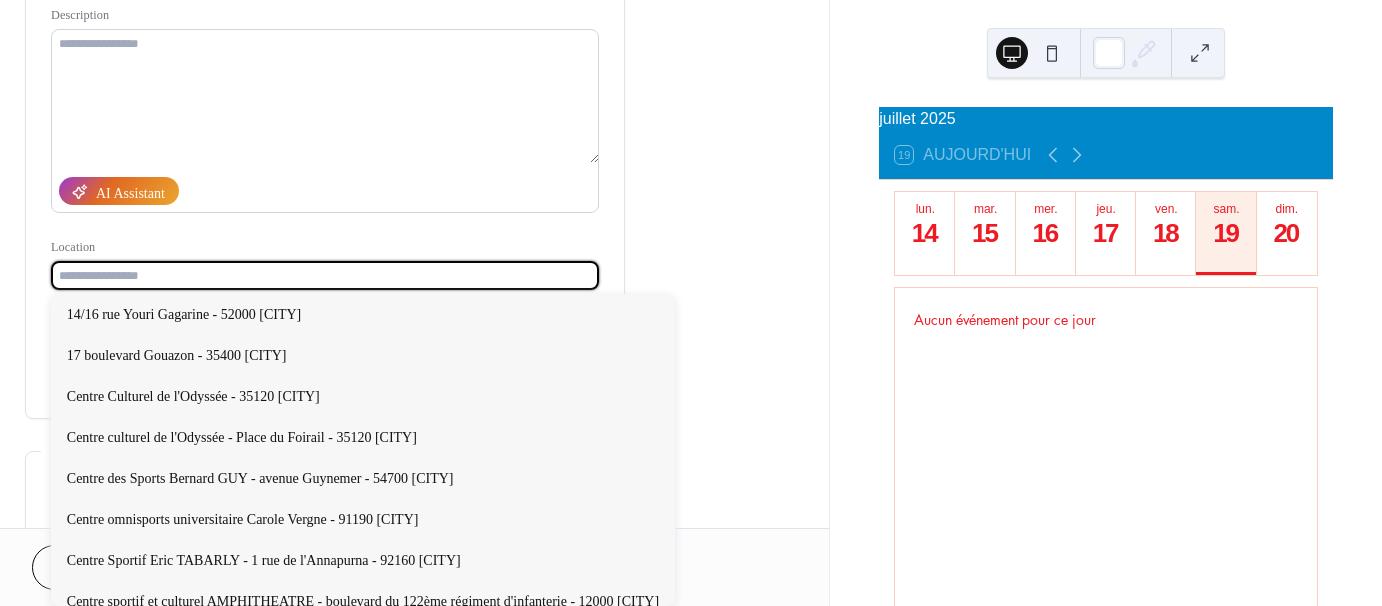 click at bounding box center [325, 275] 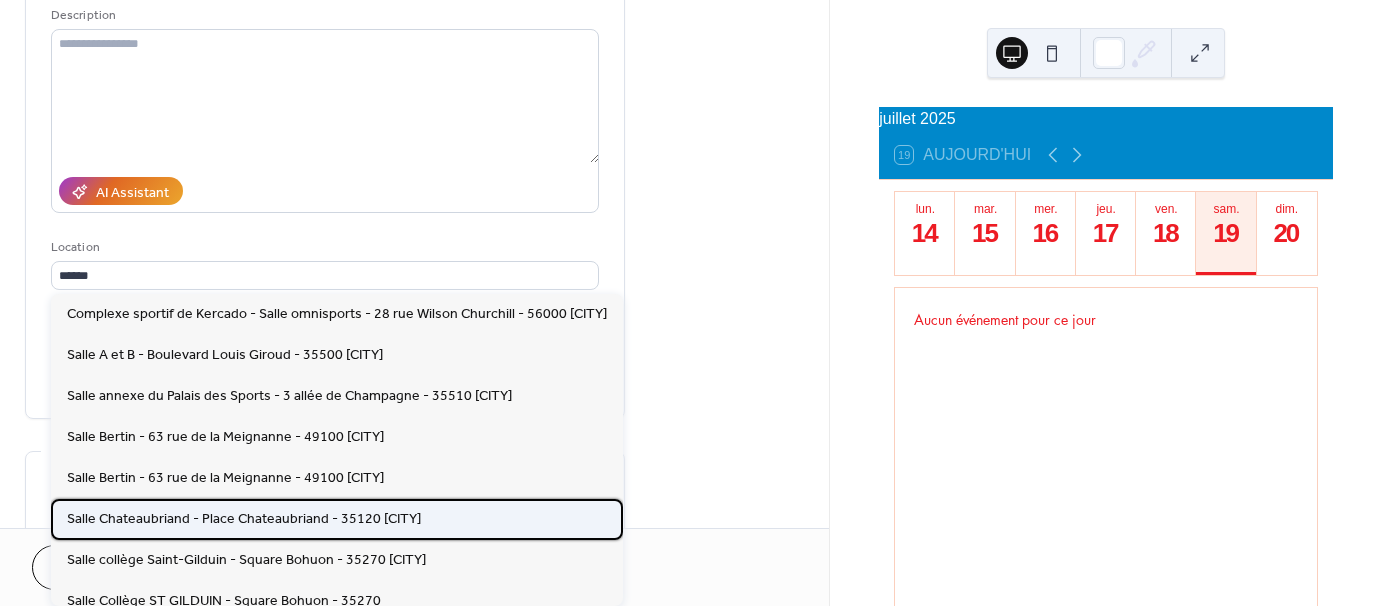 click on "Salle Chateaubriand - [STREET] [STREET] - [POSTAL_CODE] [CITY]" at bounding box center (244, 518) 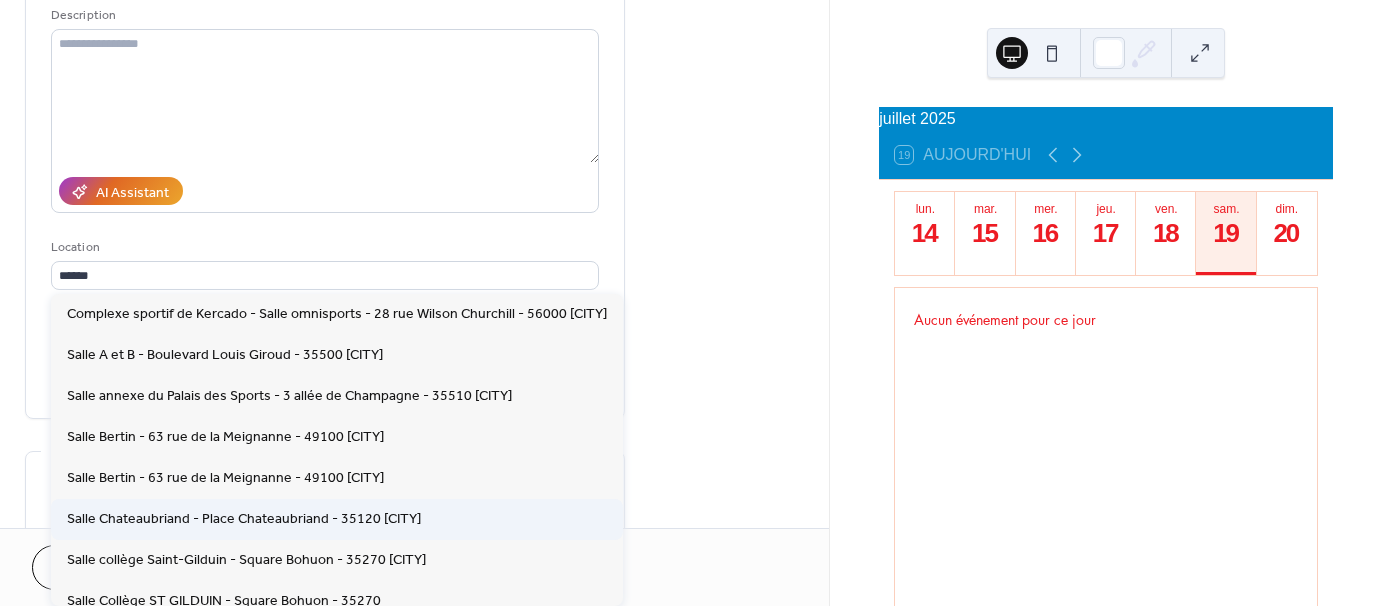 type on "**********" 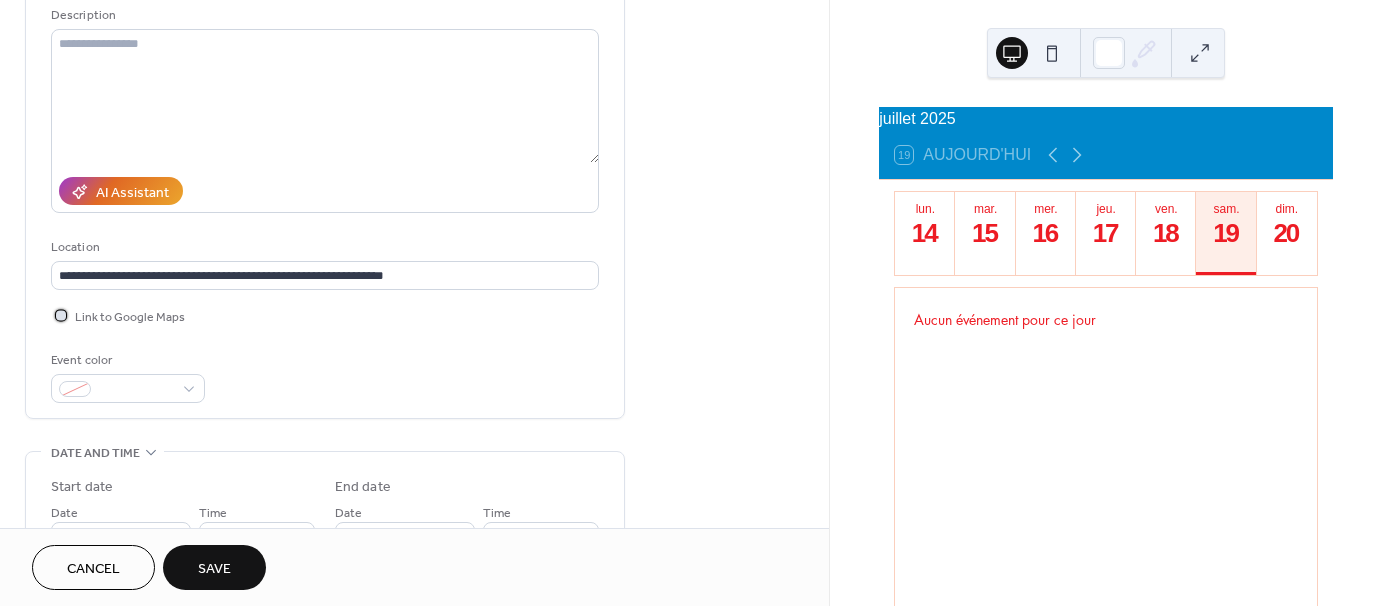 click at bounding box center (61, 315) 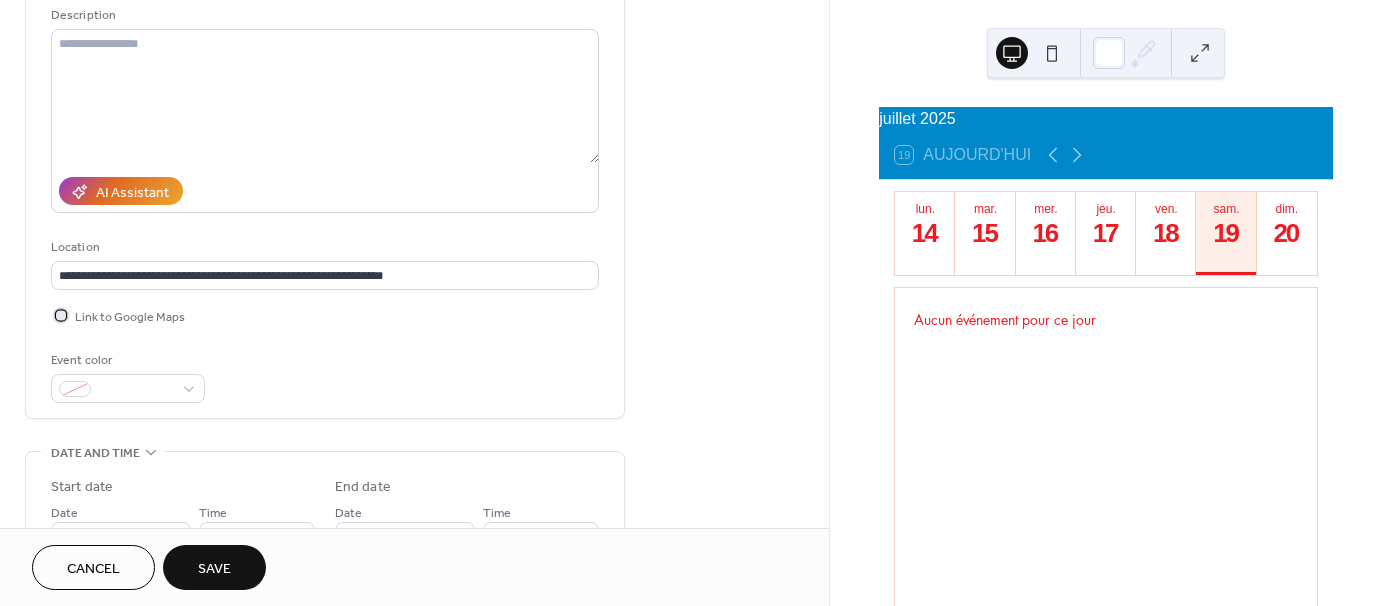 scroll, scrollTop: 400, scrollLeft: 0, axis: vertical 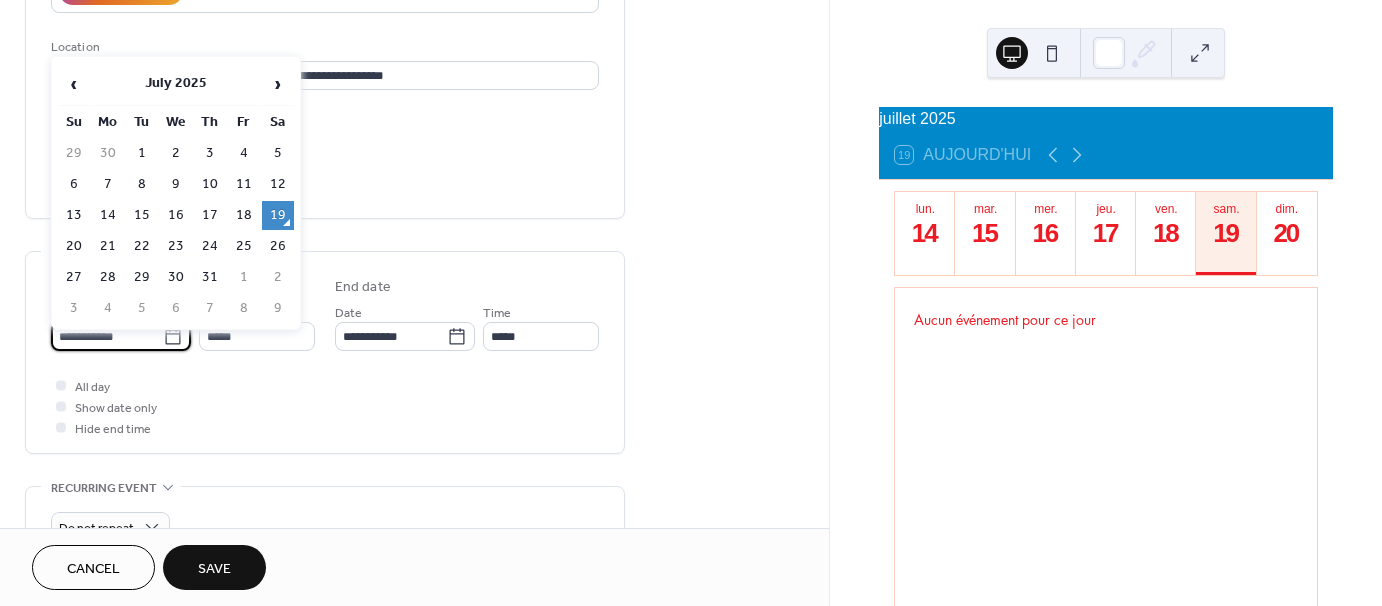 click on "**********" at bounding box center (107, 336) 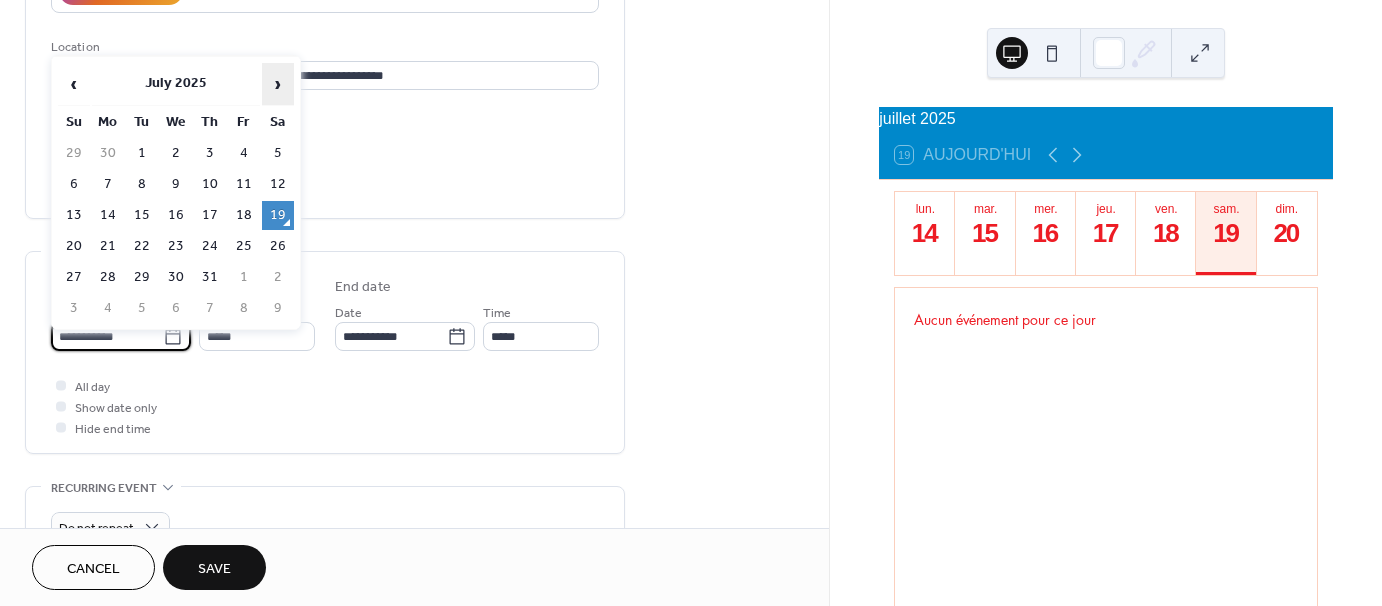click on "›" at bounding box center [278, 84] 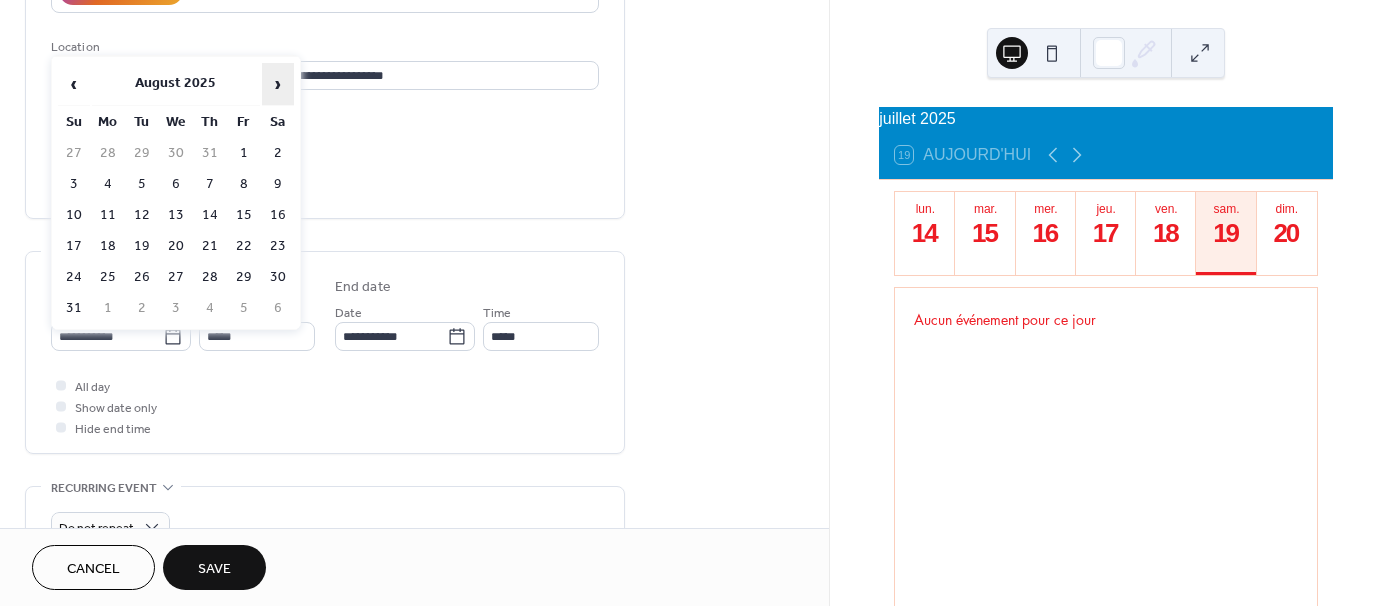 click on "›" at bounding box center [278, 84] 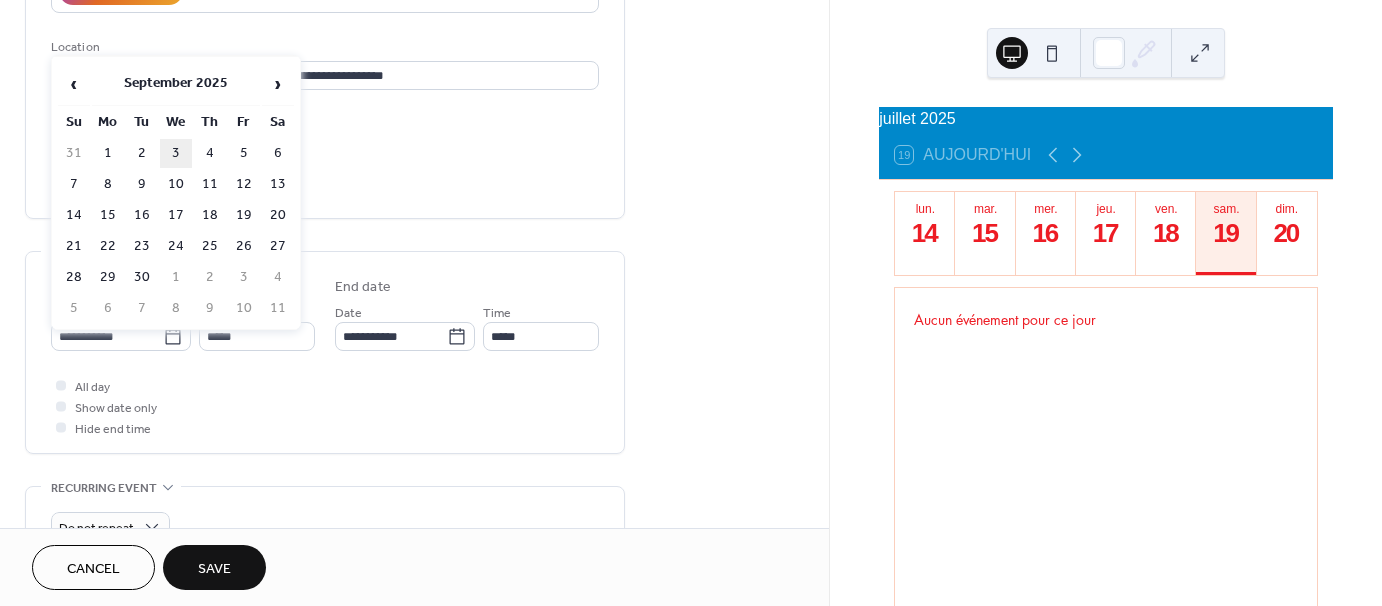 click on "3" at bounding box center (176, 153) 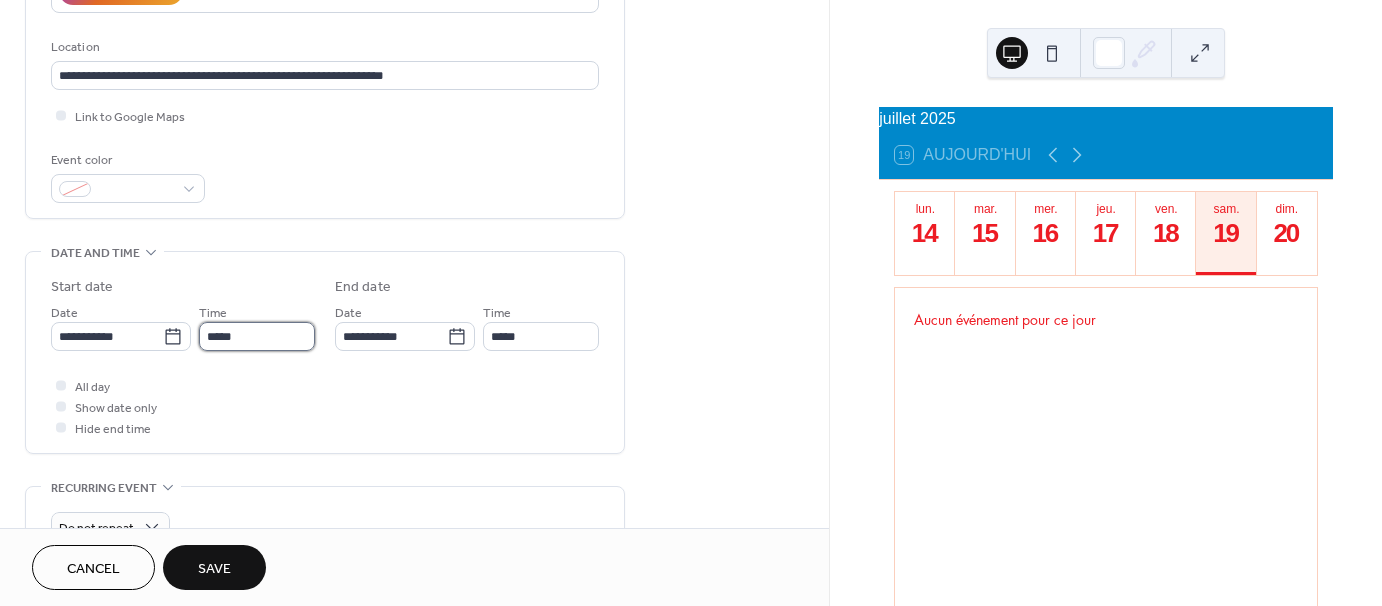 click on "*****" at bounding box center (257, 336) 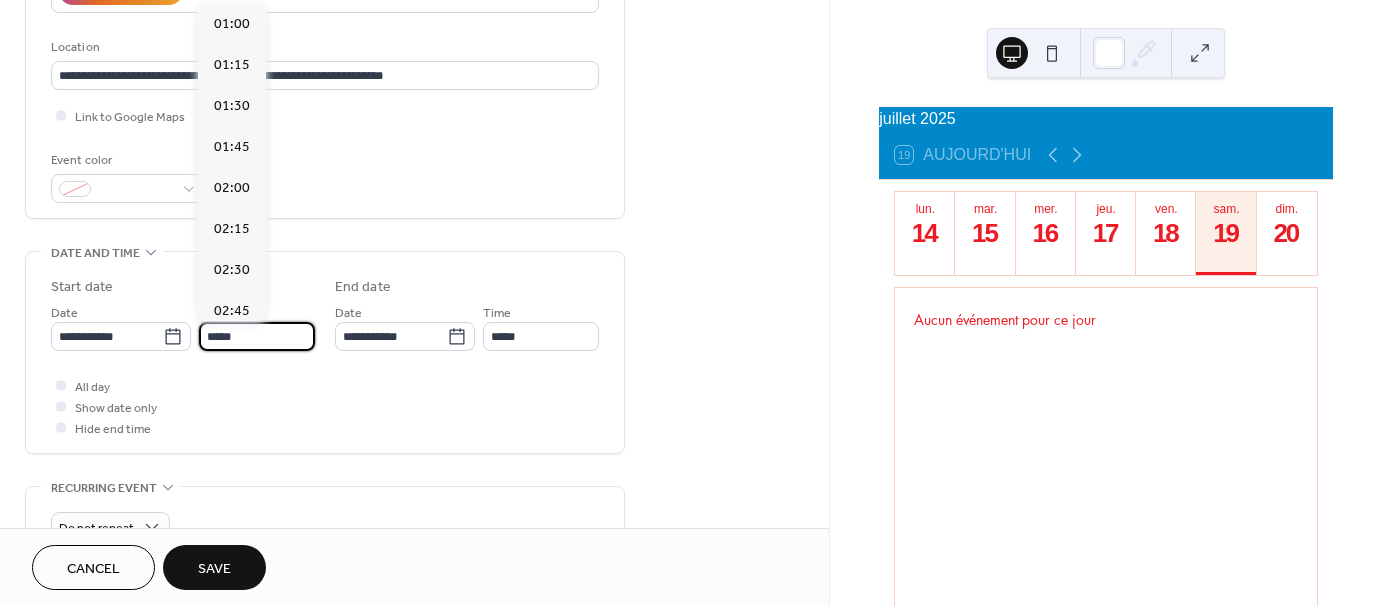 scroll, scrollTop: 2788, scrollLeft: 0, axis: vertical 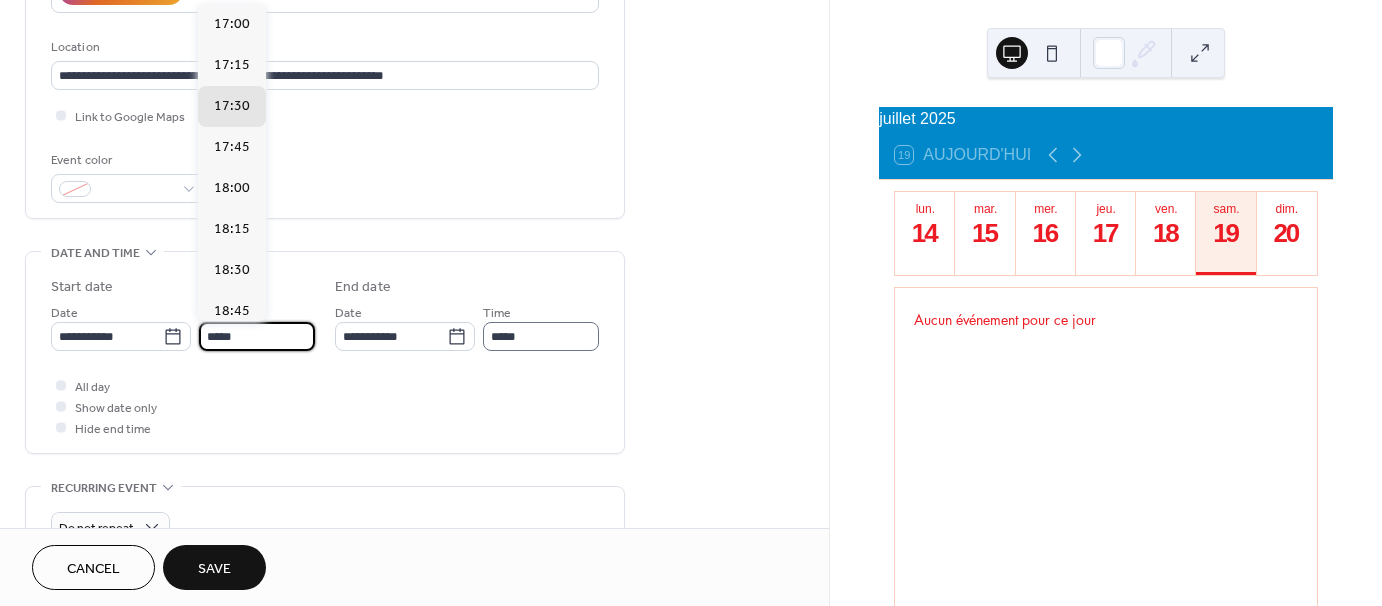 type on "*****" 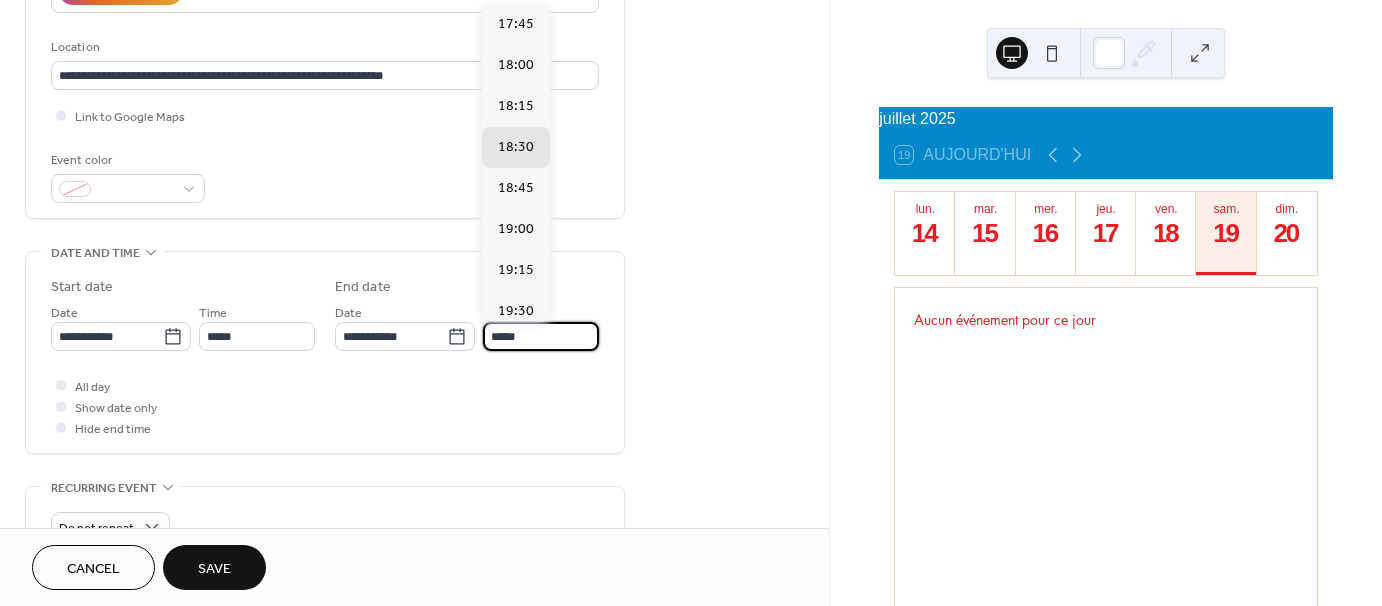 click on "*****" at bounding box center (541, 336) 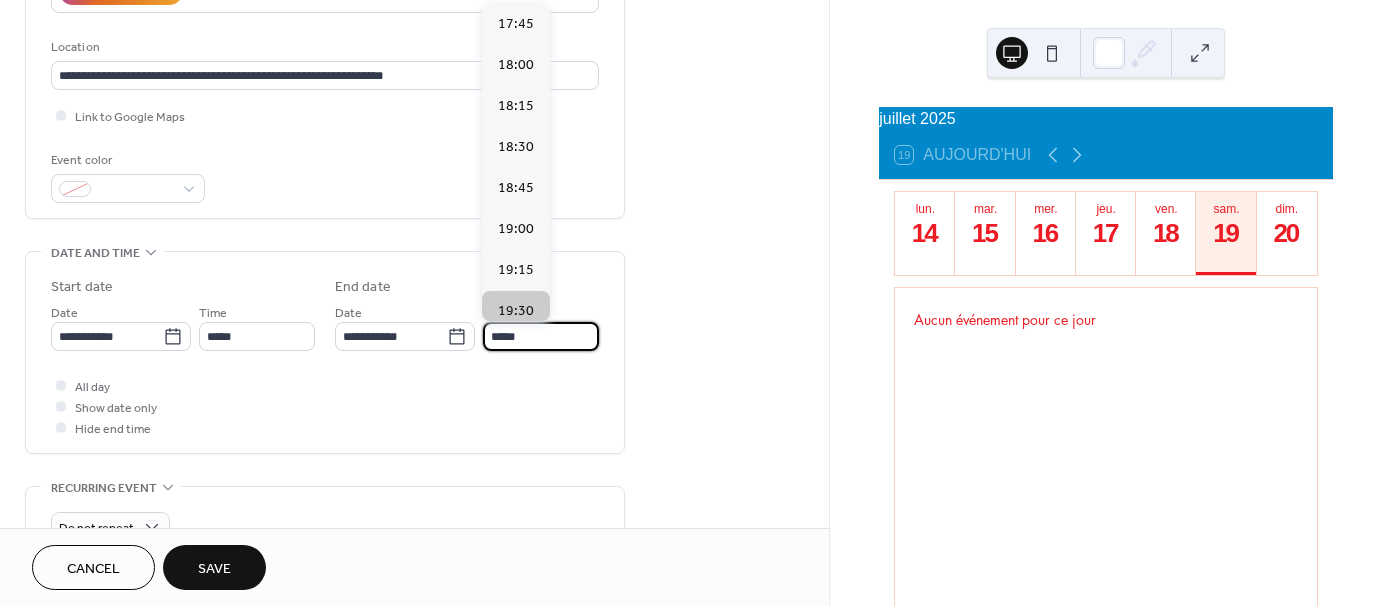 scroll, scrollTop: 287, scrollLeft: 0, axis: vertical 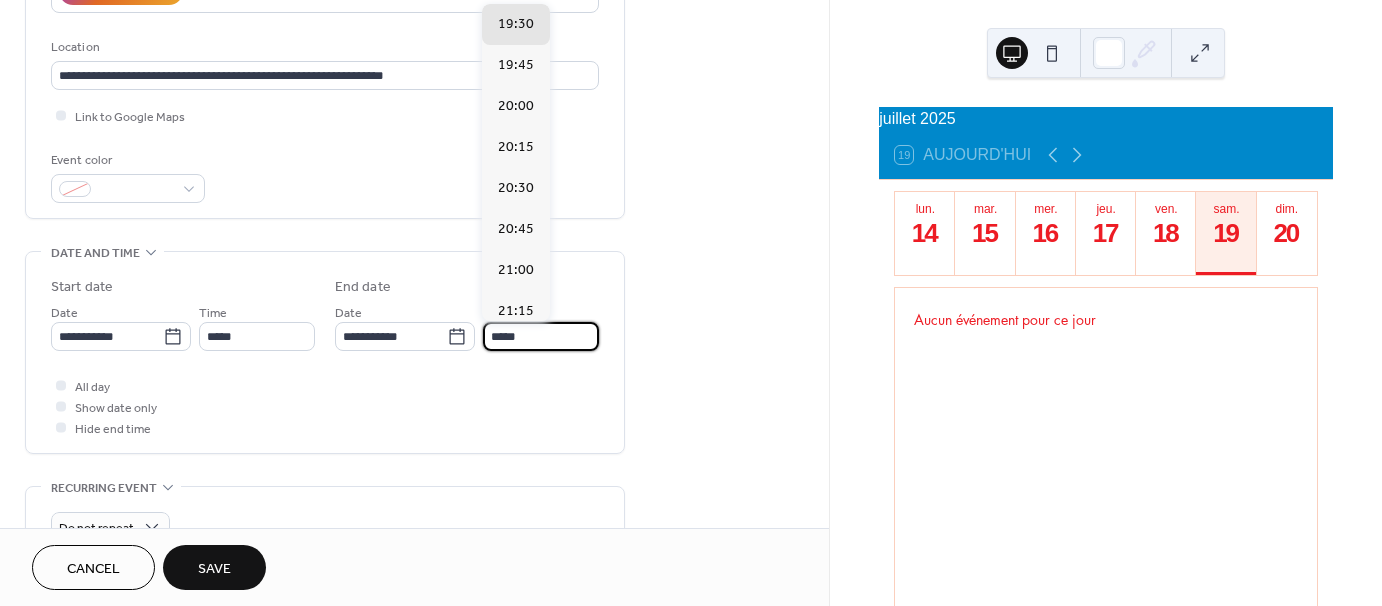 type on "*****" 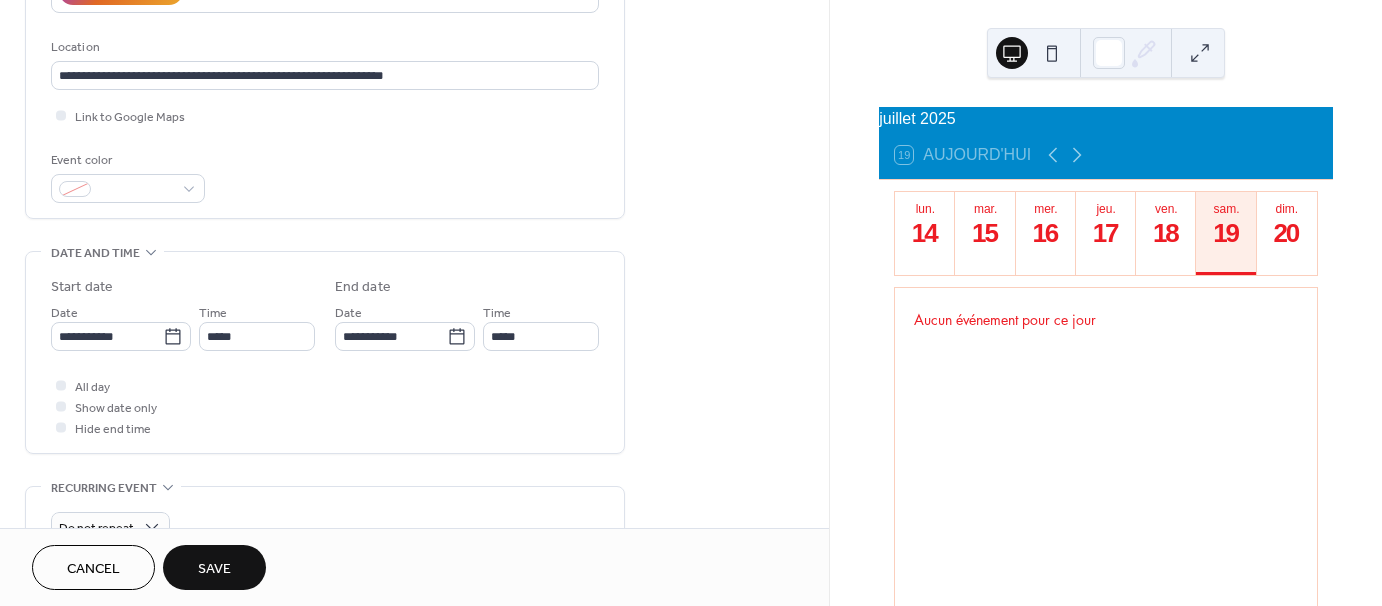 click on "**********" at bounding box center (325, 352) 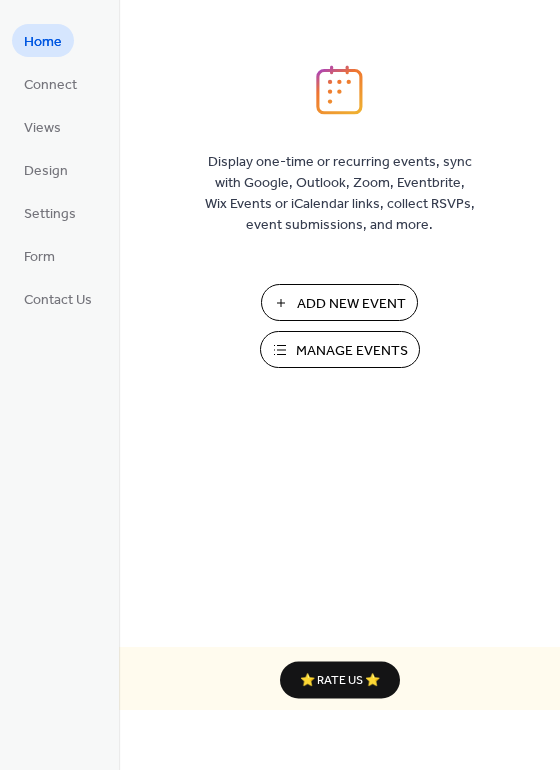 scroll, scrollTop: 0, scrollLeft: 0, axis: both 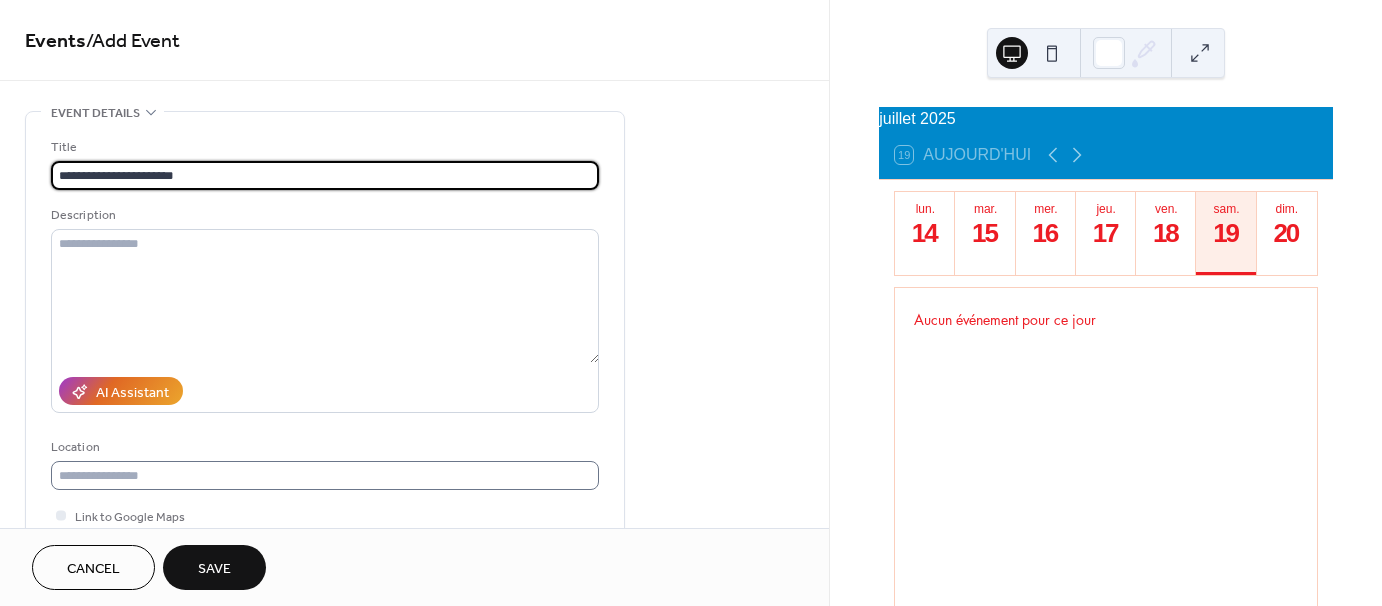 type on "**********" 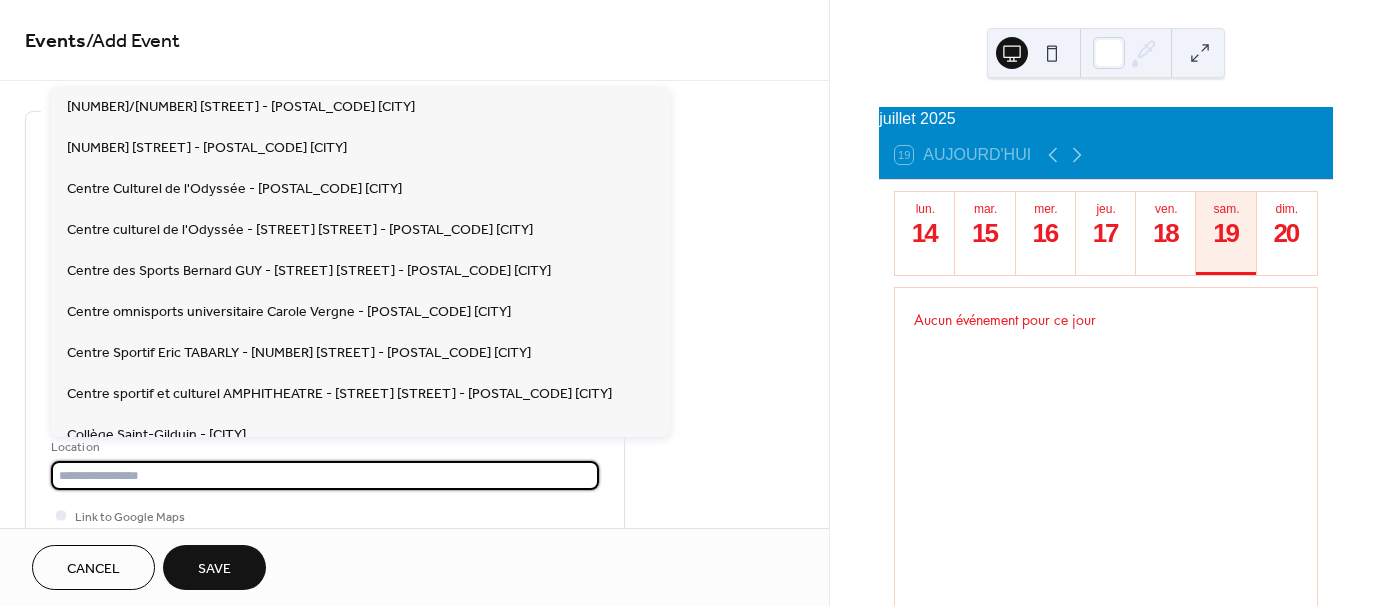 click at bounding box center (325, 475) 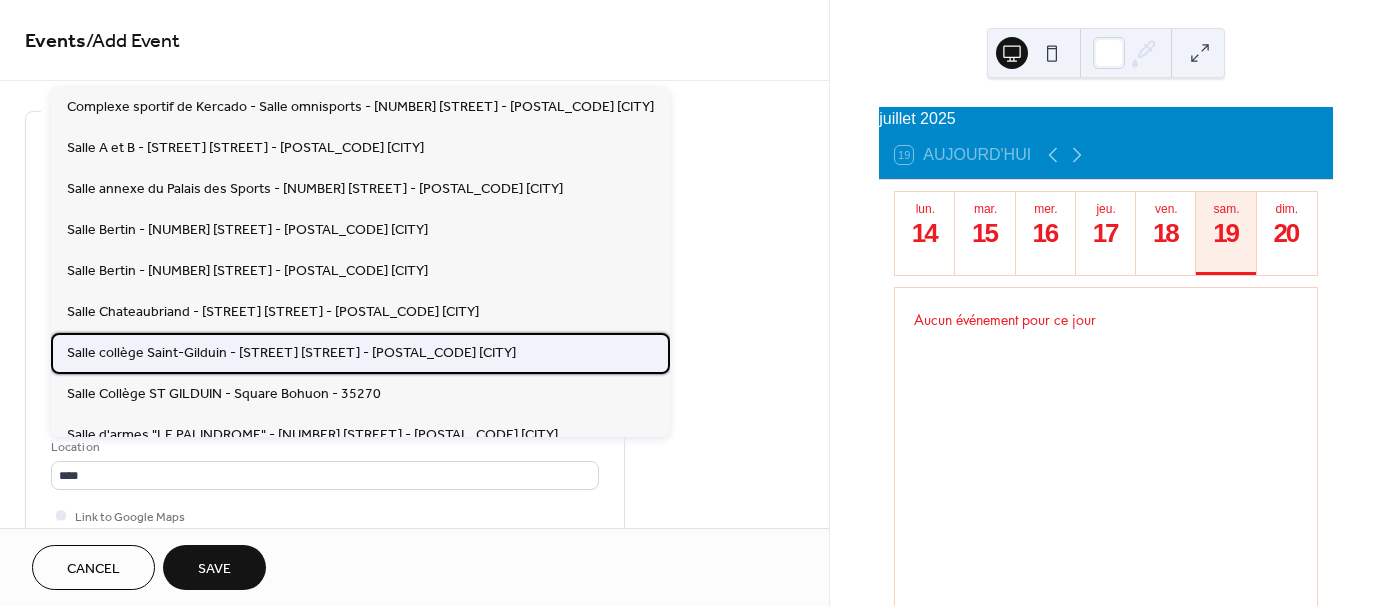 click on "Salle collège Saint-Gilduin - [STREET] [STREET] - [POSTAL_CODE] [CITY]" at bounding box center [291, 352] 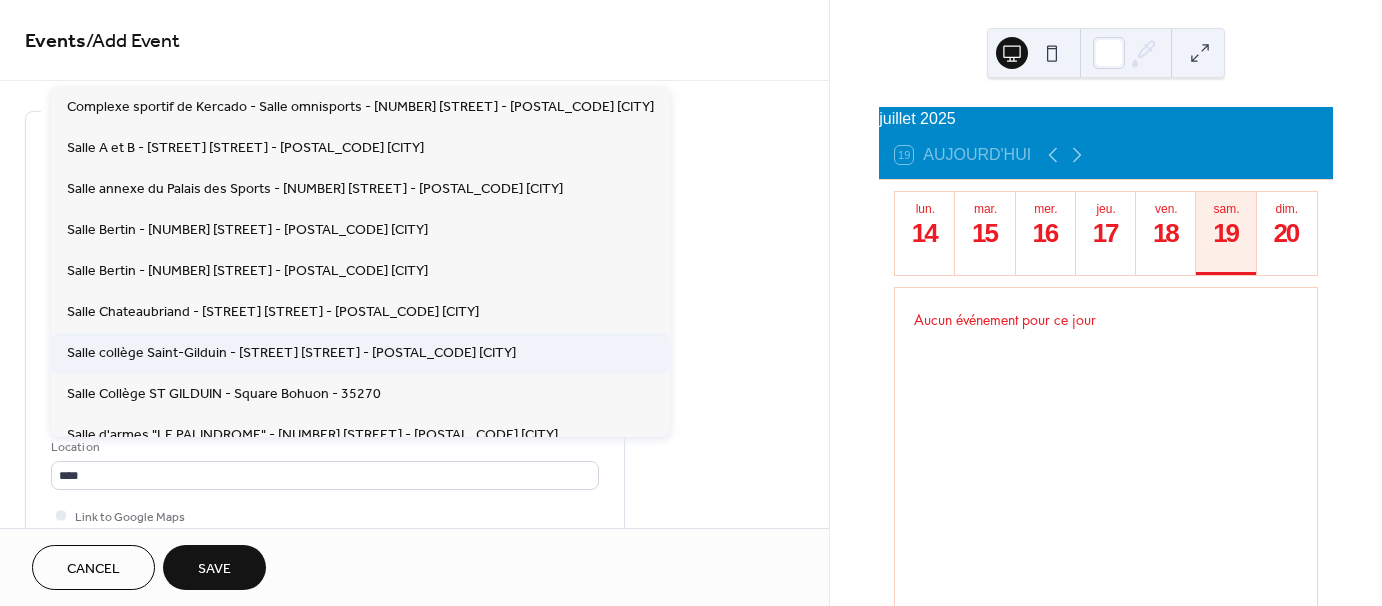 type on "**********" 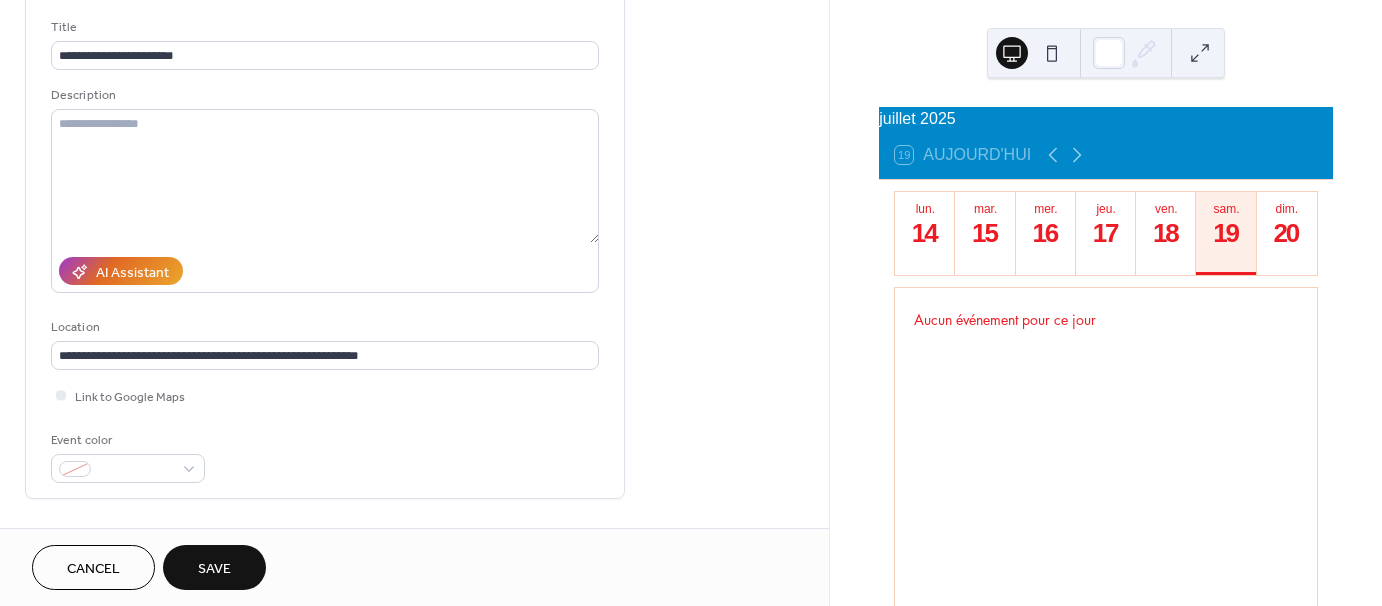 scroll, scrollTop: 200, scrollLeft: 0, axis: vertical 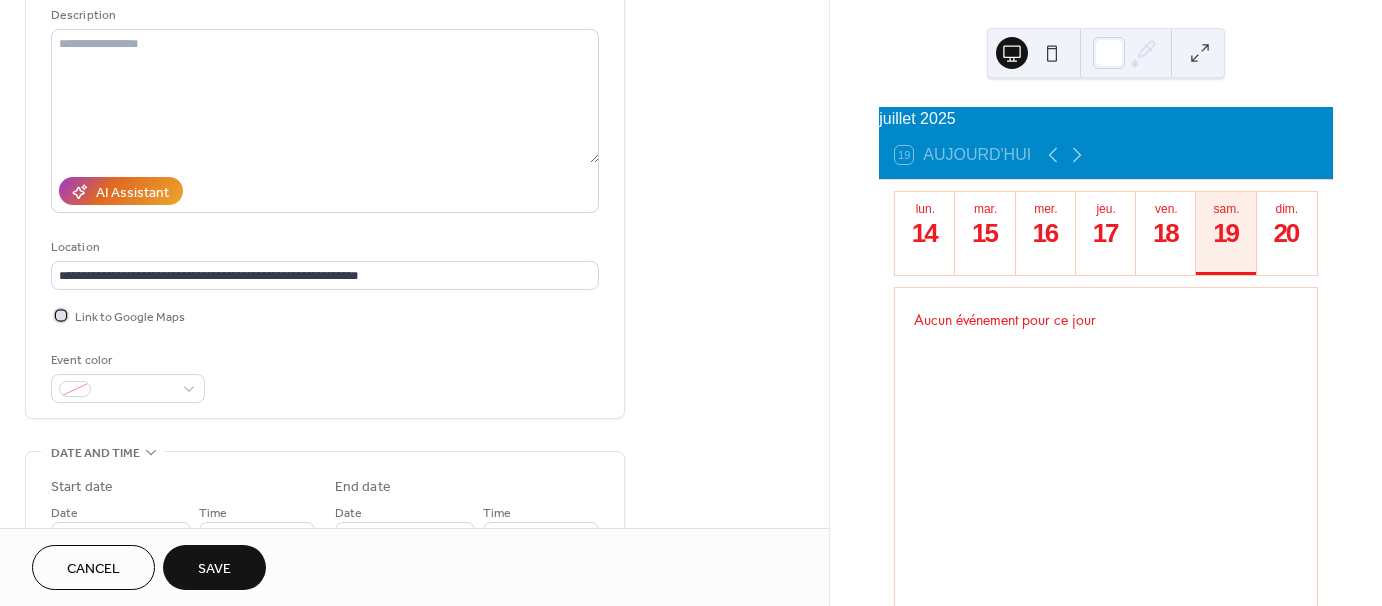 click at bounding box center [61, 315] 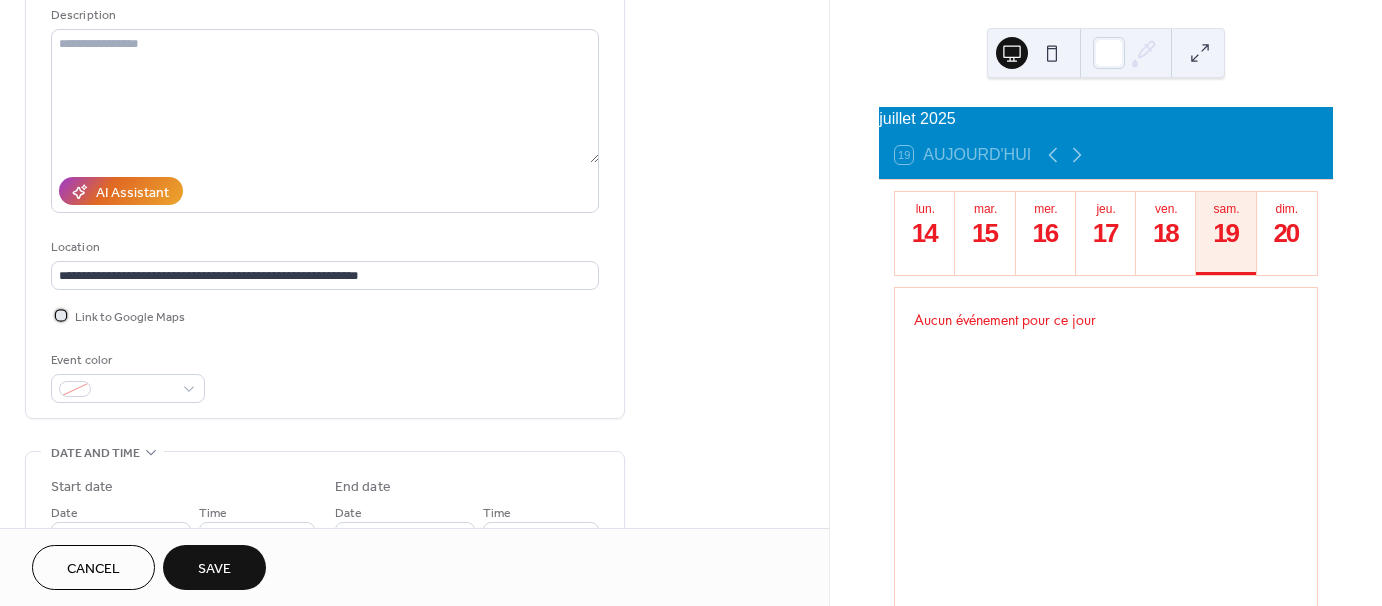 scroll, scrollTop: 400, scrollLeft: 0, axis: vertical 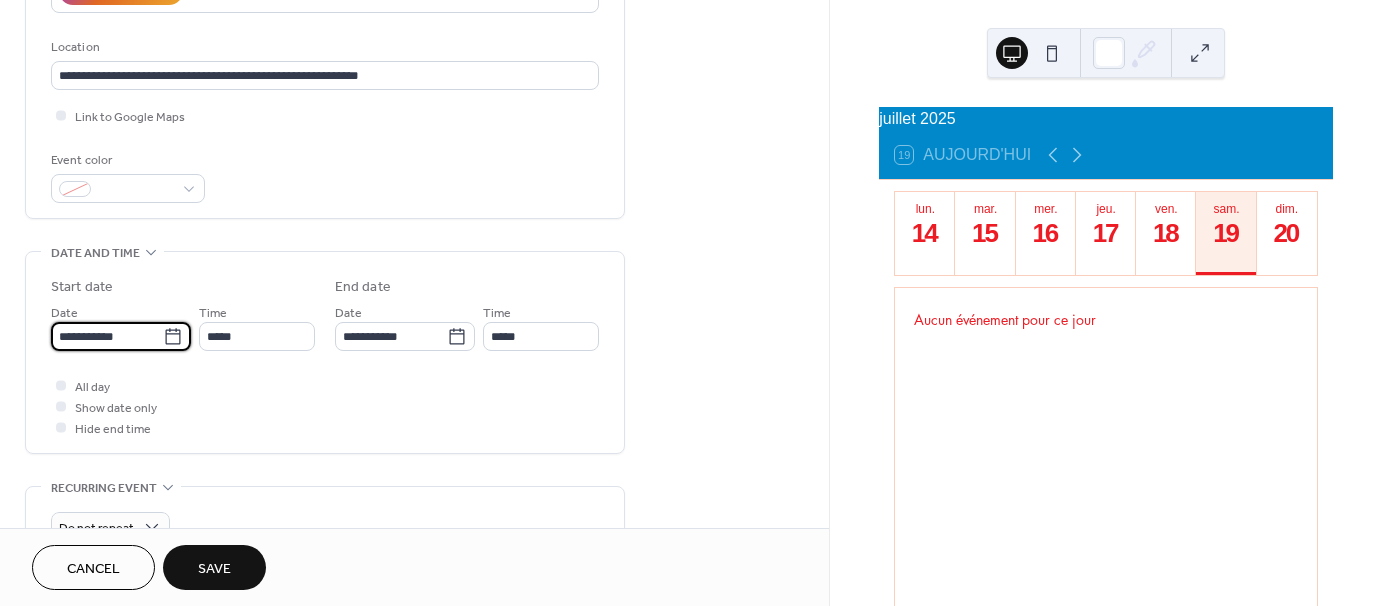 click on "**********" at bounding box center [107, 336] 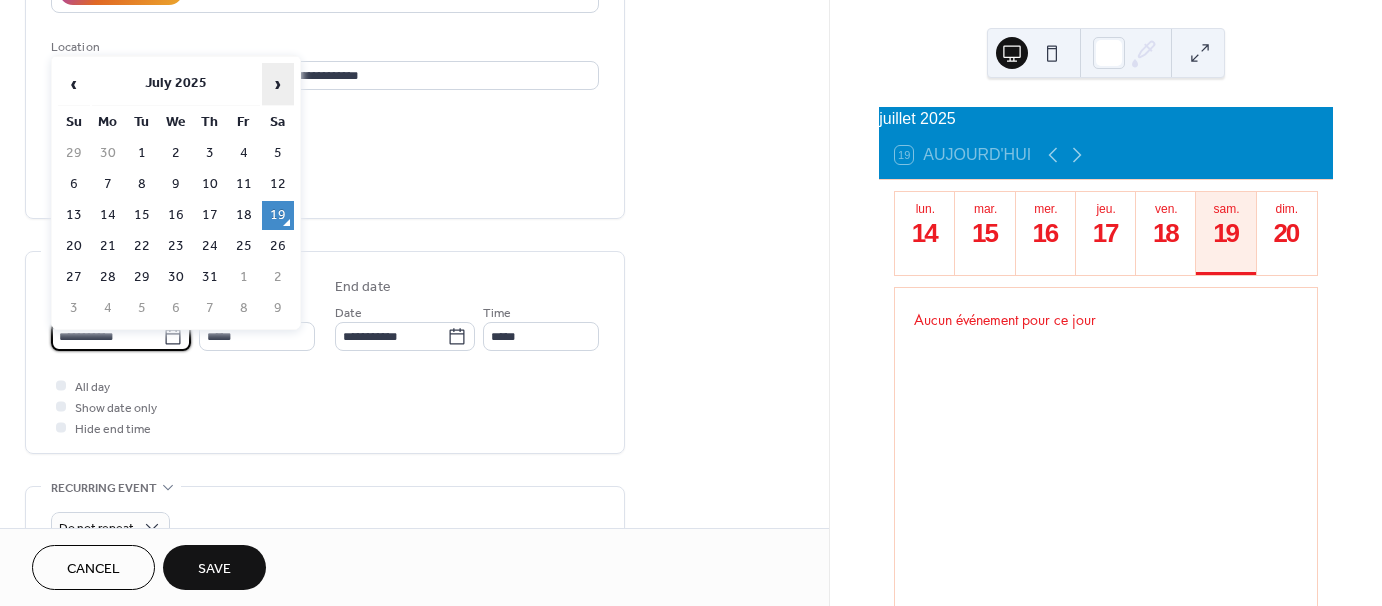 click on "›" at bounding box center (278, 84) 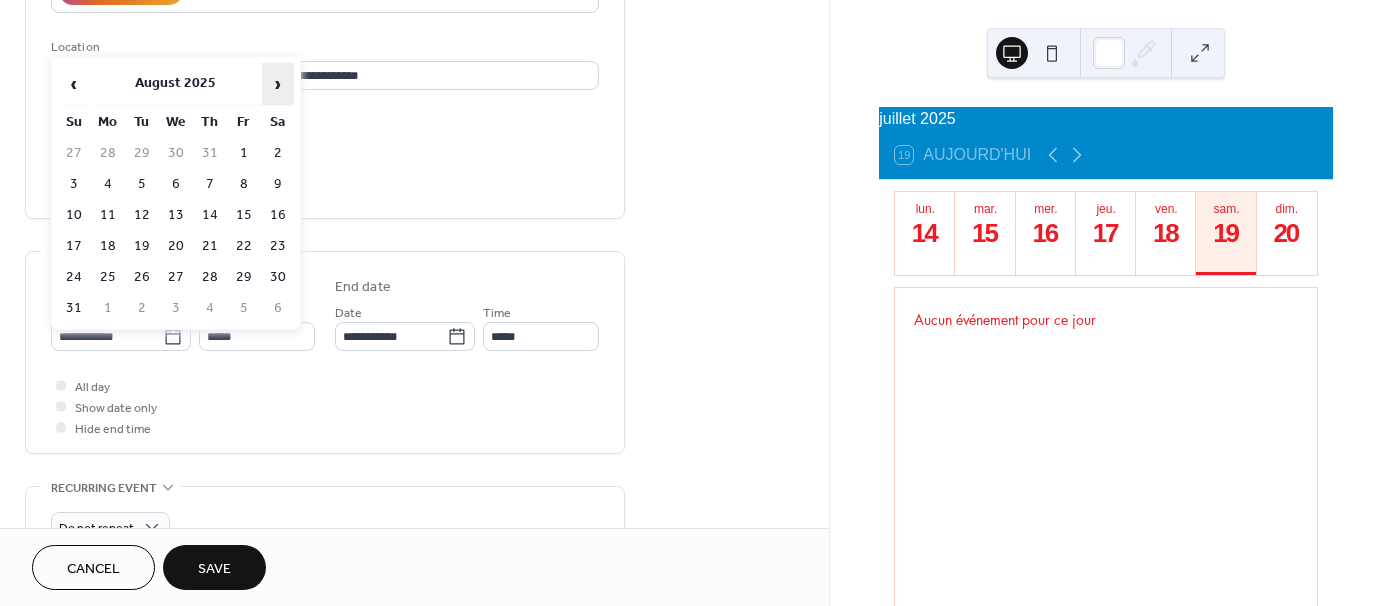 click on "›" at bounding box center (278, 84) 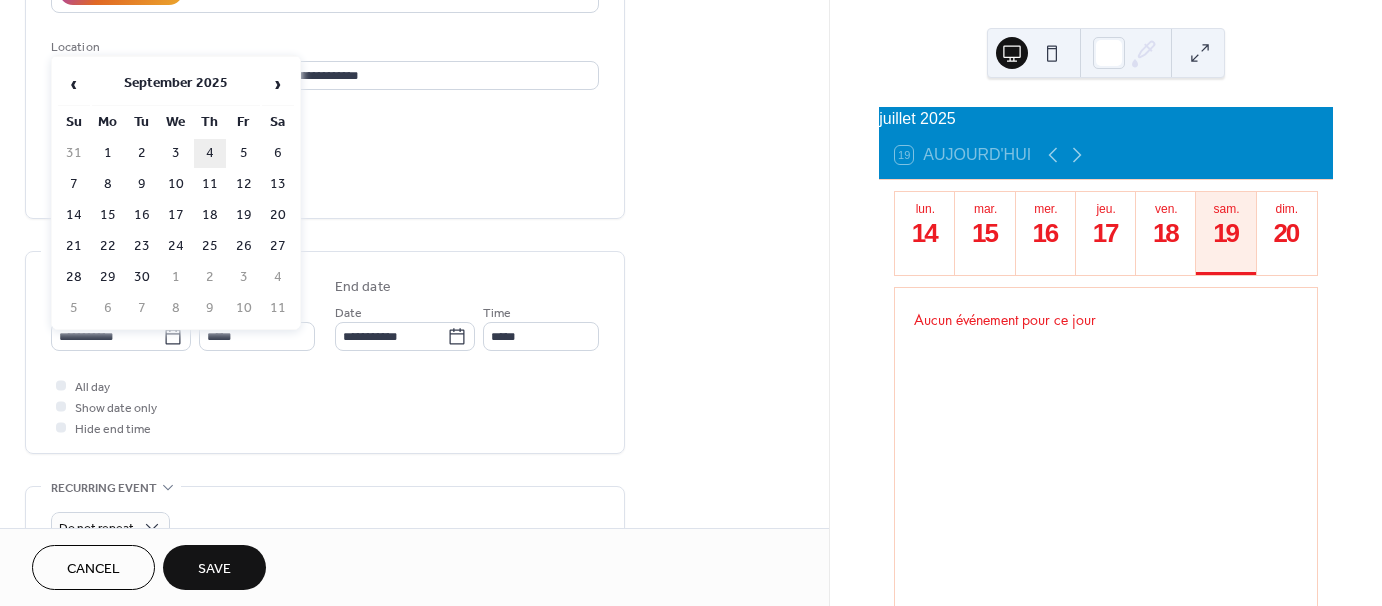 click on "4" at bounding box center [210, 153] 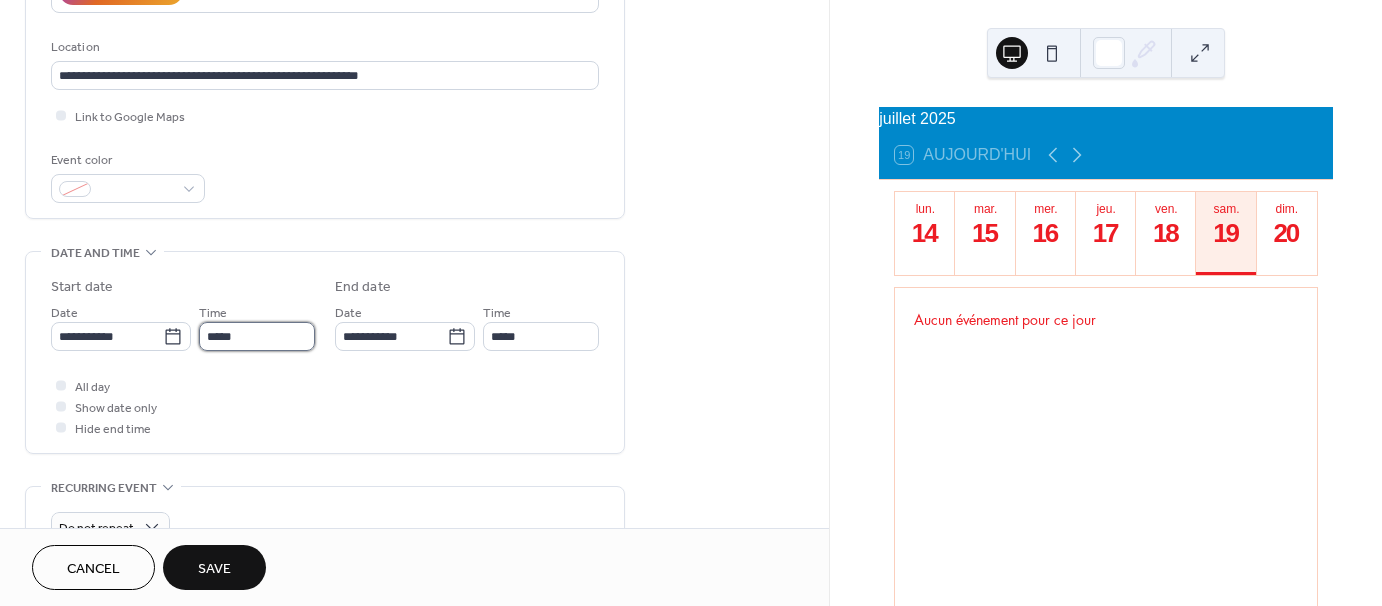 click on "*****" at bounding box center [257, 336] 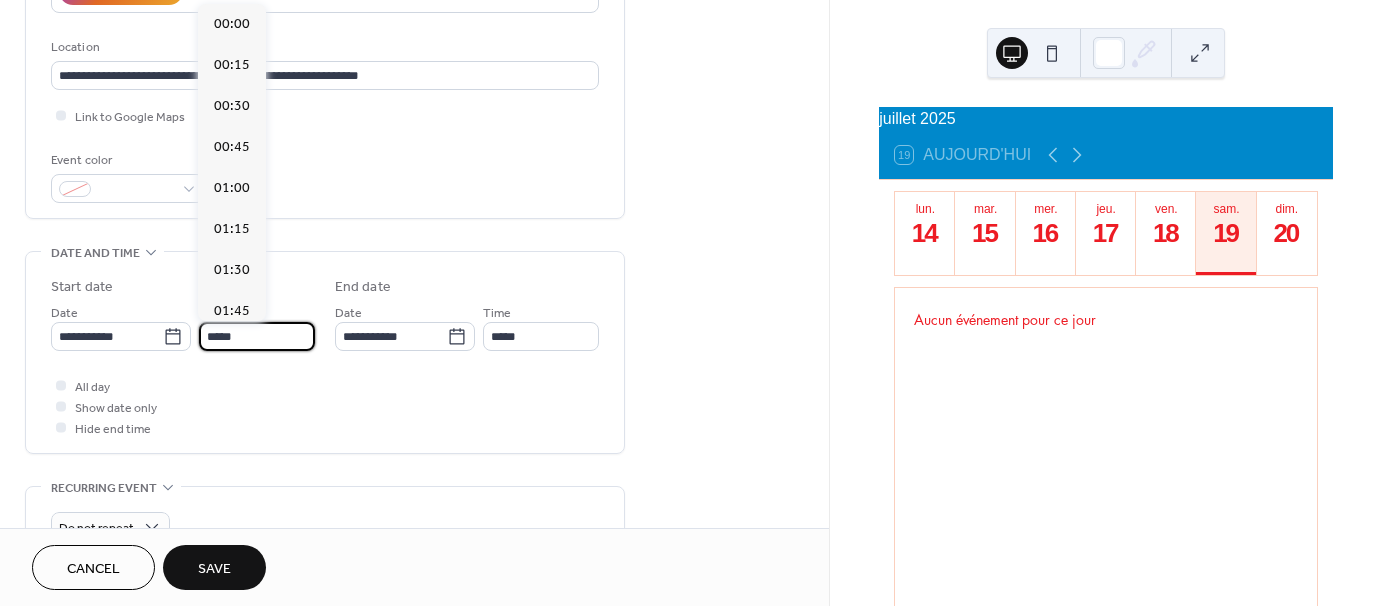 scroll, scrollTop: 1968, scrollLeft: 0, axis: vertical 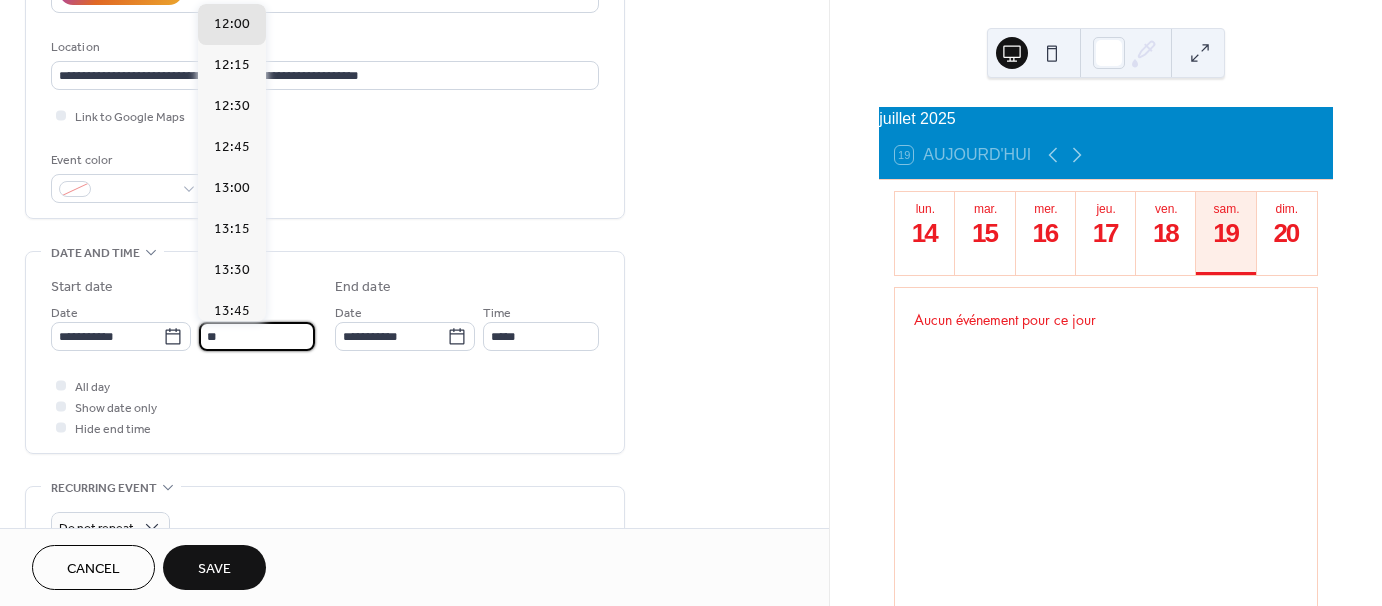 type on "*" 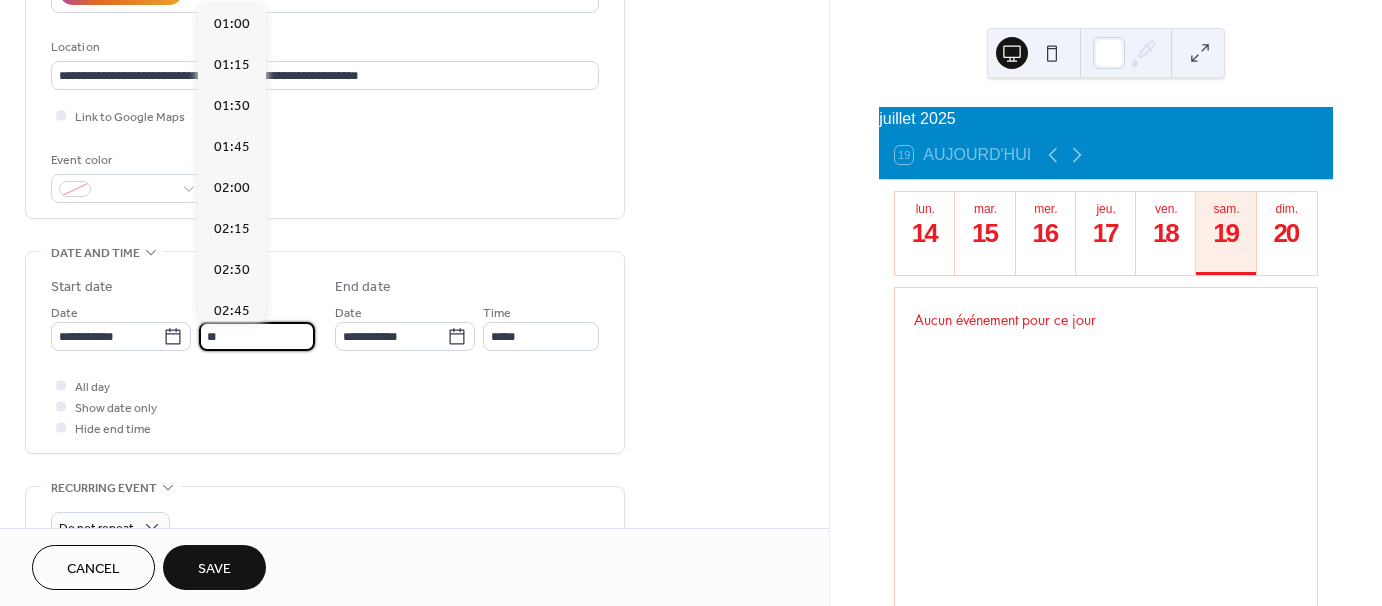 scroll, scrollTop: 2952, scrollLeft: 0, axis: vertical 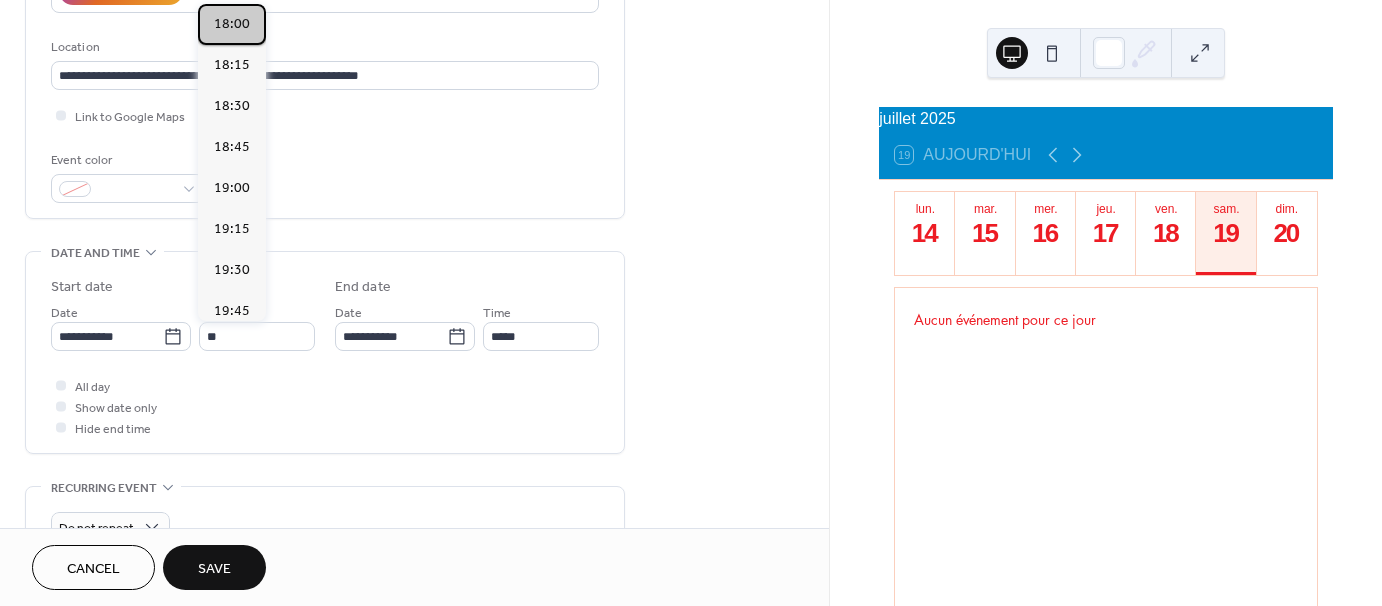 click on "18:00" at bounding box center (232, 24) 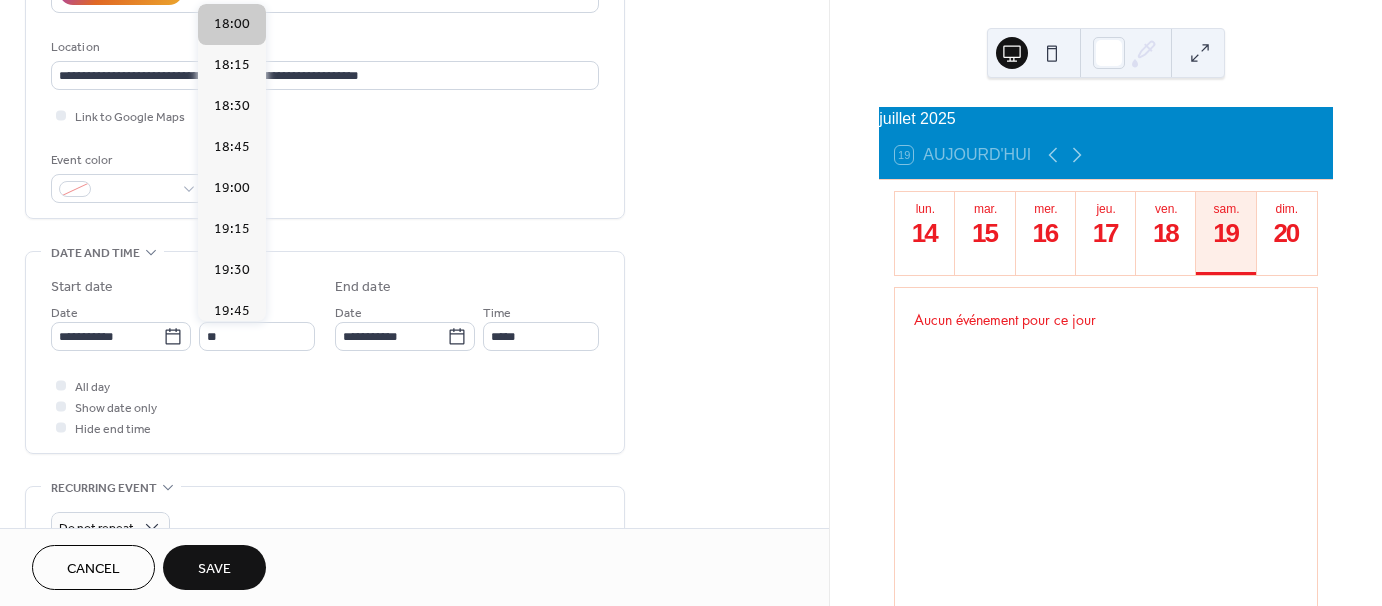type on "*****" 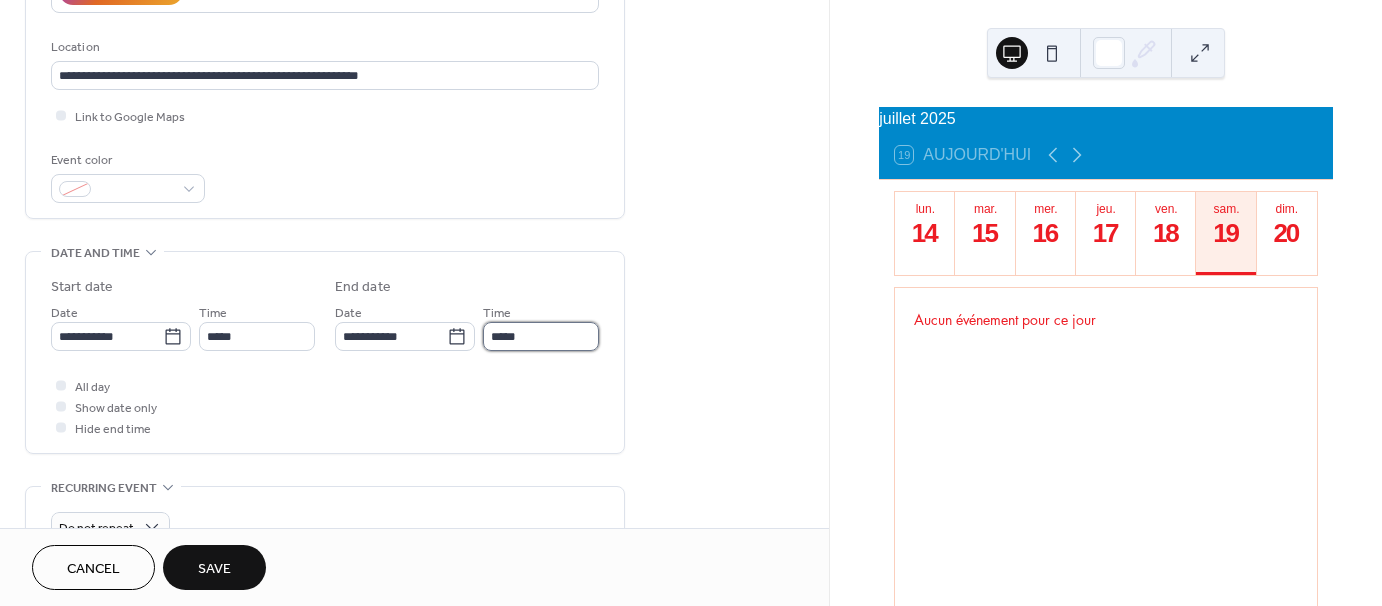 click on "*****" at bounding box center (541, 336) 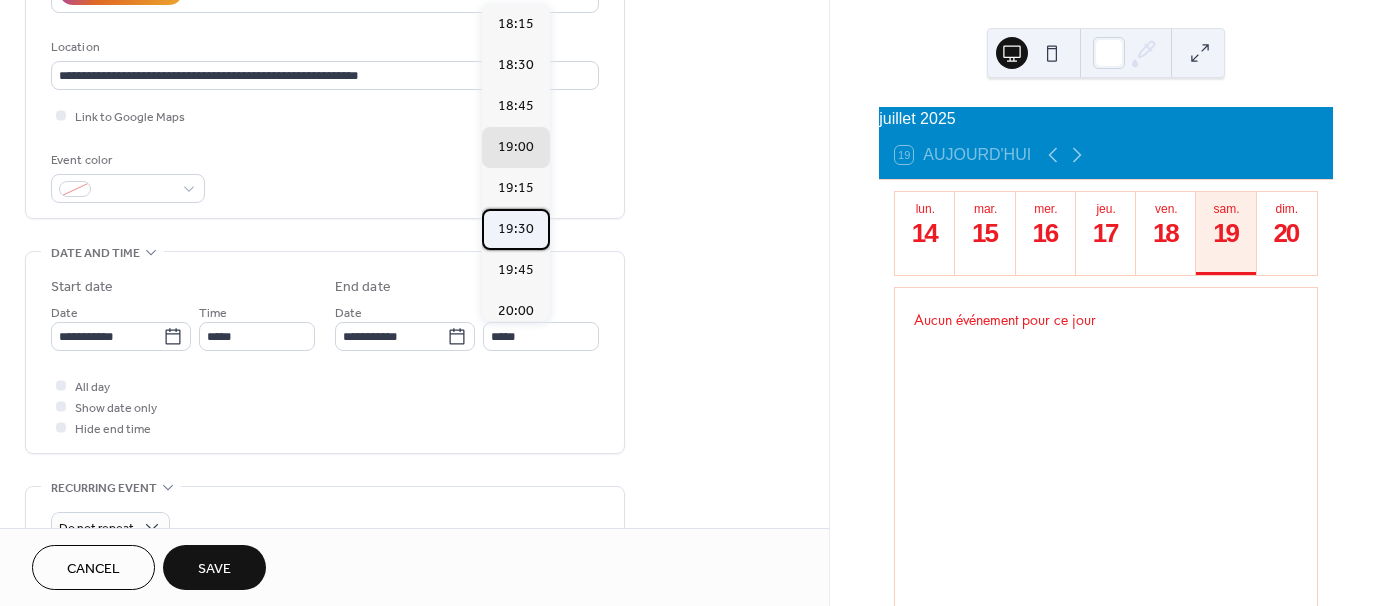 click on "19:30" at bounding box center (516, 229) 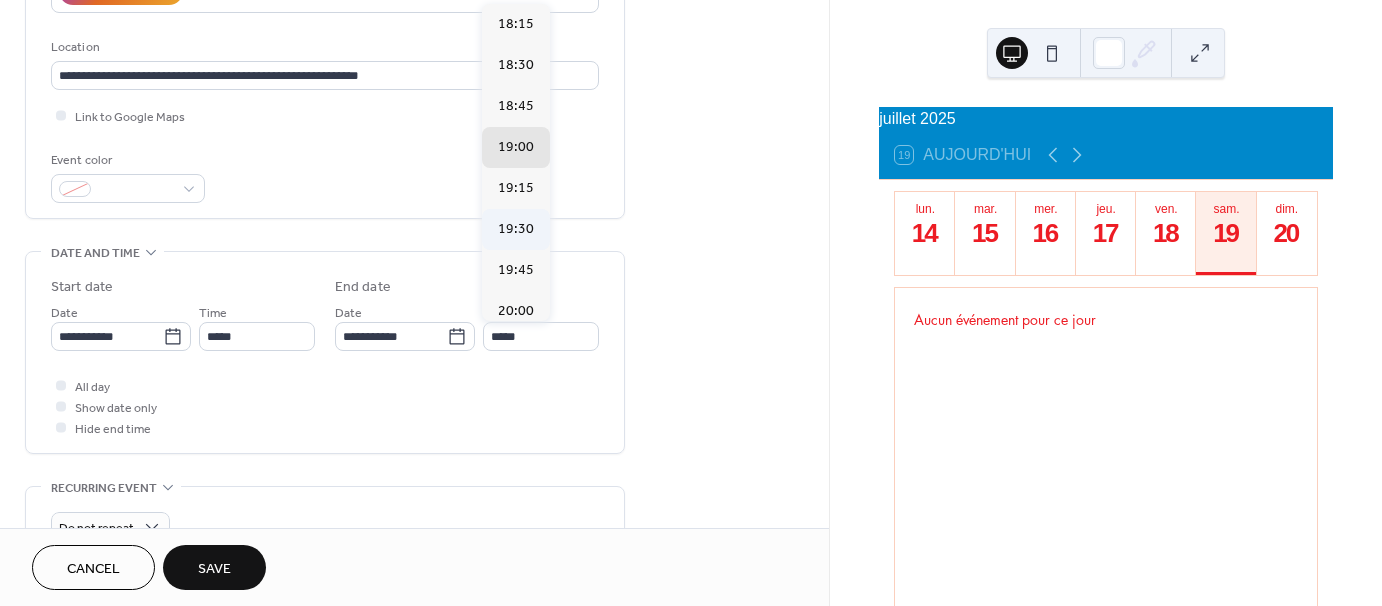 type on "*****" 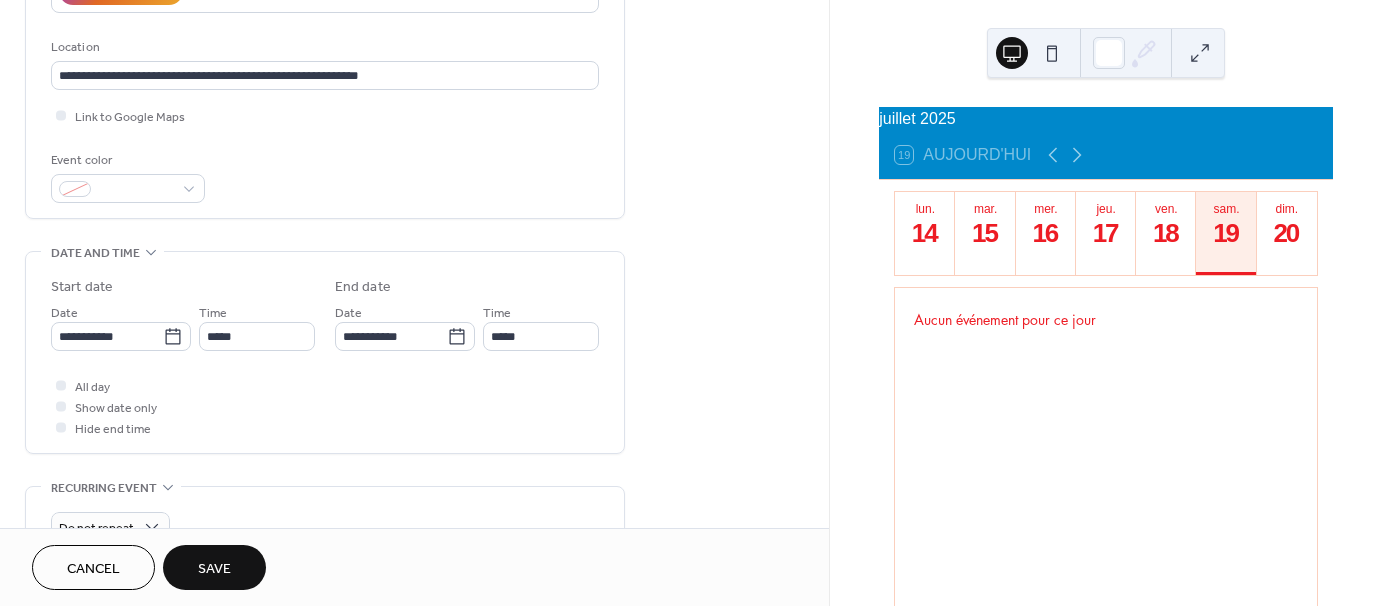 scroll, scrollTop: 600, scrollLeft: 0, axis: vertical 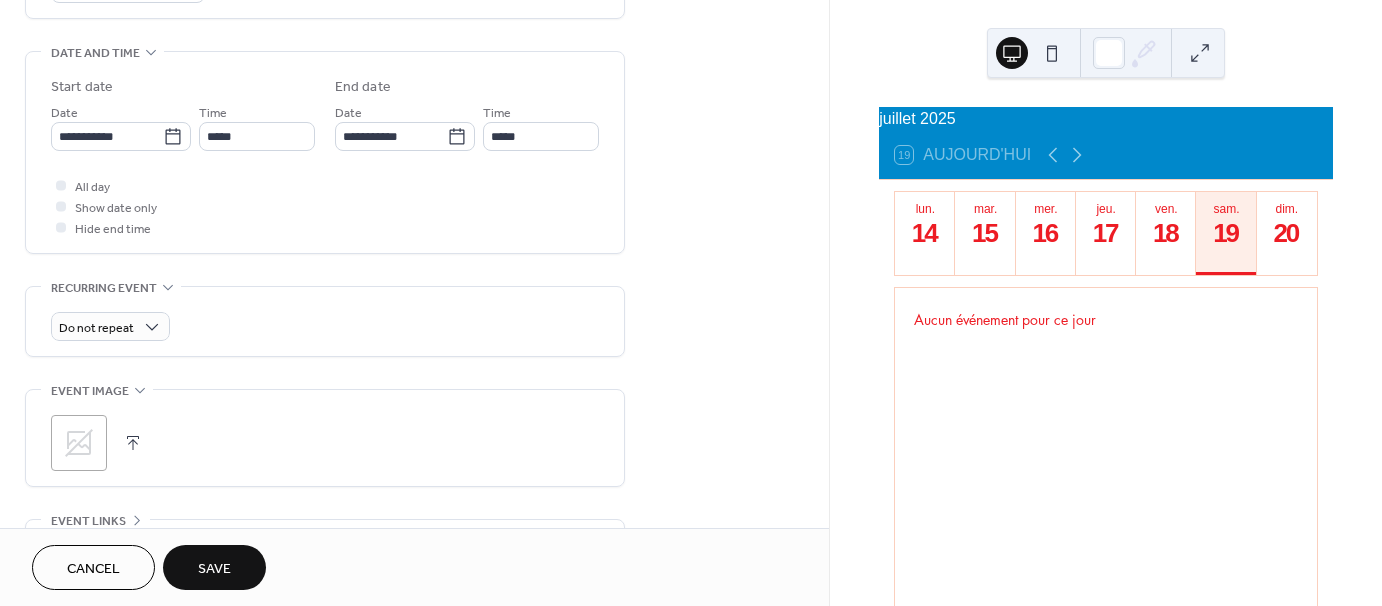 click on "Save" at bounding box center [214, 569] 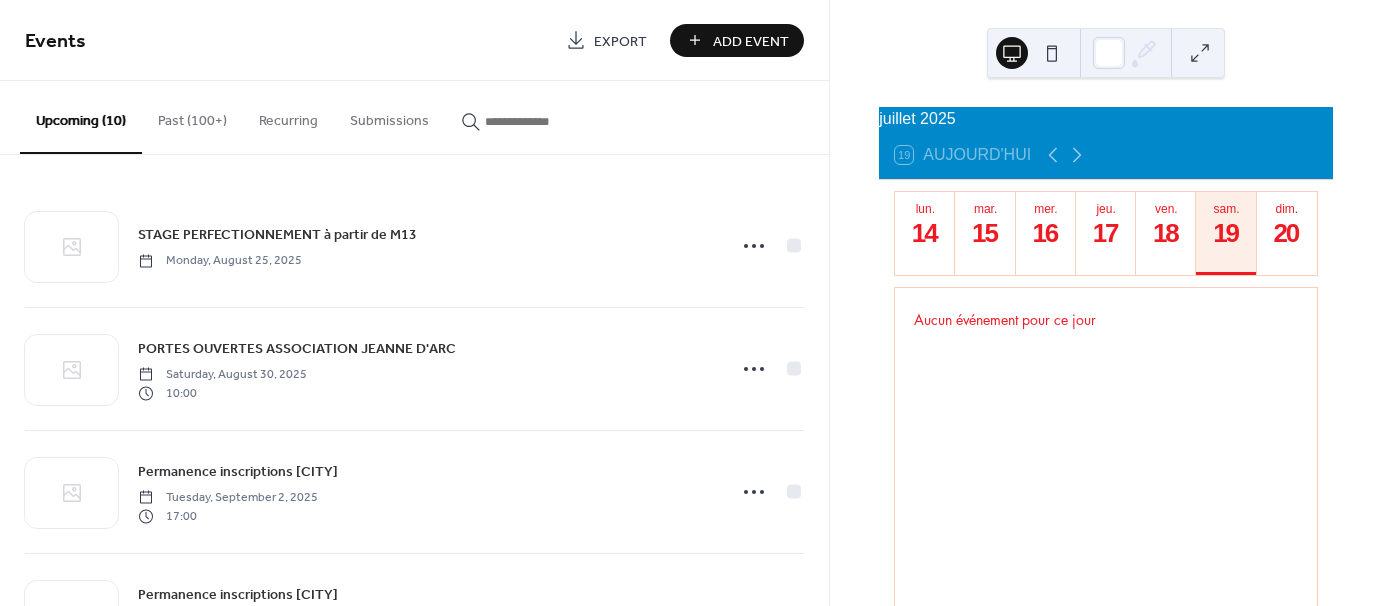 click on "Add Event" at bounding box center [751, 41] 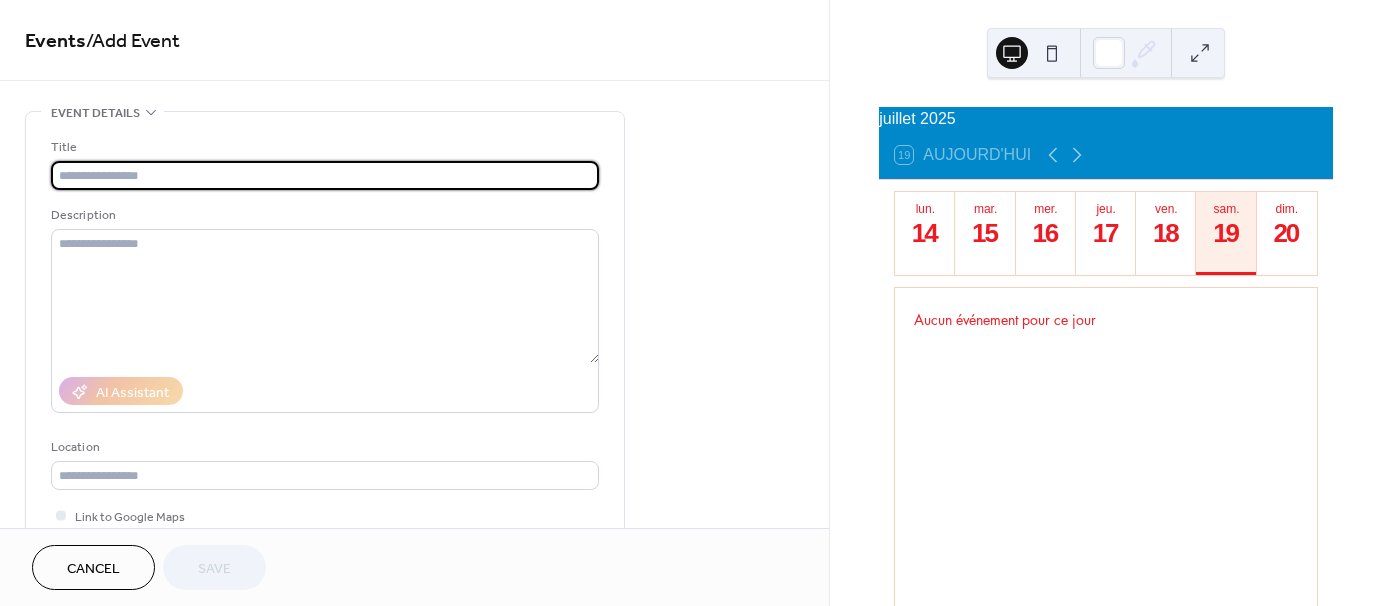 click at bounding box center [325, 175] 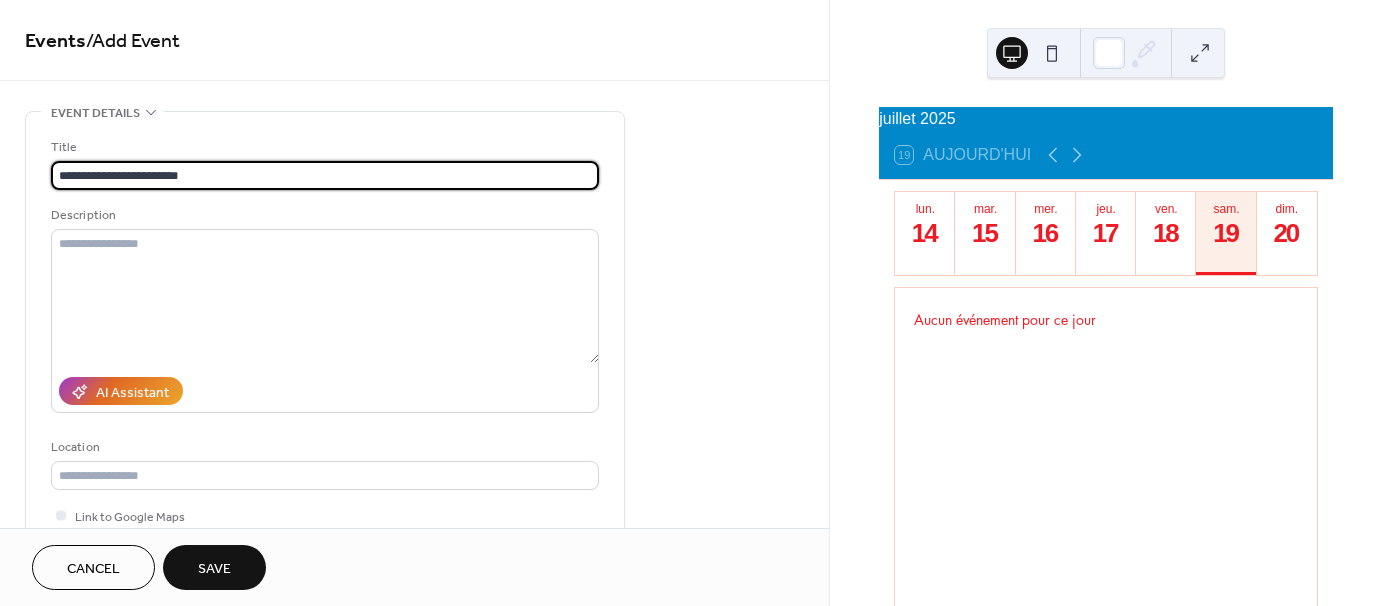 scroll, scrollTop: 200, scrollLeft: 0, axis: vertical 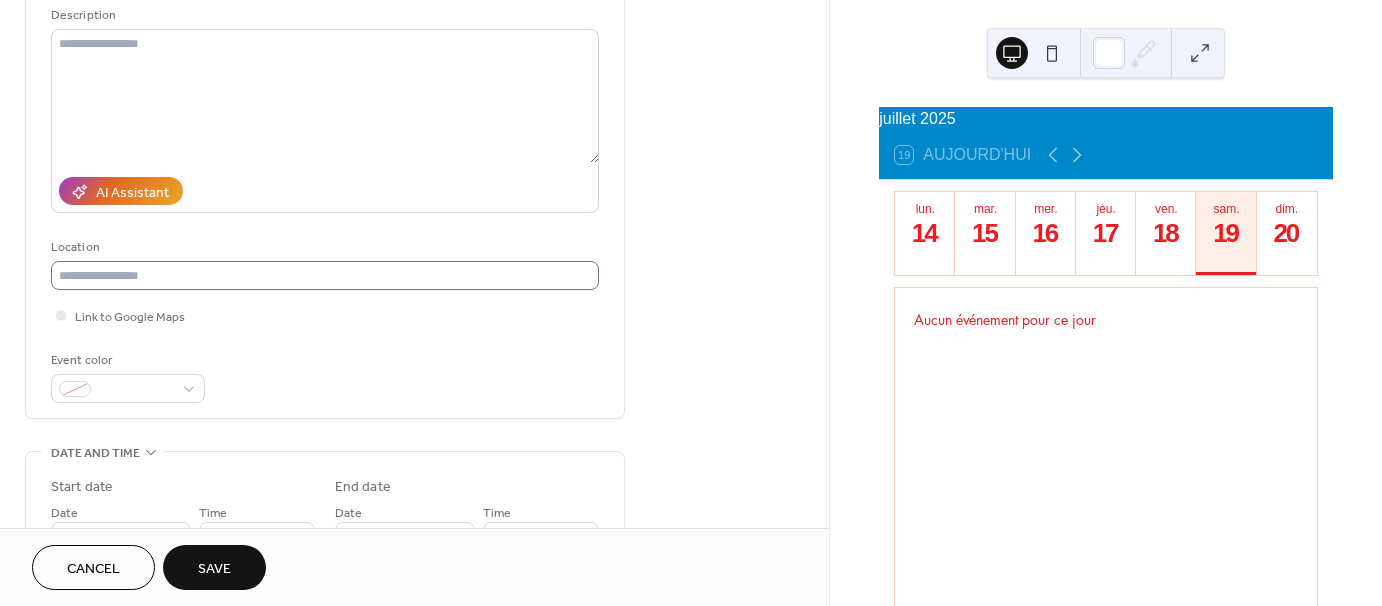 type on "**********" 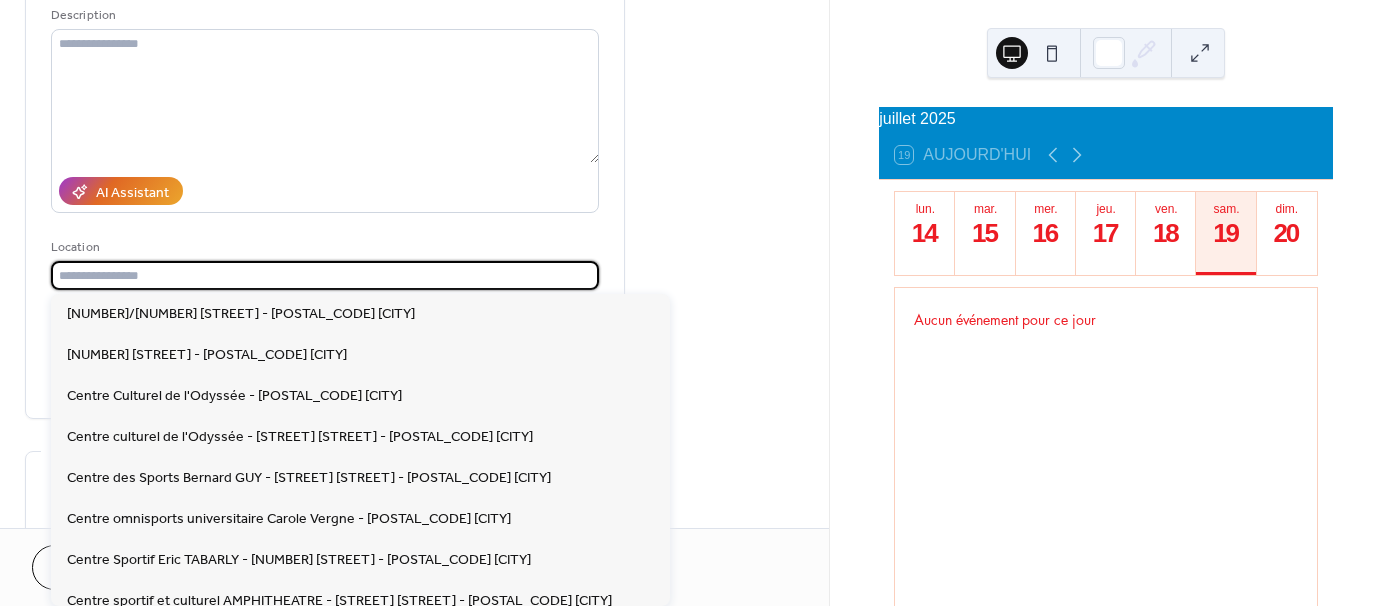 click at bounding box center (325, 275) 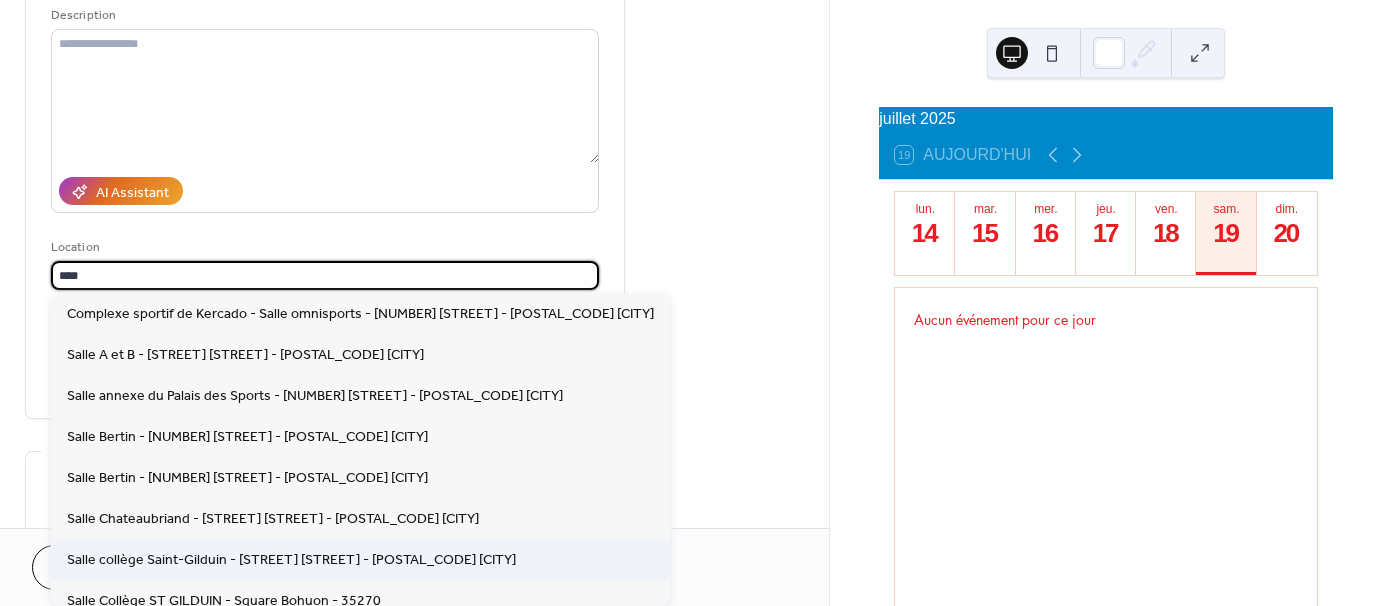 scroll, scrollTop: 200, scrollLeft: 0, axis: vertical 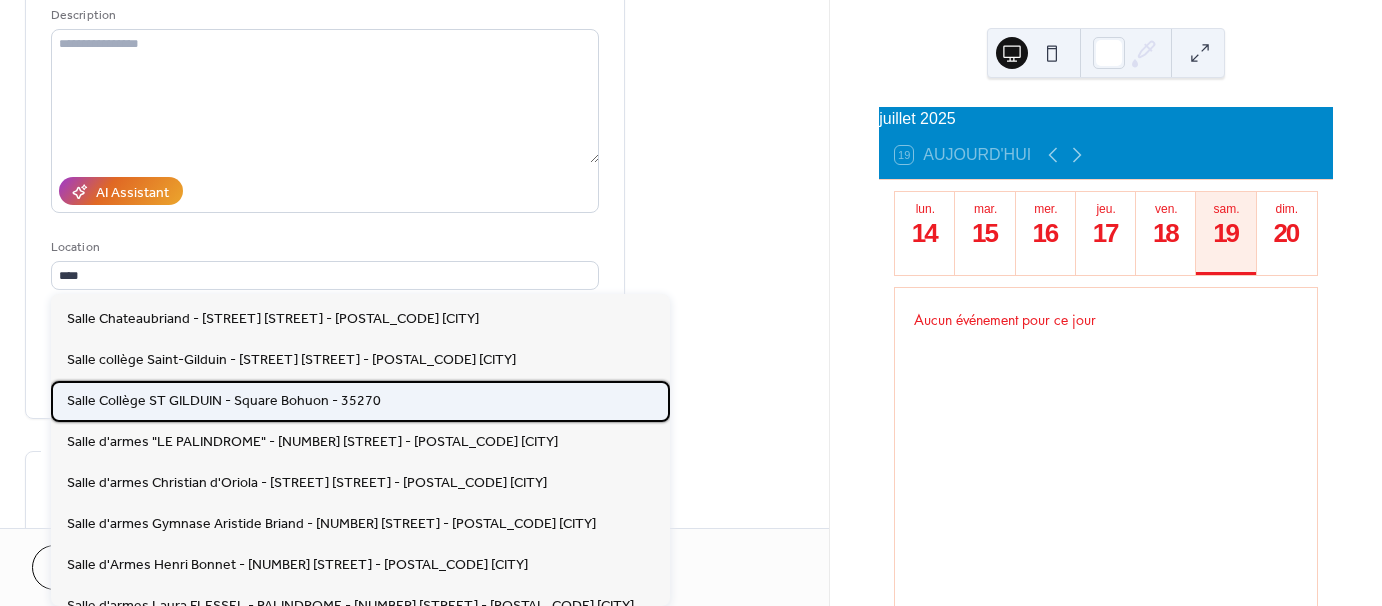 click on "Salle Collège ST GILDUIN - Square Bohuon - 35270" at bounding box center (224, 400) 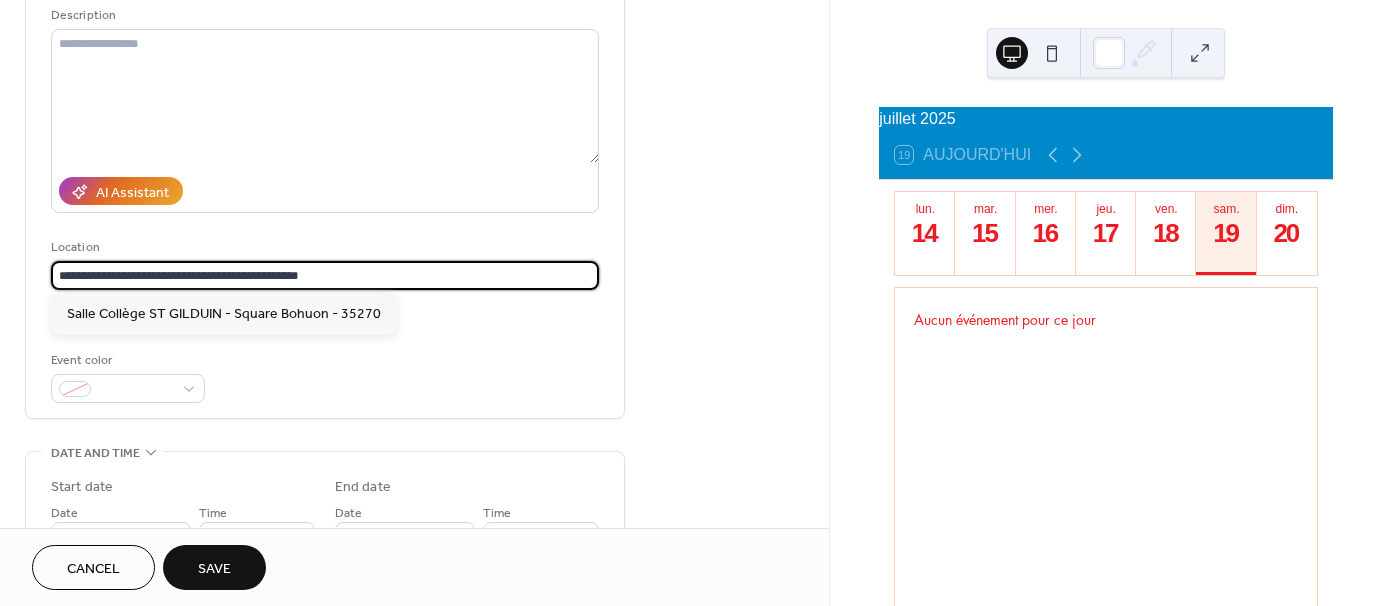click on "**********" at bounding box center [325, 275] 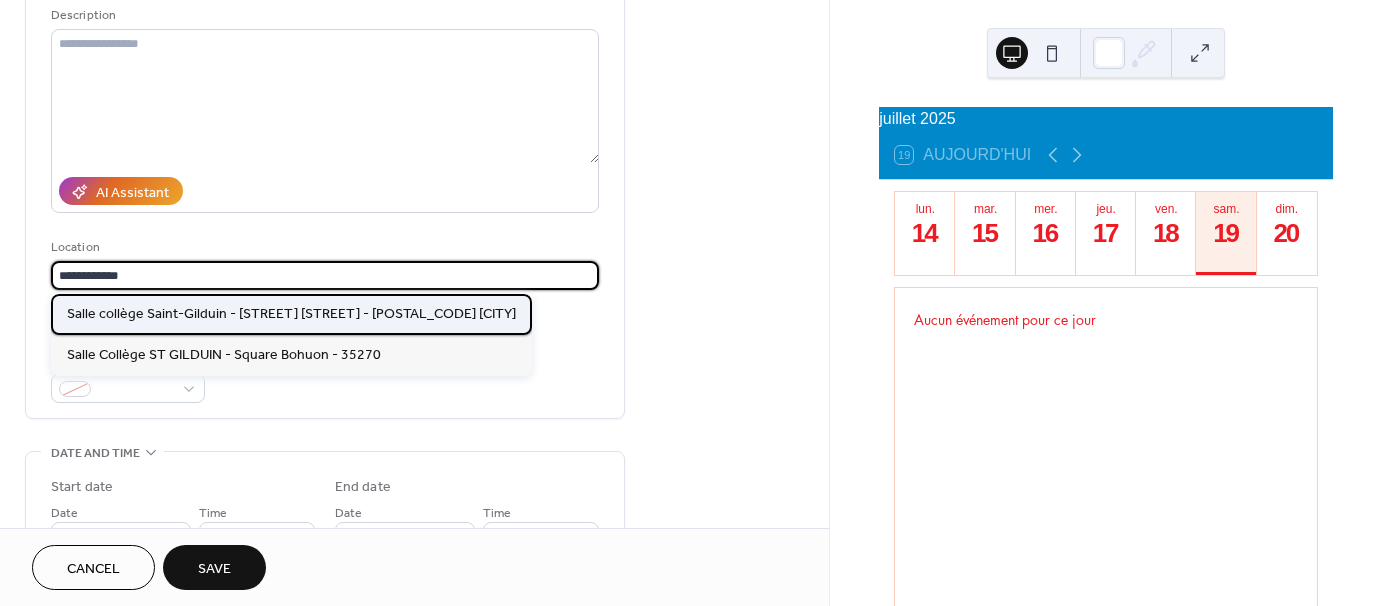 click on "Salle collège Saint-Gilduin - [STREET] [STREET] - [POSTAL_CODE] [CITY]" at bounding box center [291, 313] 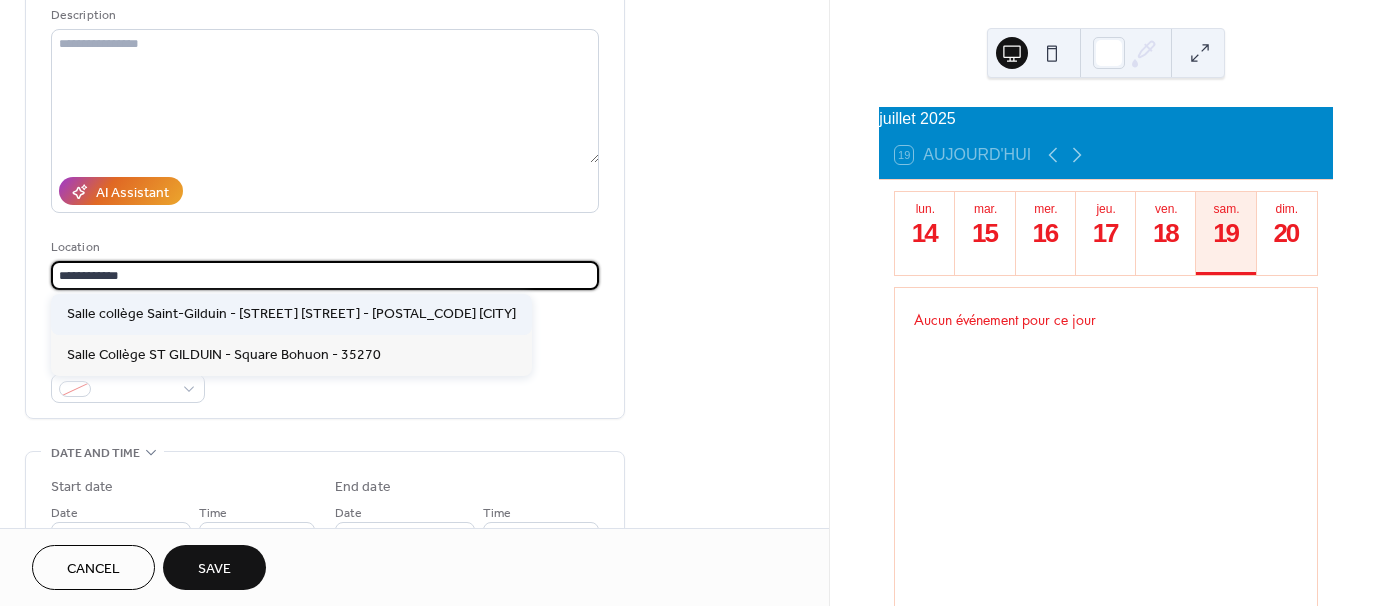 type on "**********" 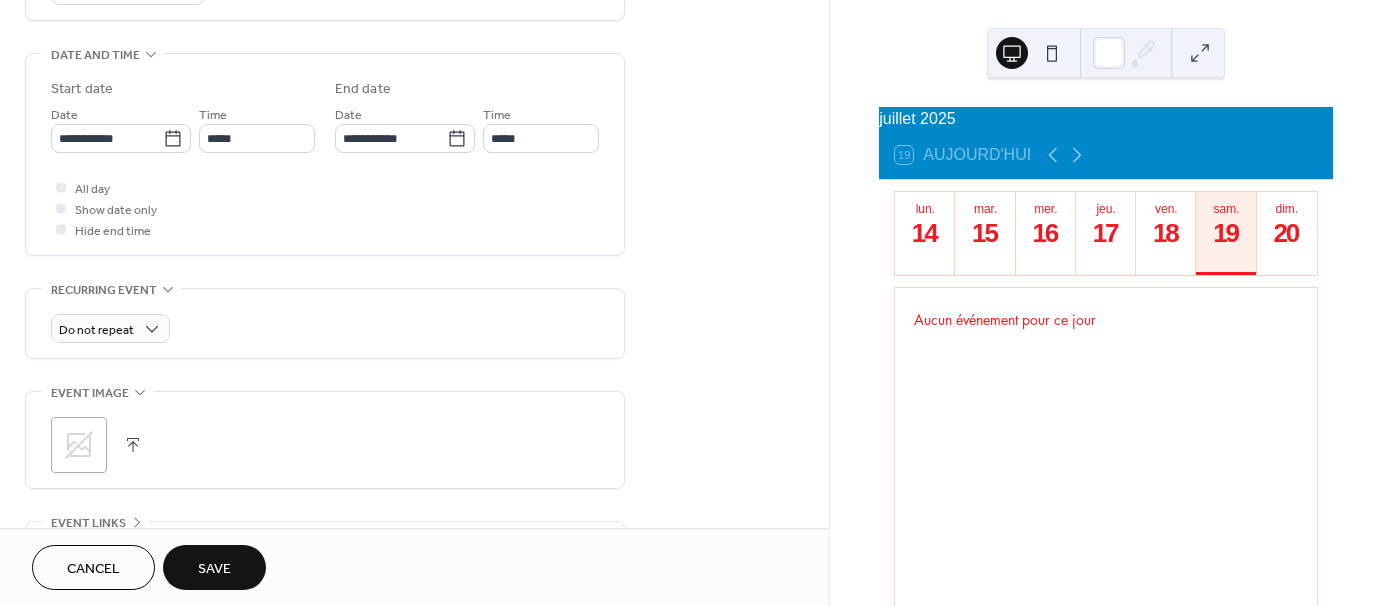 scroll, scrollTop: 600, scrollLeft: 0, axis: vertical 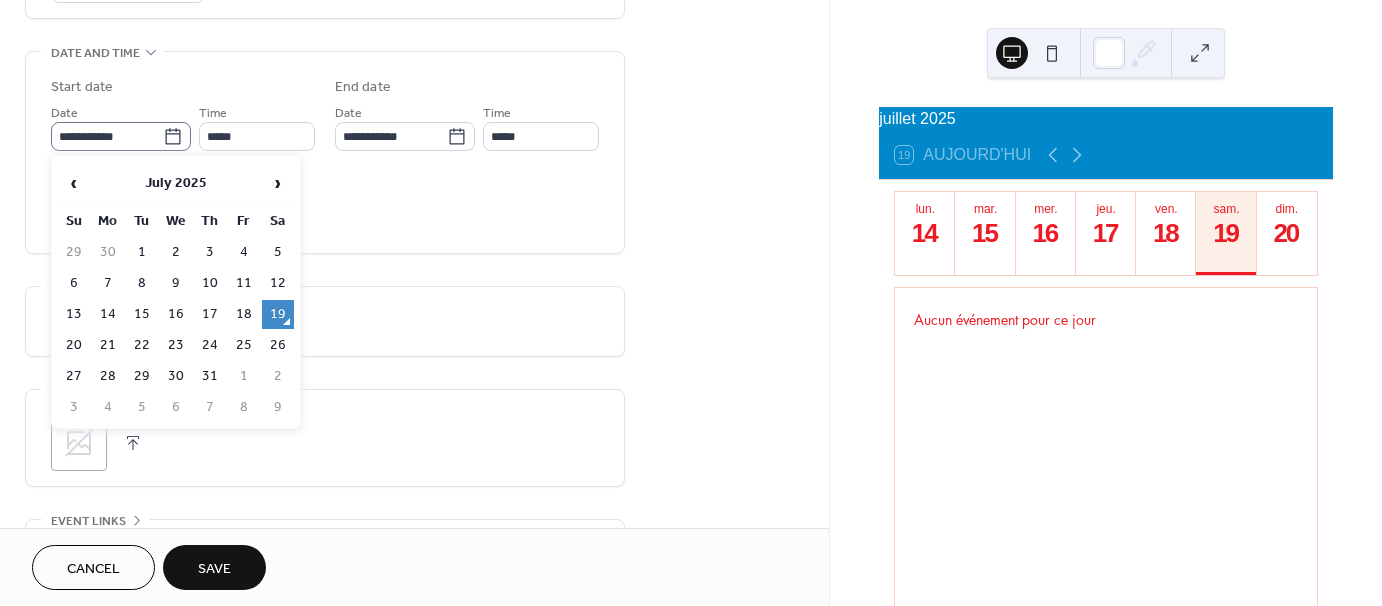 click 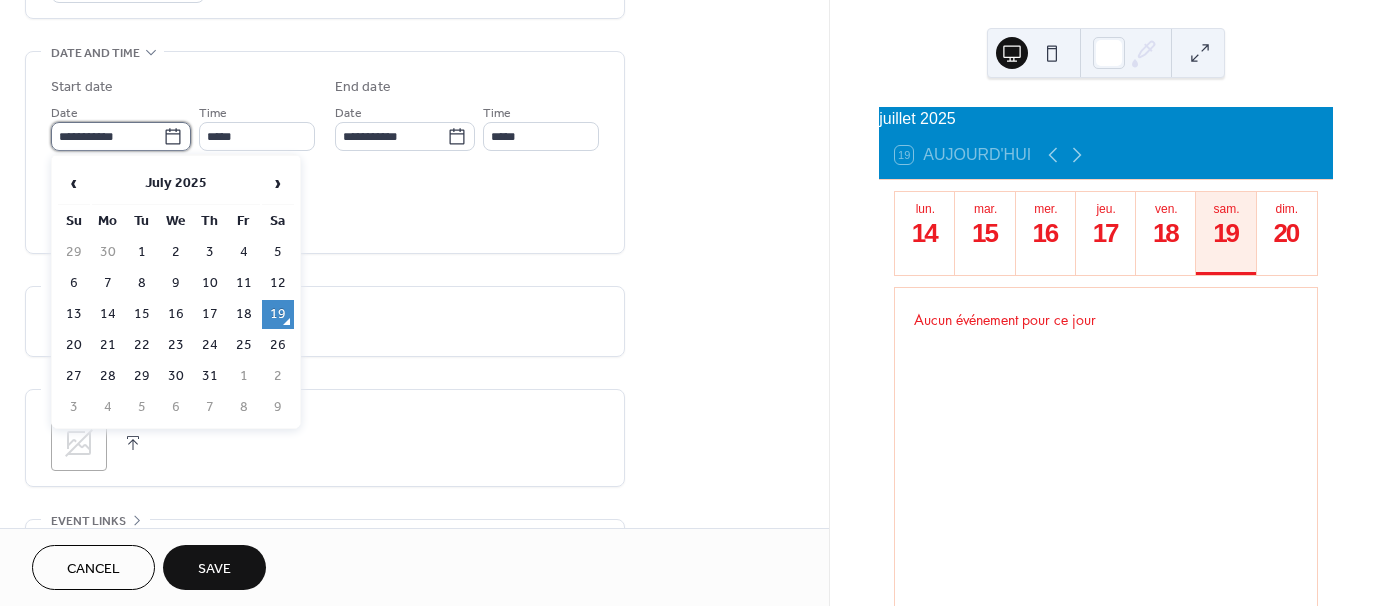 click on "**********" at bounding box center [107, 136] 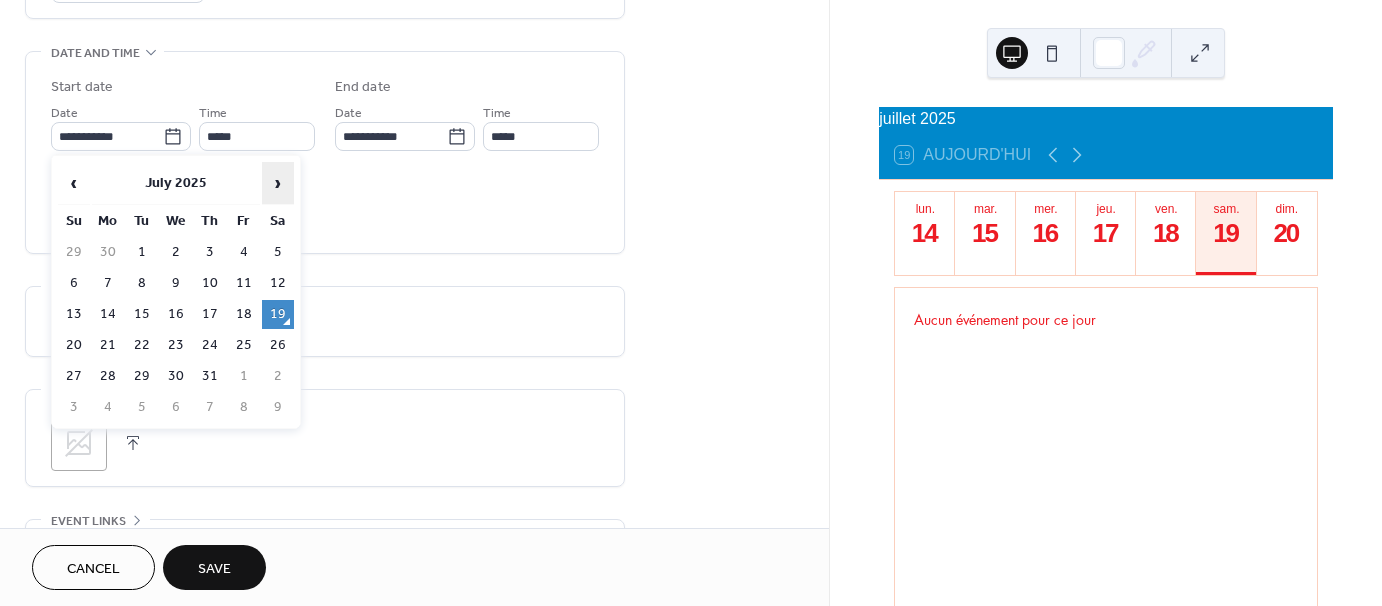 click on "›" at bounding box center (278, 183) 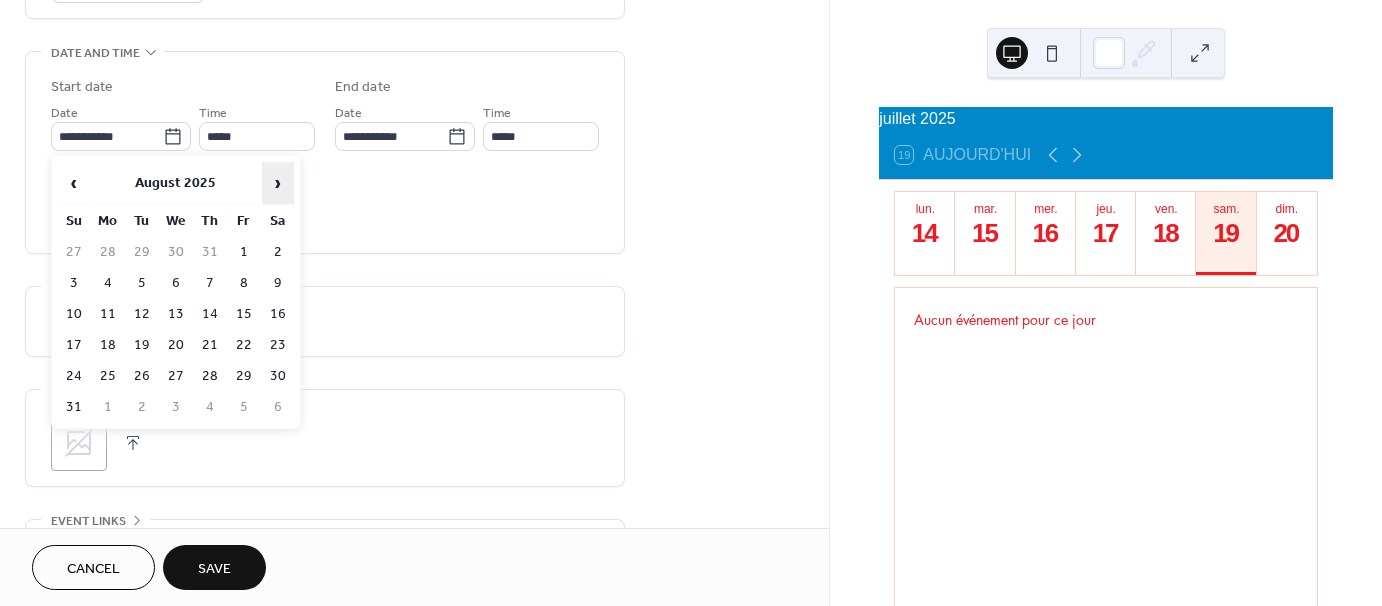click on "›" at bounding box center [278, 183] 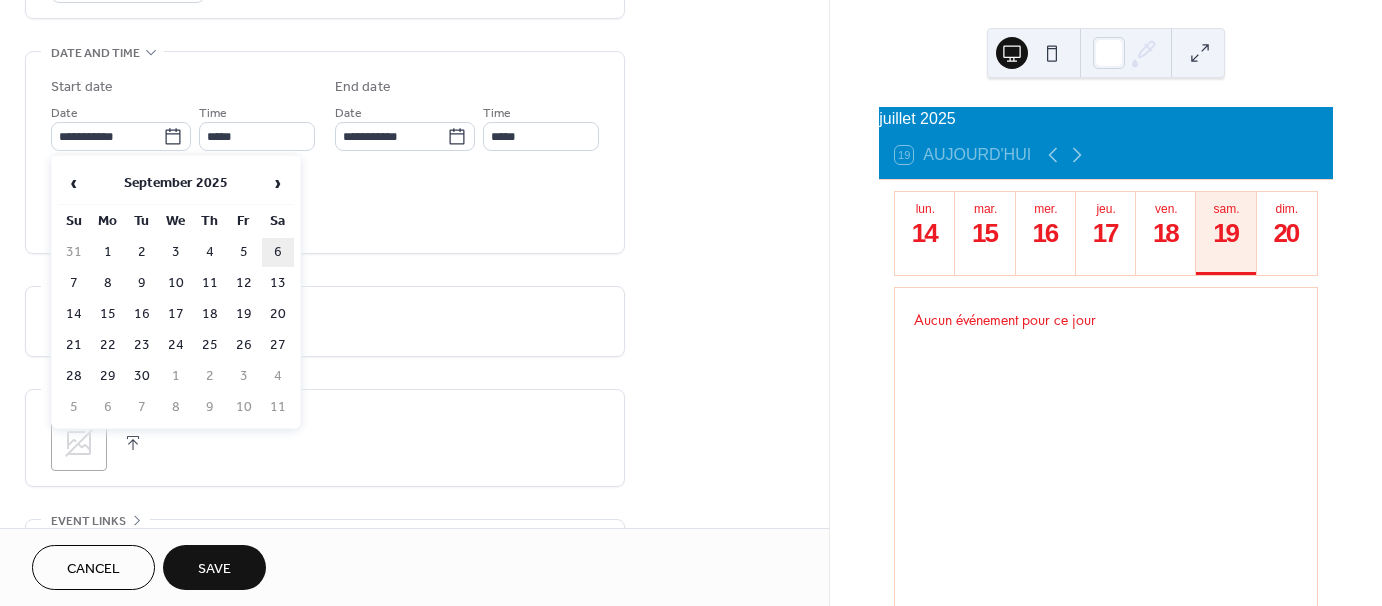click on "6" at bounding box center [278, 252] 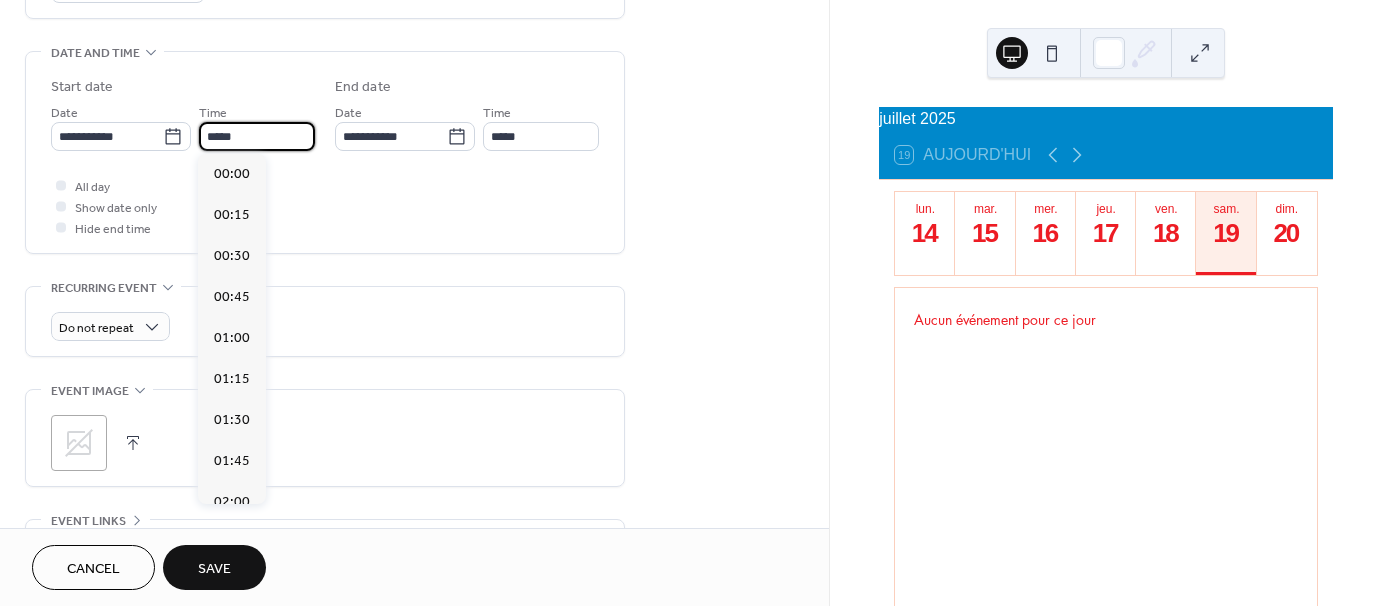 click on "*****" at bounding box center (257, 136) 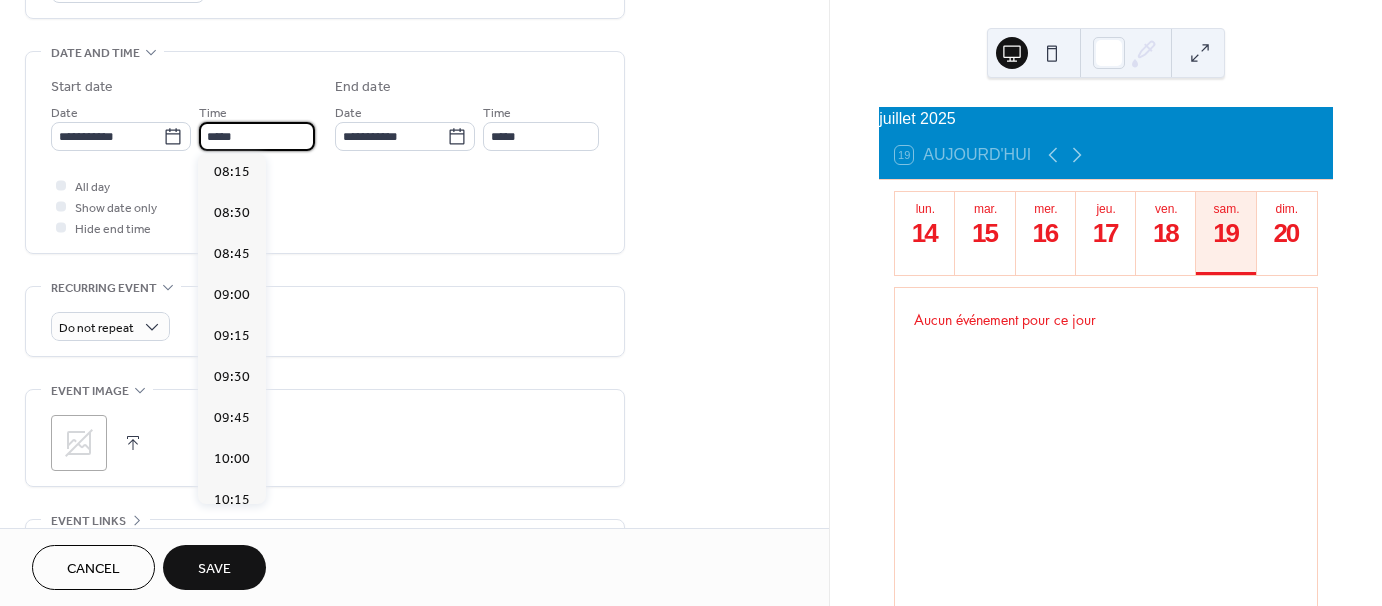 scroll, scrollTop: 1368, scrollLeft: 0, axis: vertical 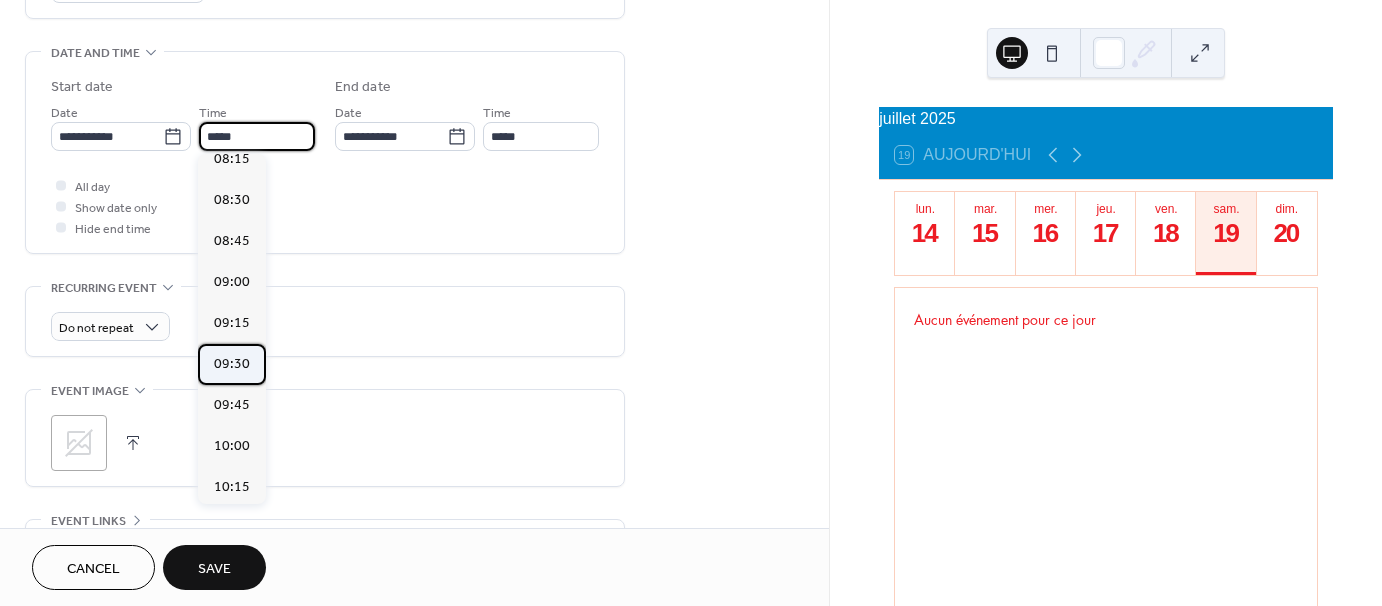 click on "09:30" at bounding box center [232, 364] 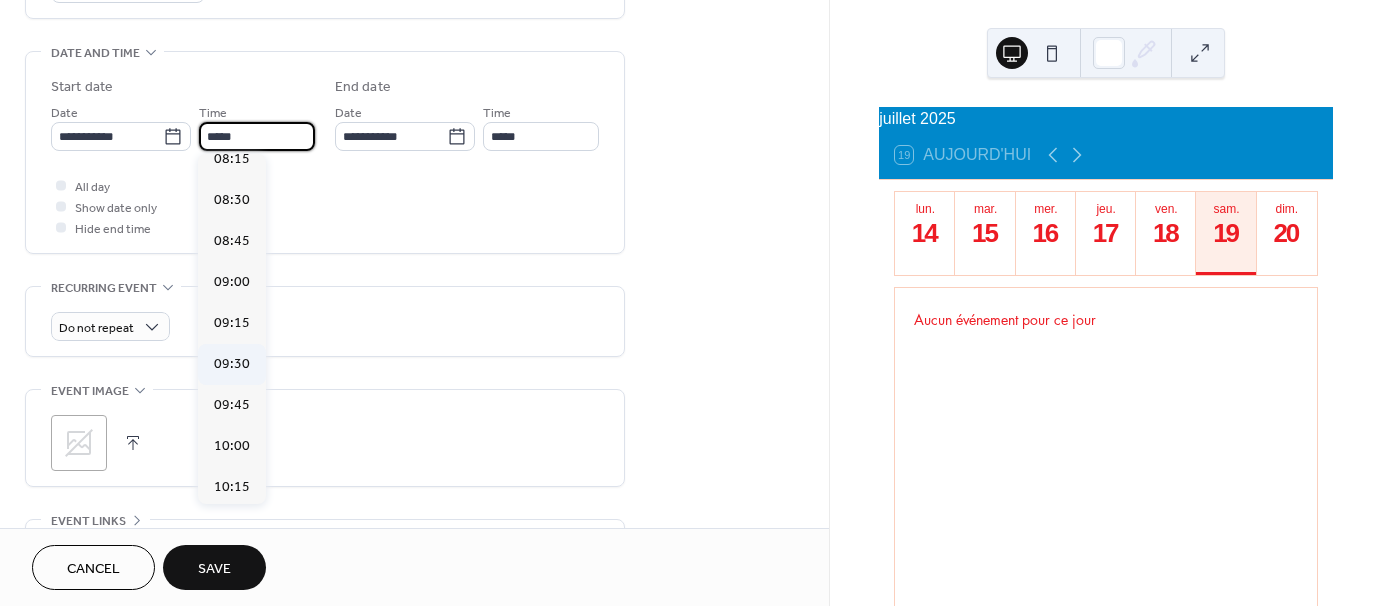 type on "*****" 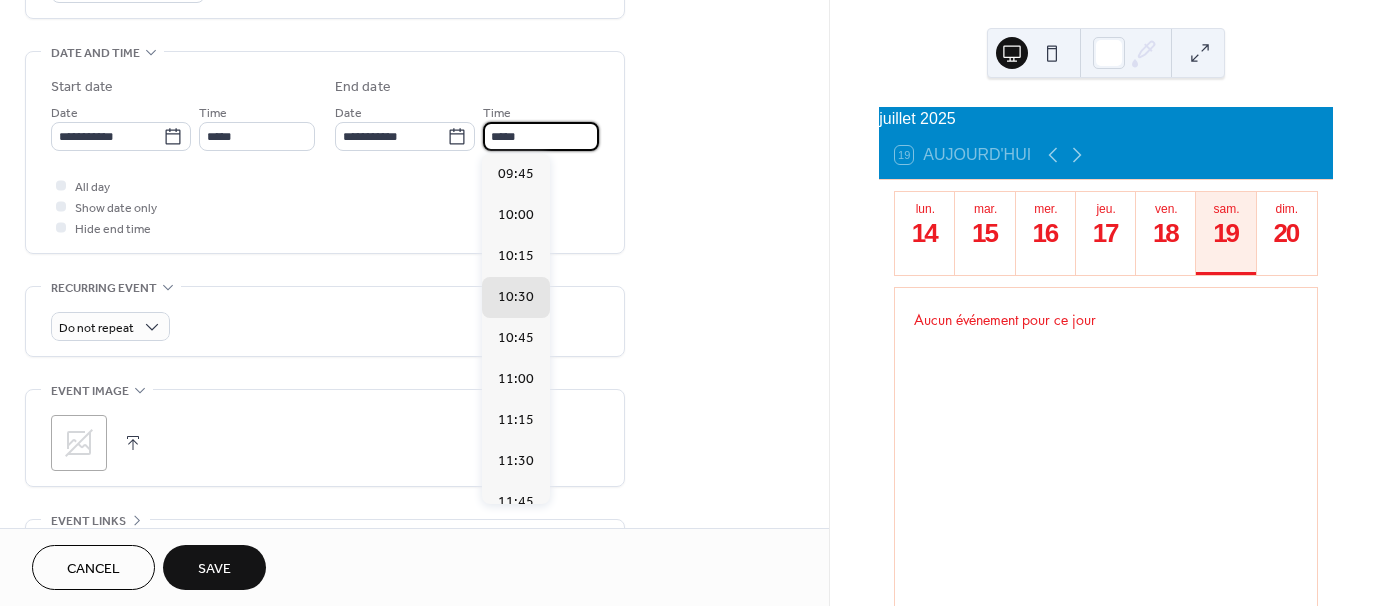 click on "*****" at bounding box center [541, 136] 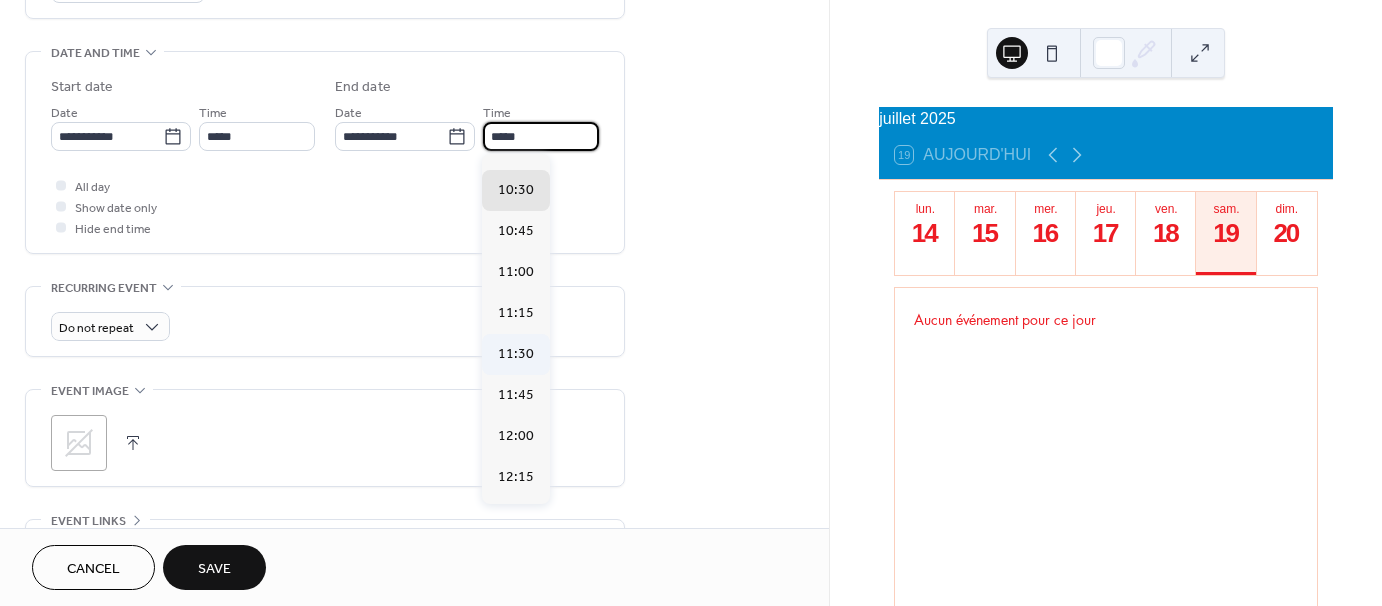 scroll, scrollTop: 200, scrollLeft: 0, axis: vertical 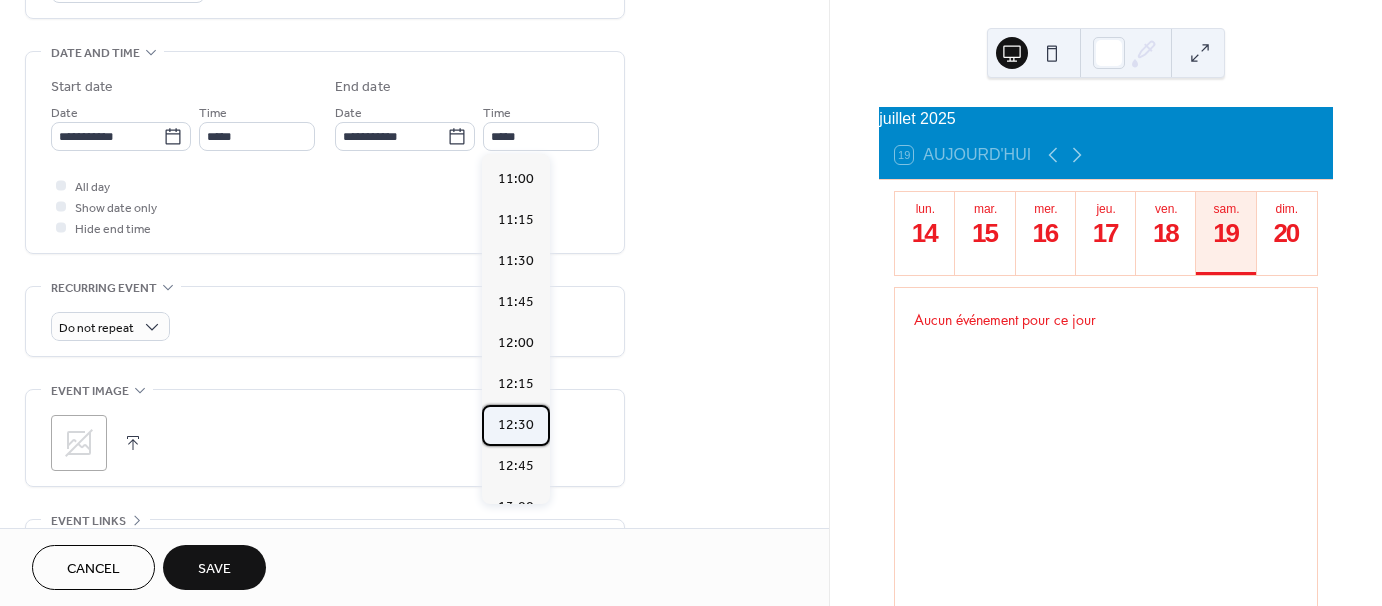 click on "12:30" at bounding box center (516, 425) 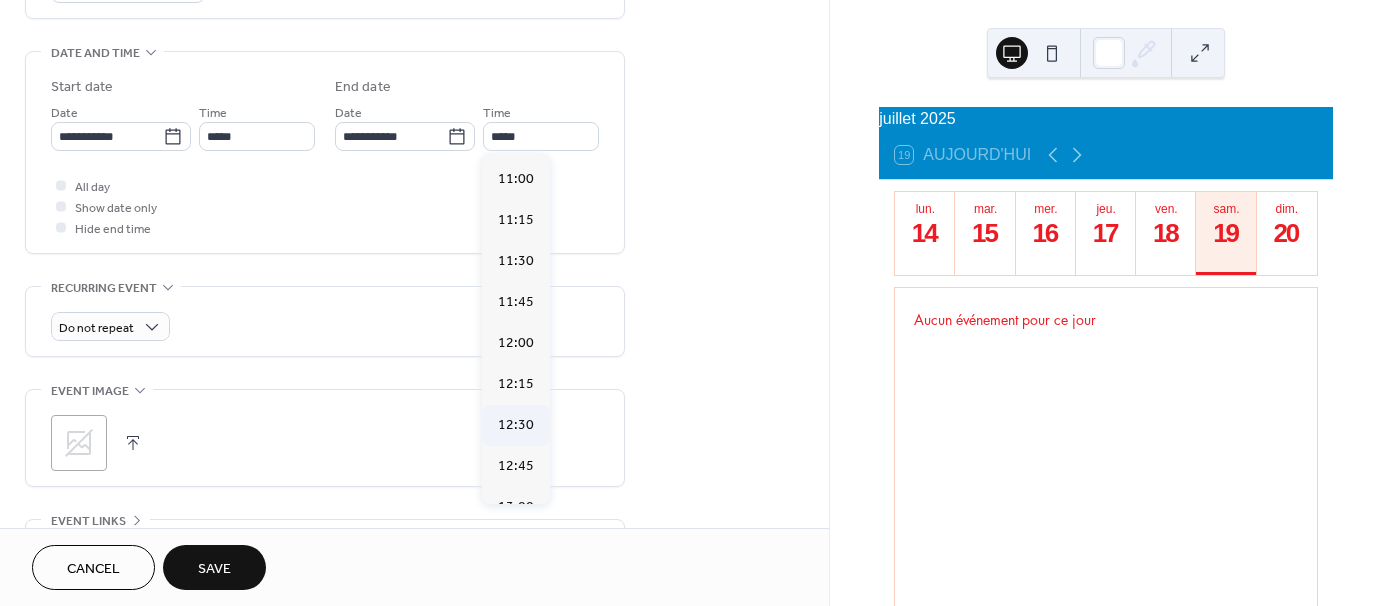 type on "*****" 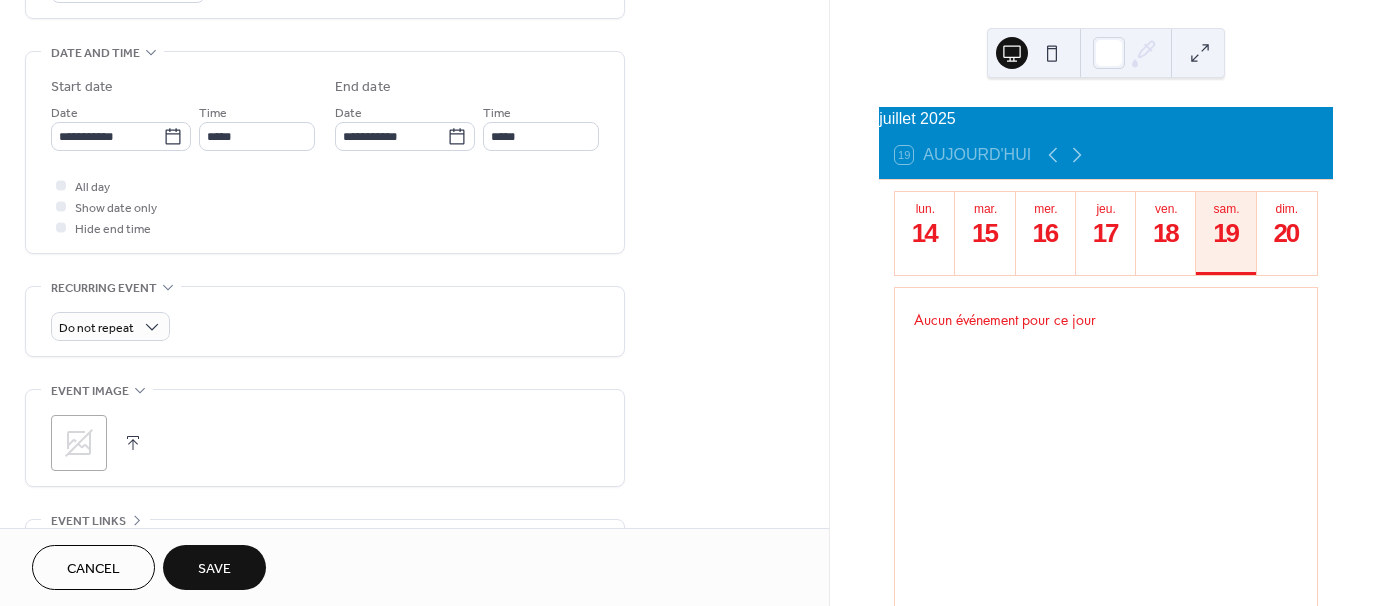 scroll, scrollTop: 200, scrollLeft: 0, axis: vertical 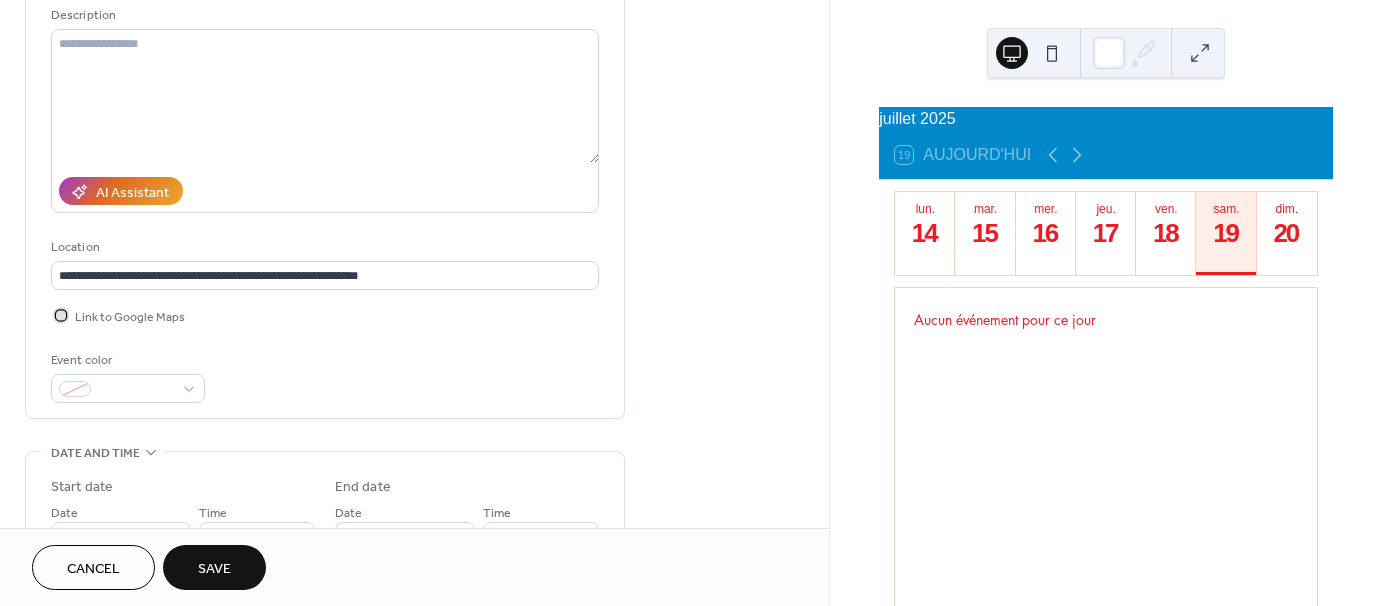 click at bounding box center (61, 315) 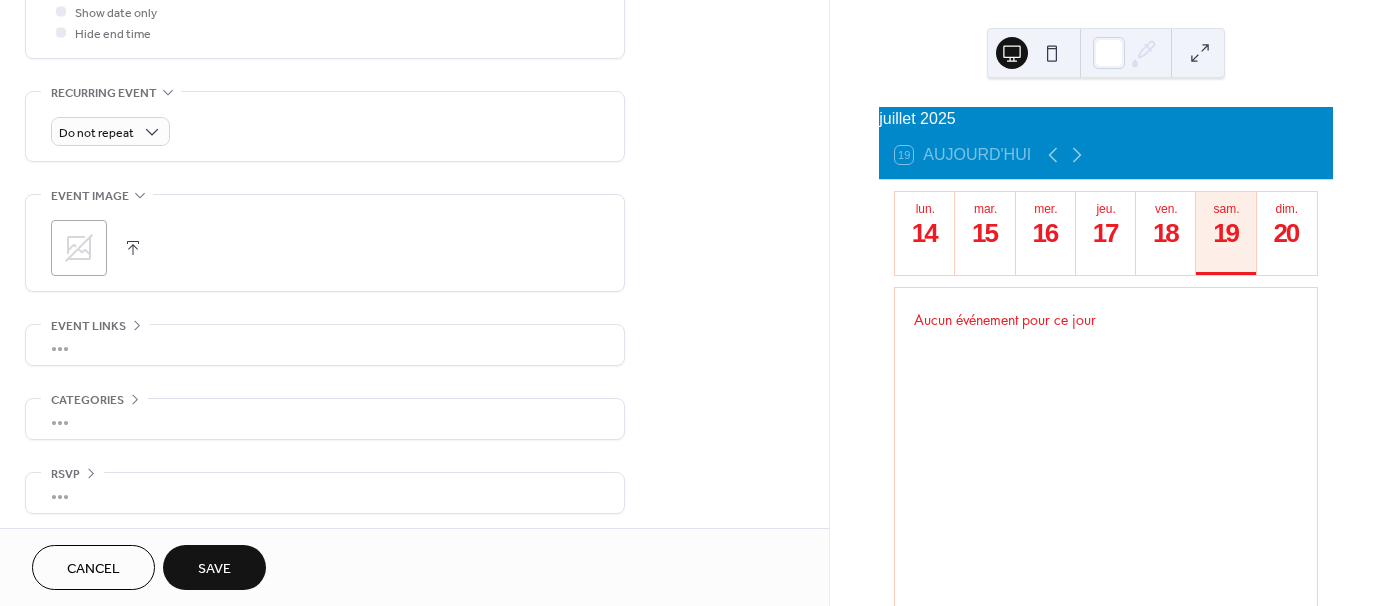 scroll, scrollTop: 798, scrollLeft: 0, axis: vertical 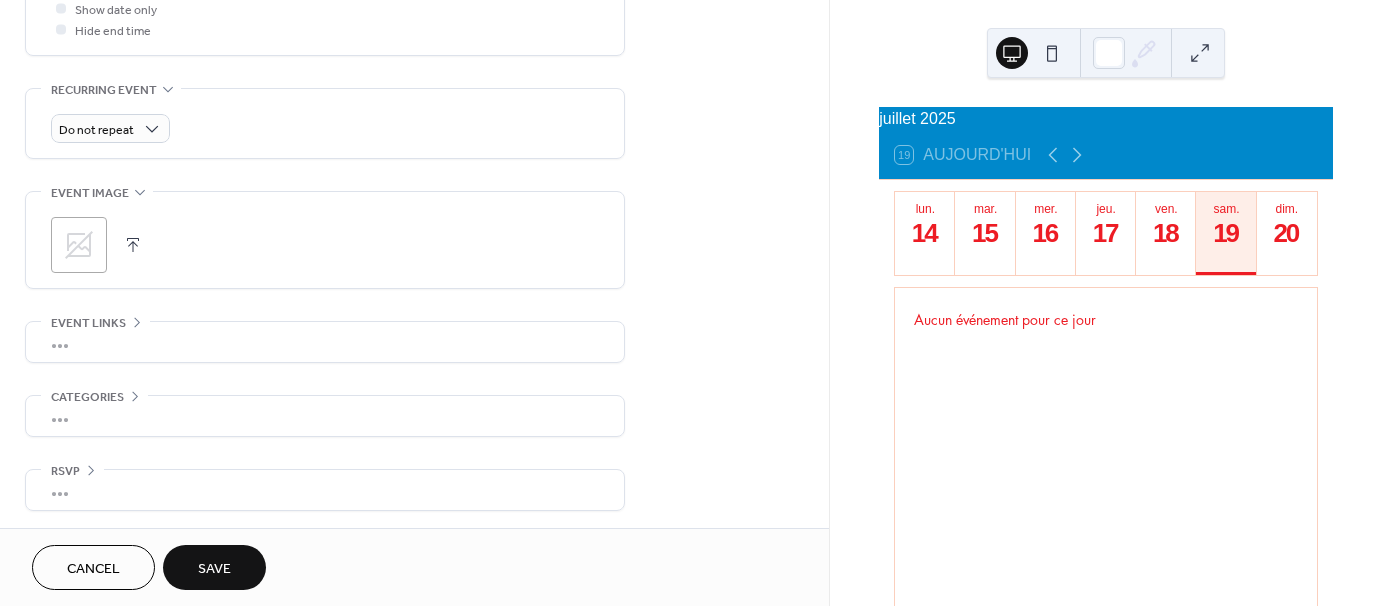 click on "Save" at bounding box center (214, 569) 